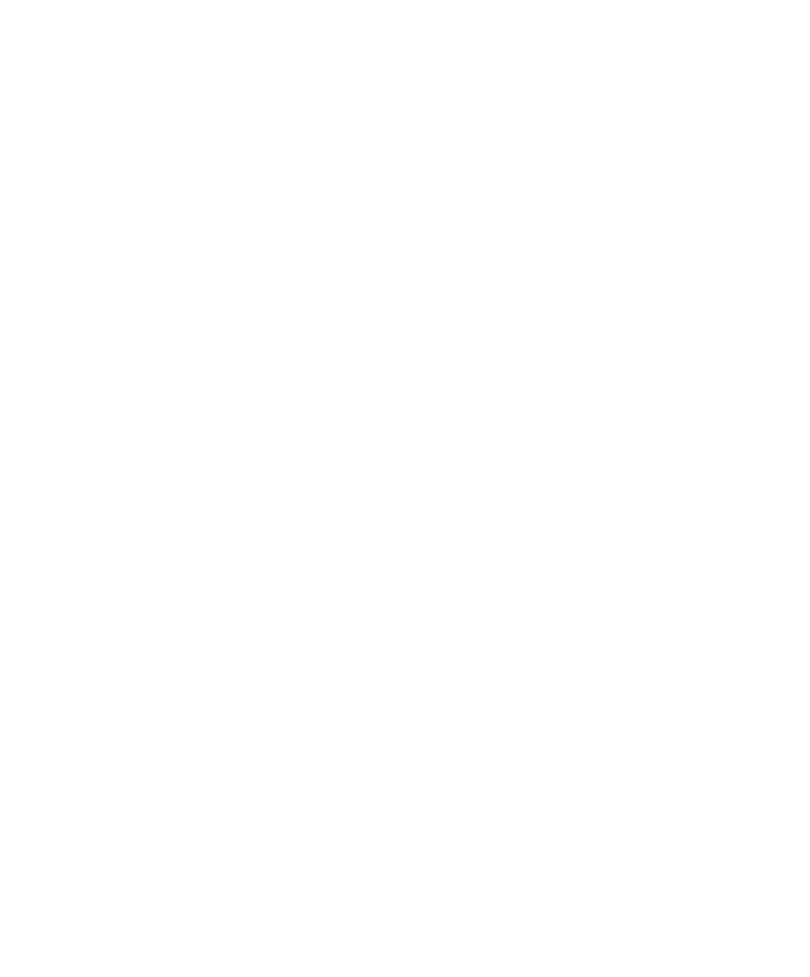 scroll, scrollTop: 0, scrollLeft: 0, axis: both 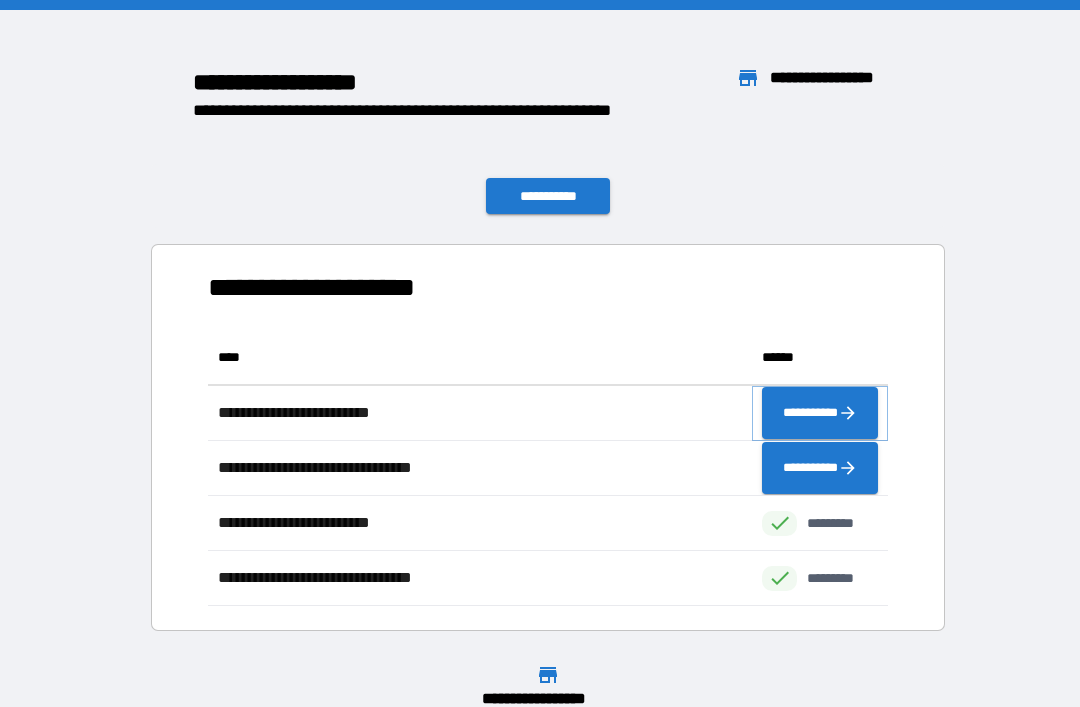 click on "**********" at bounding box center [820, 413] 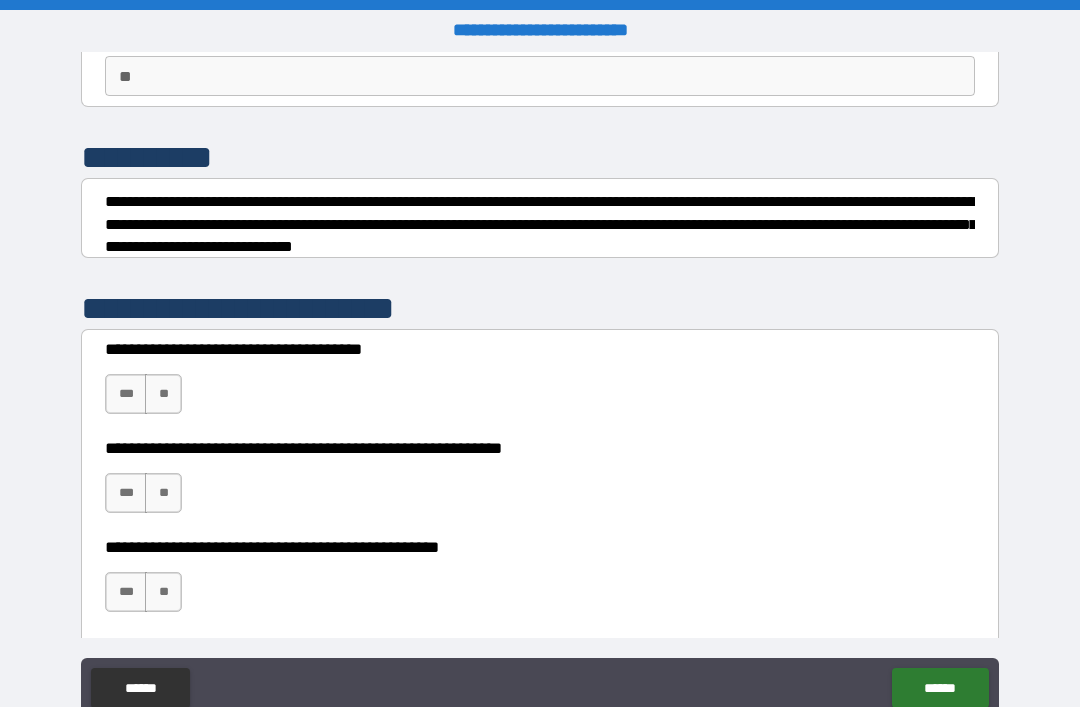 scroll, scrollTop: 206, scrollLeft: 0, axis: vertical 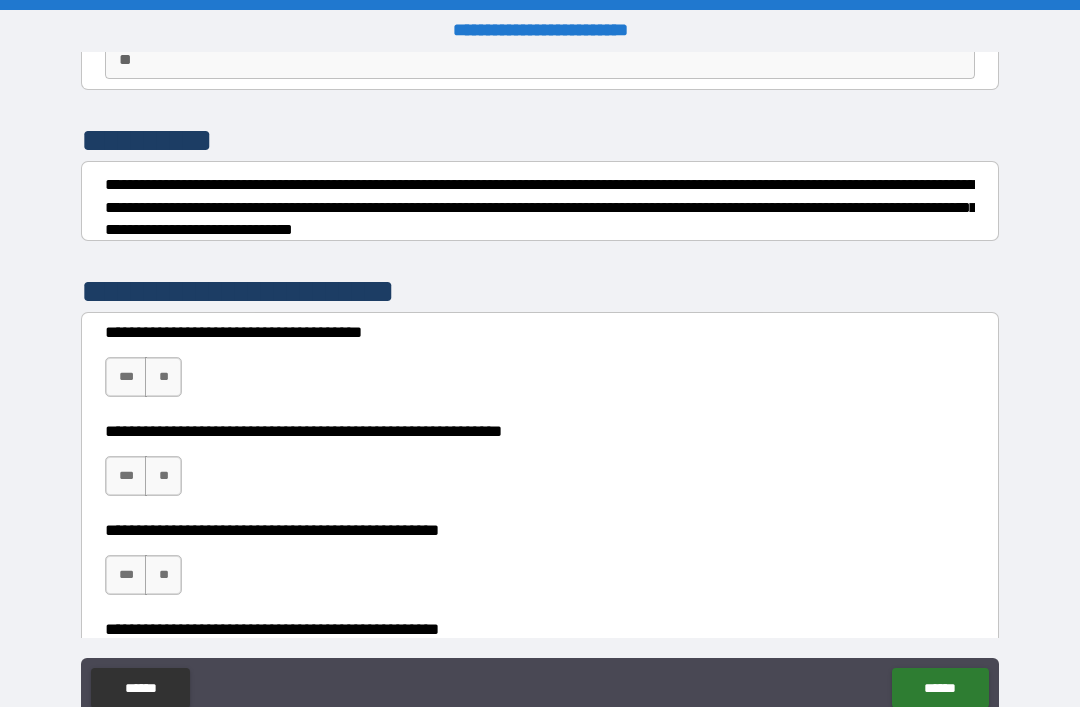click on "**" at bounding box center (163, 377) 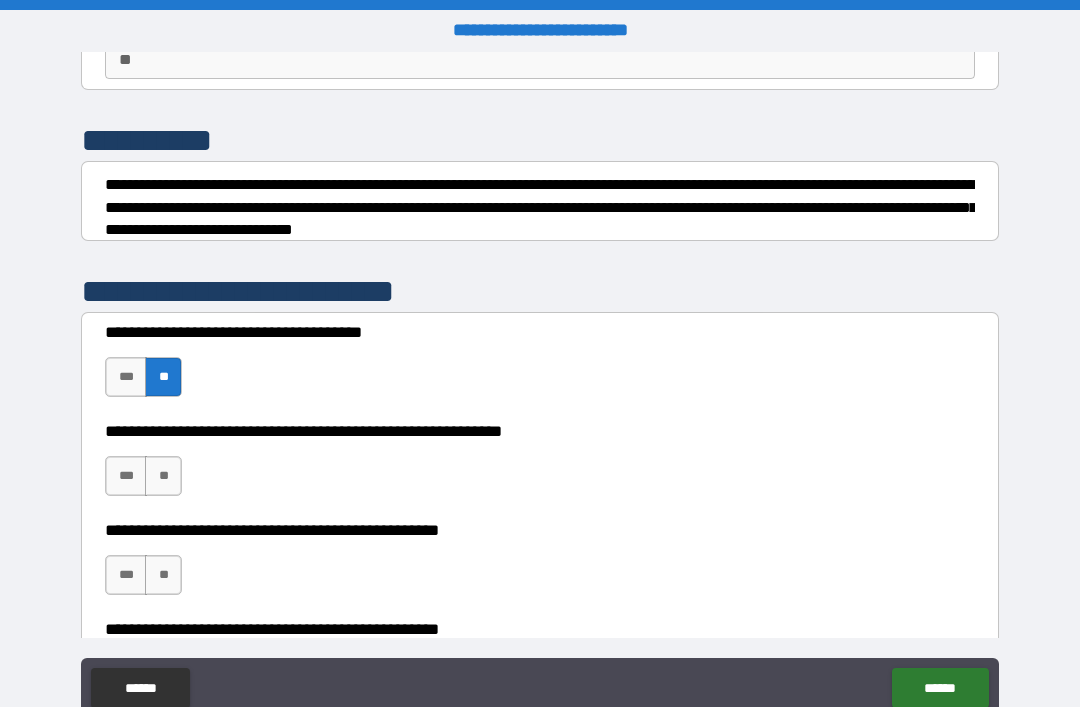 click on "**" at bounding box center (163, 476) 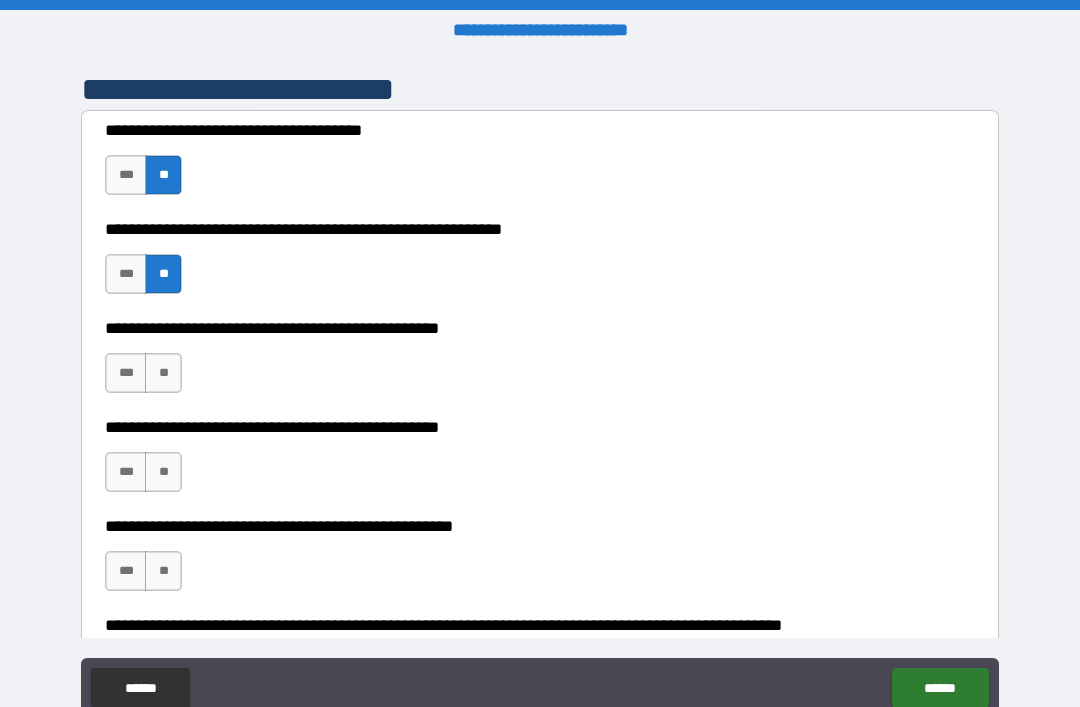 scroll, scrollTop: 444, scrollLeft: 0, axis: vertical 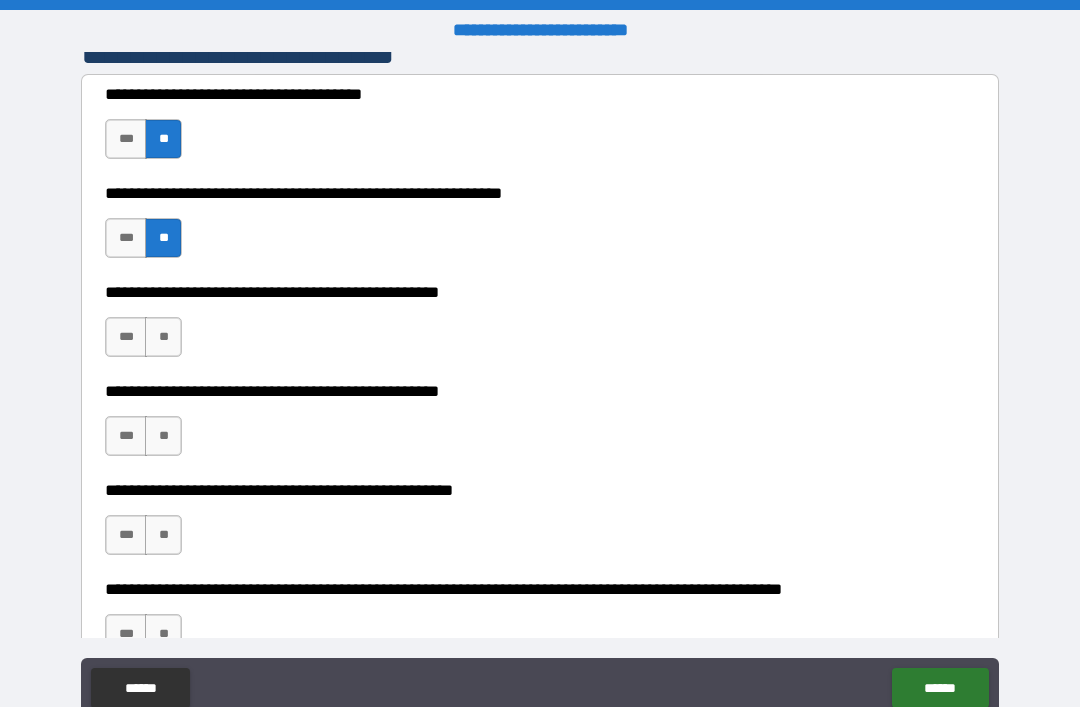 click on "**" at bounding box center [163, 337] 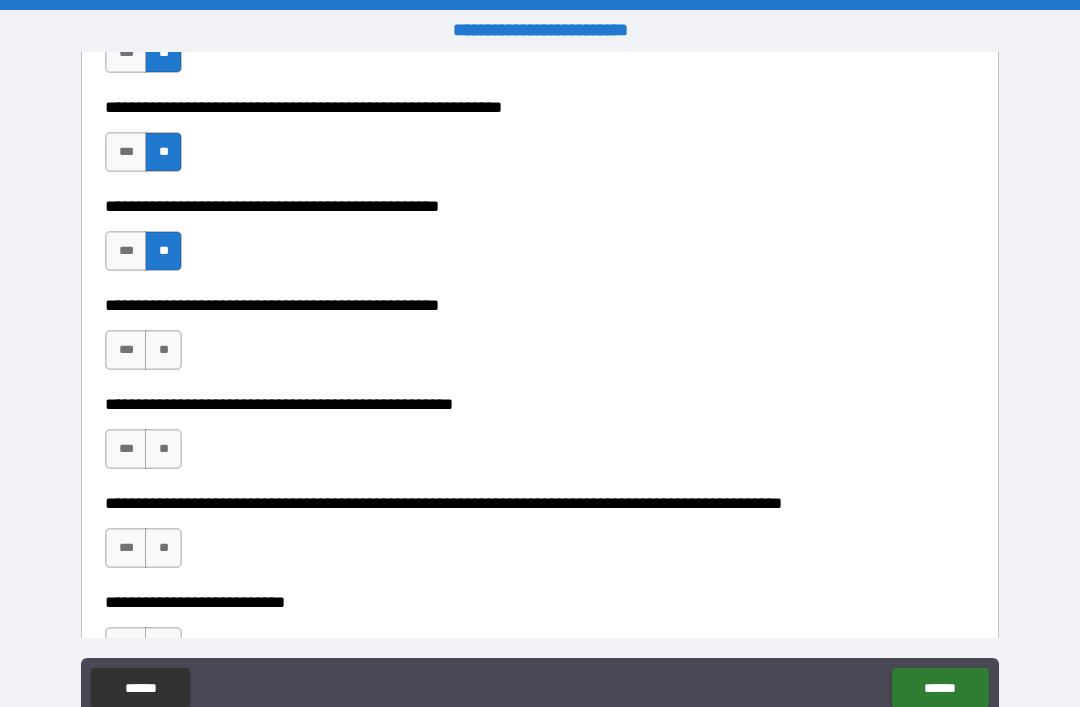 scroll, scrollTop: 535, scrollLeft: 0, axis: vertical 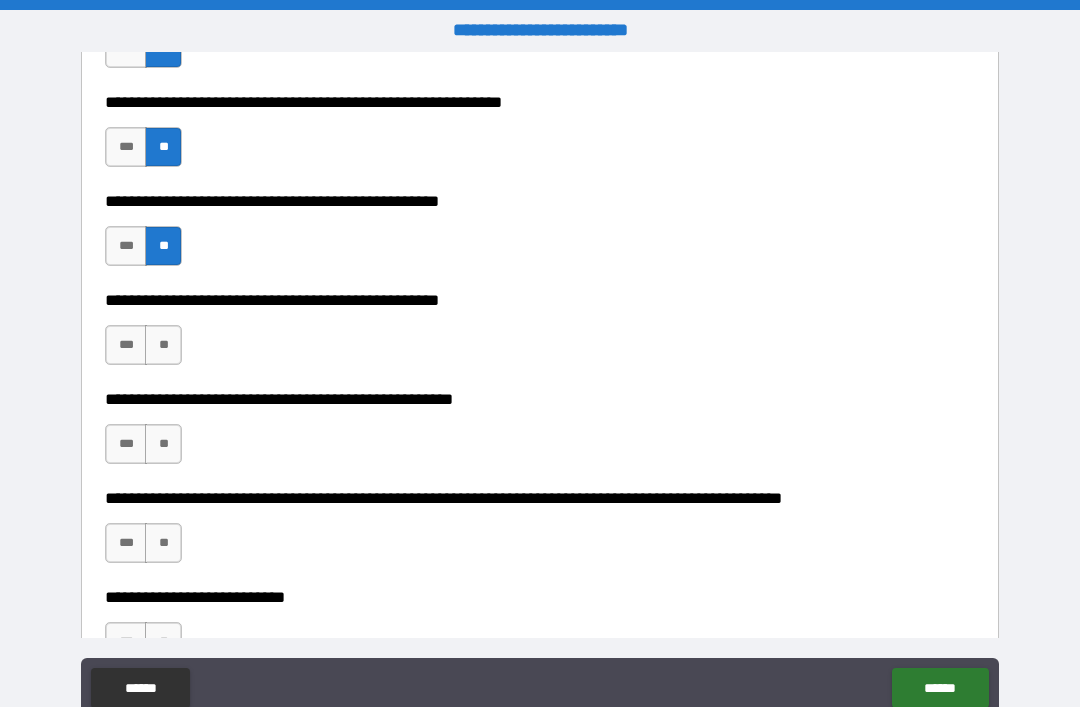 click on "***" at bounding box center (126, 345) 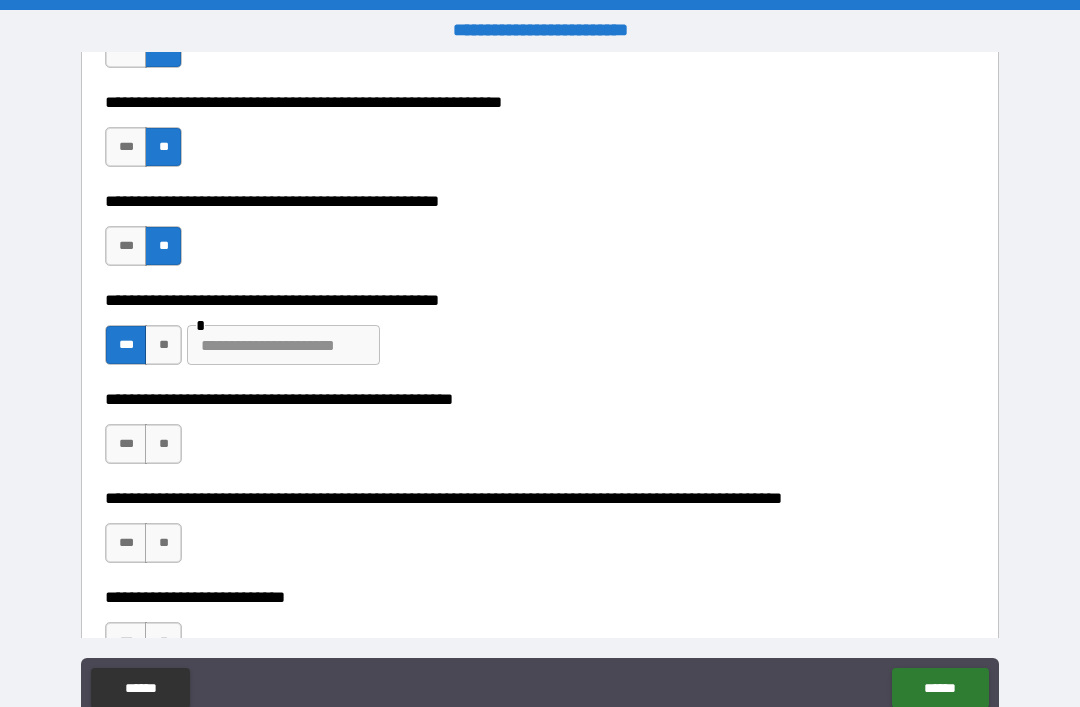 click at bounding box center [283, 345] 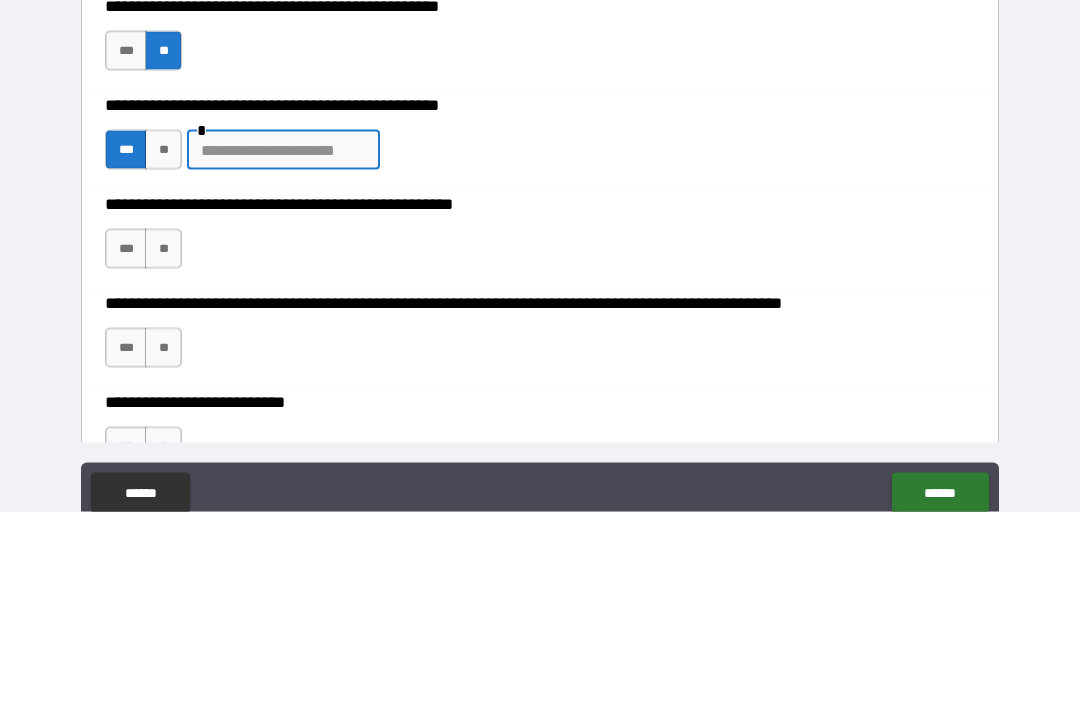 type on "*" 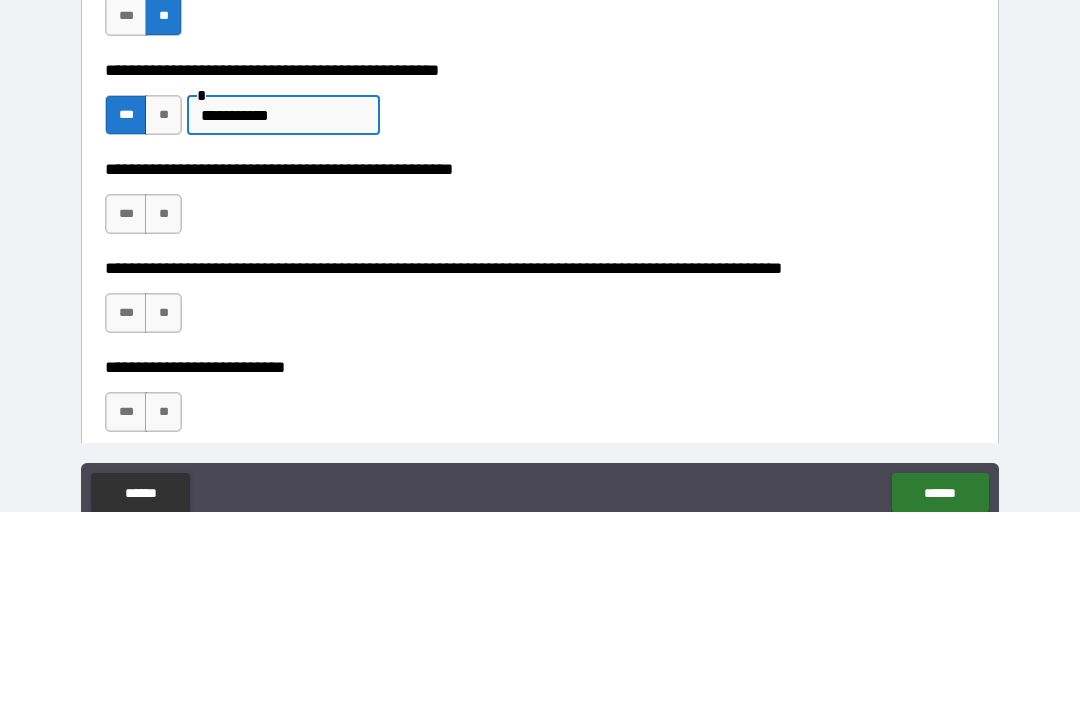 scroll, scrollTop: 606, scrollLeft: 0, axis: vertical 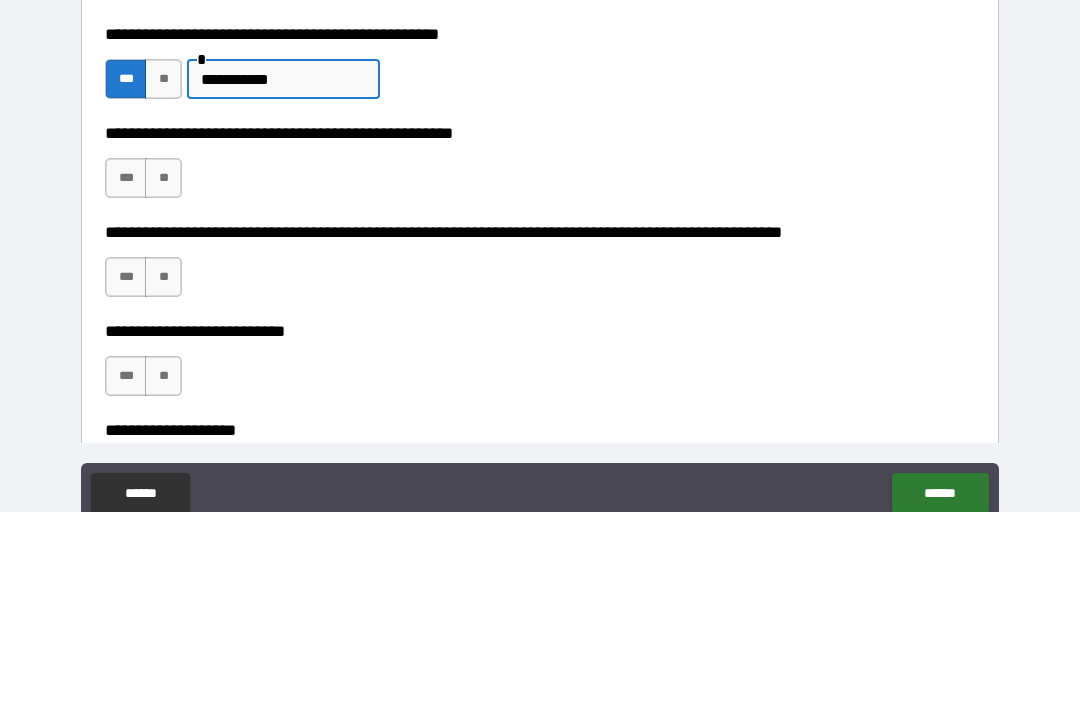 type on "**********" 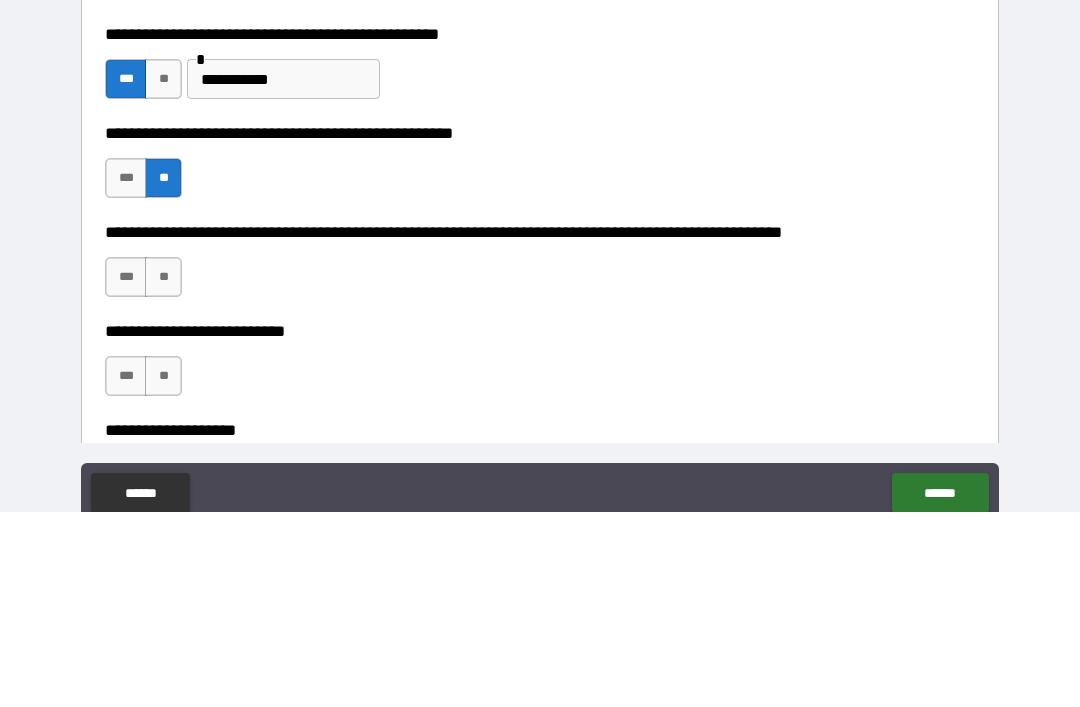 scroll, scrollTop: 64, scrollLeft: 0, axis: vertical 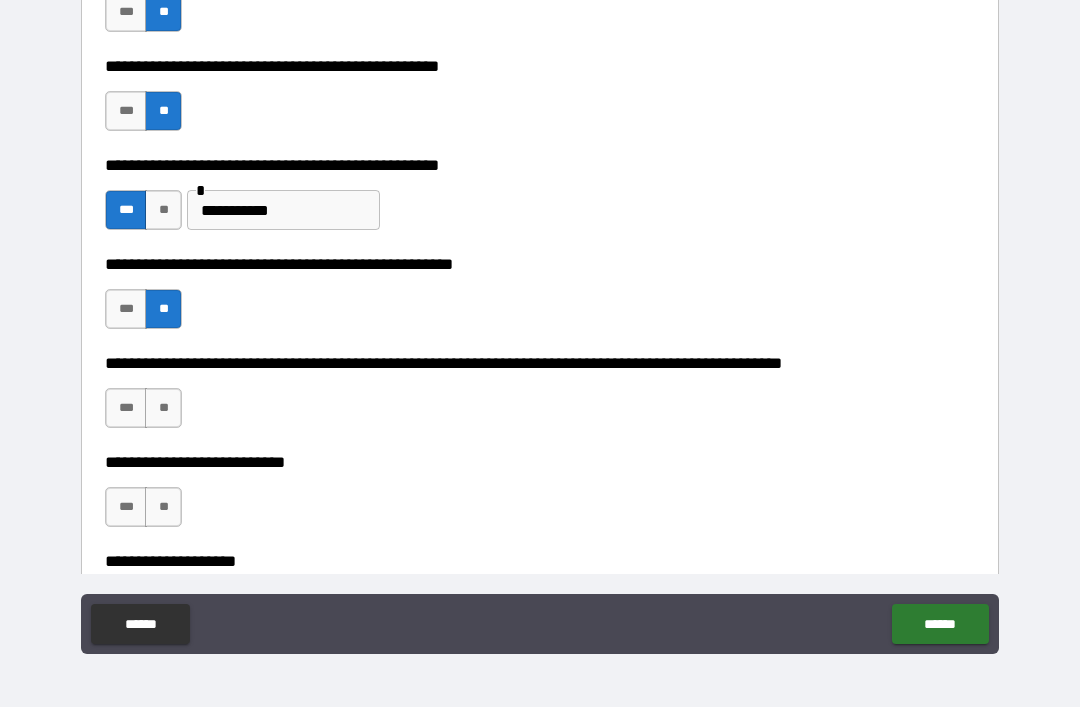 click on "**" at bounding box center (163, 408) 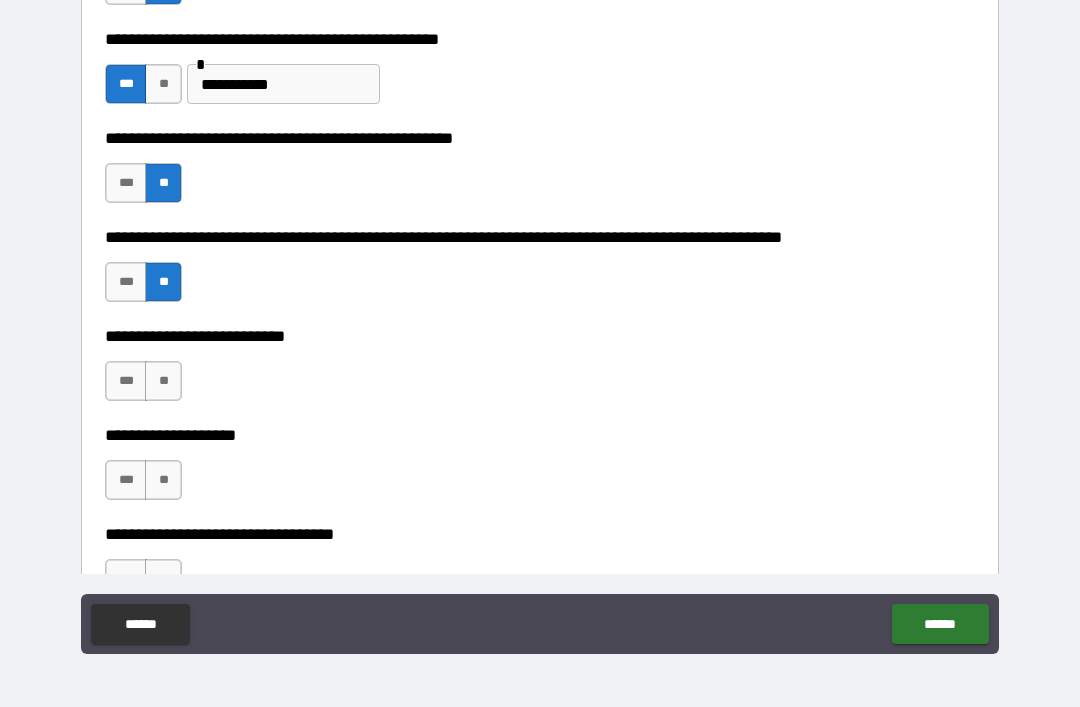 scroll, scrollTop: 734, scrollLeft: 0, axis: vertical 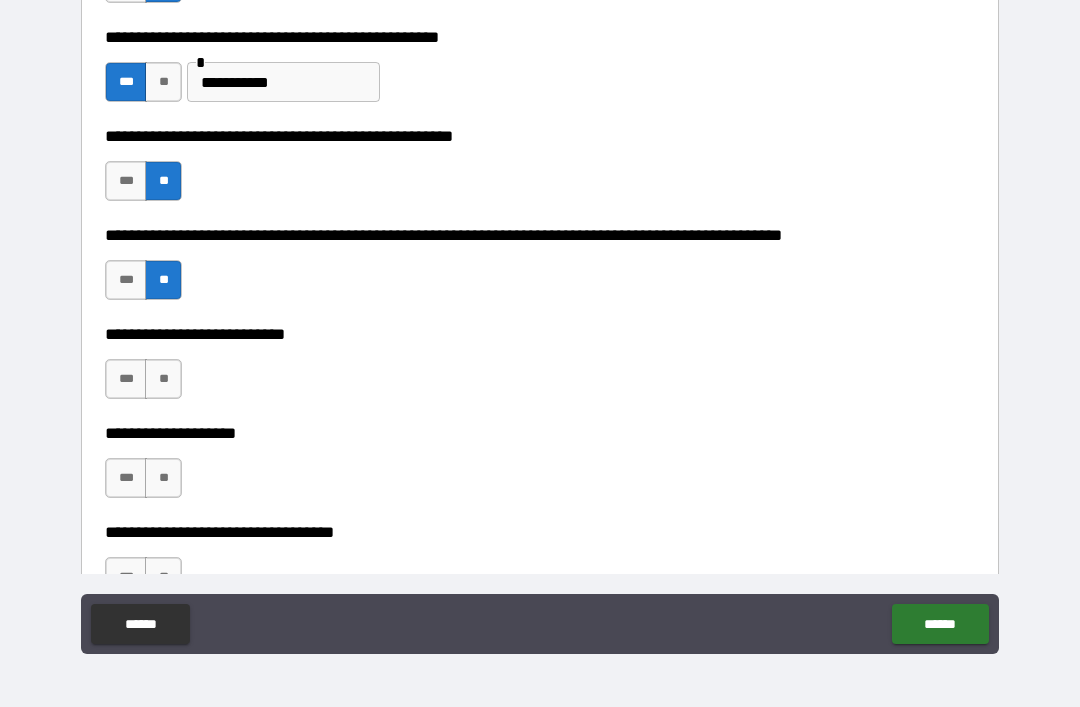 click on "**" at bounding box center [163, 379] 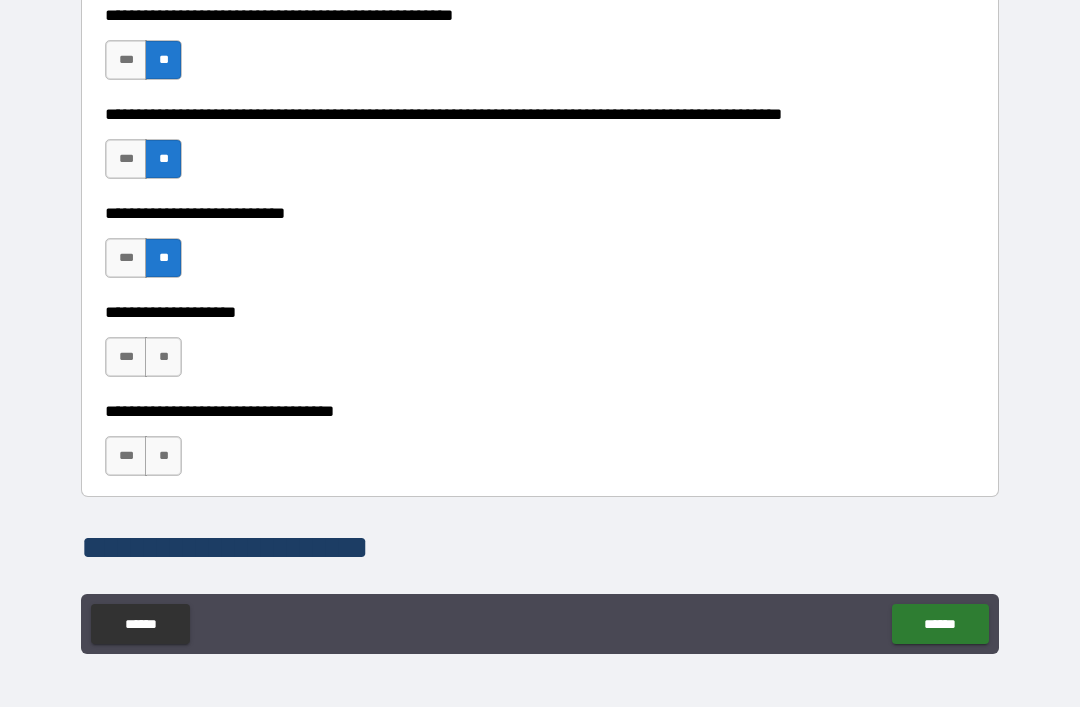 scroll, scrollTop: 883, scrollLeft: 0, axis: vertical 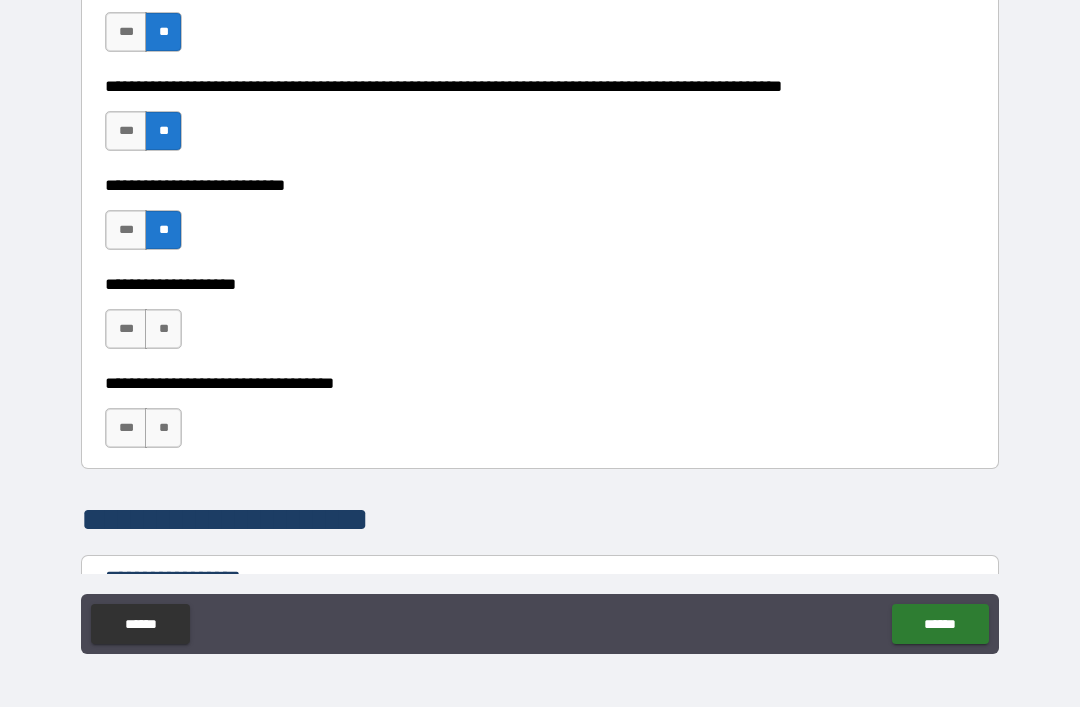click on "**" at bounding box center (163, 329) 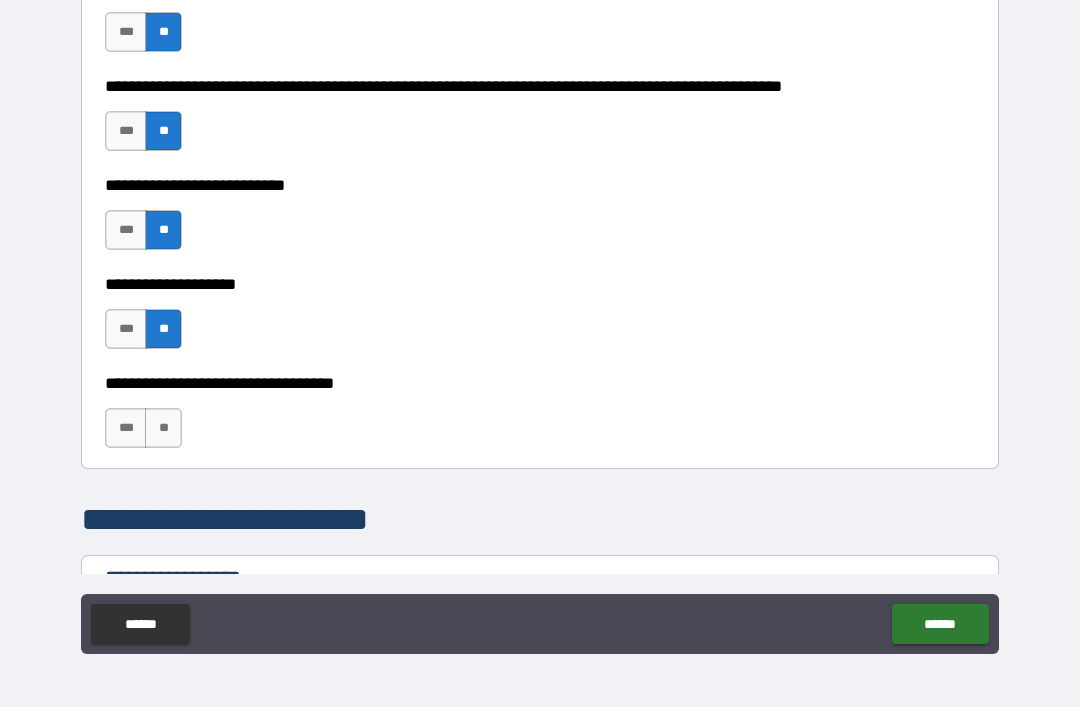 click on "**" at bounding box center (163, 428) 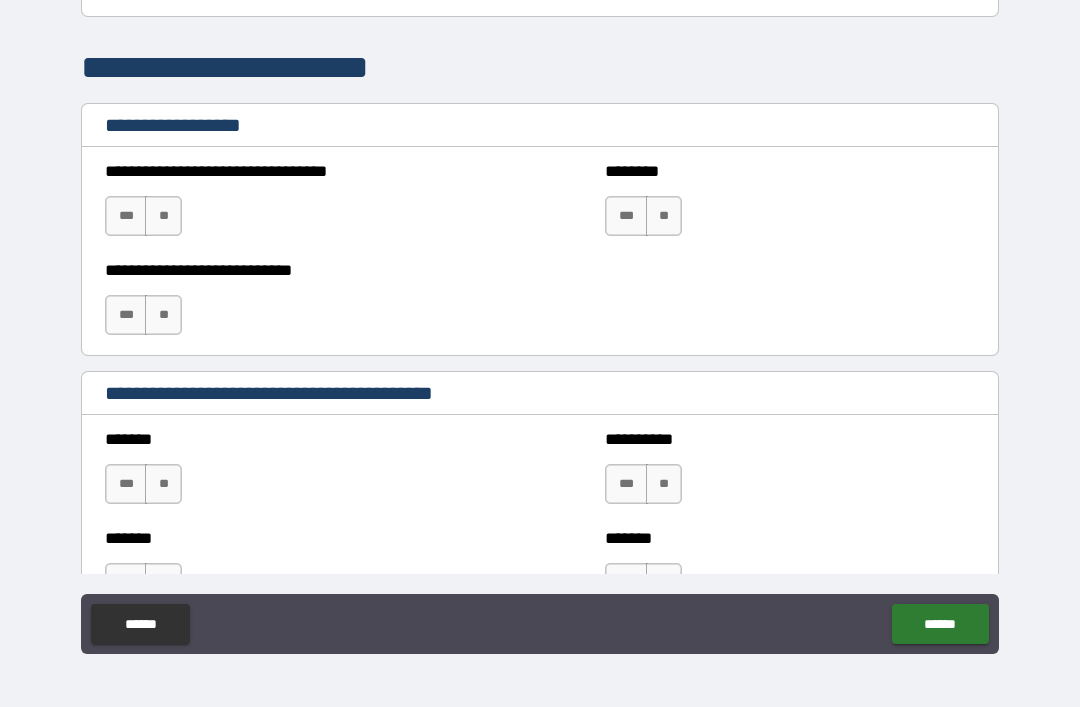 scroll, scrollTop: 1334, scrollLeft: 0, axis: vertical 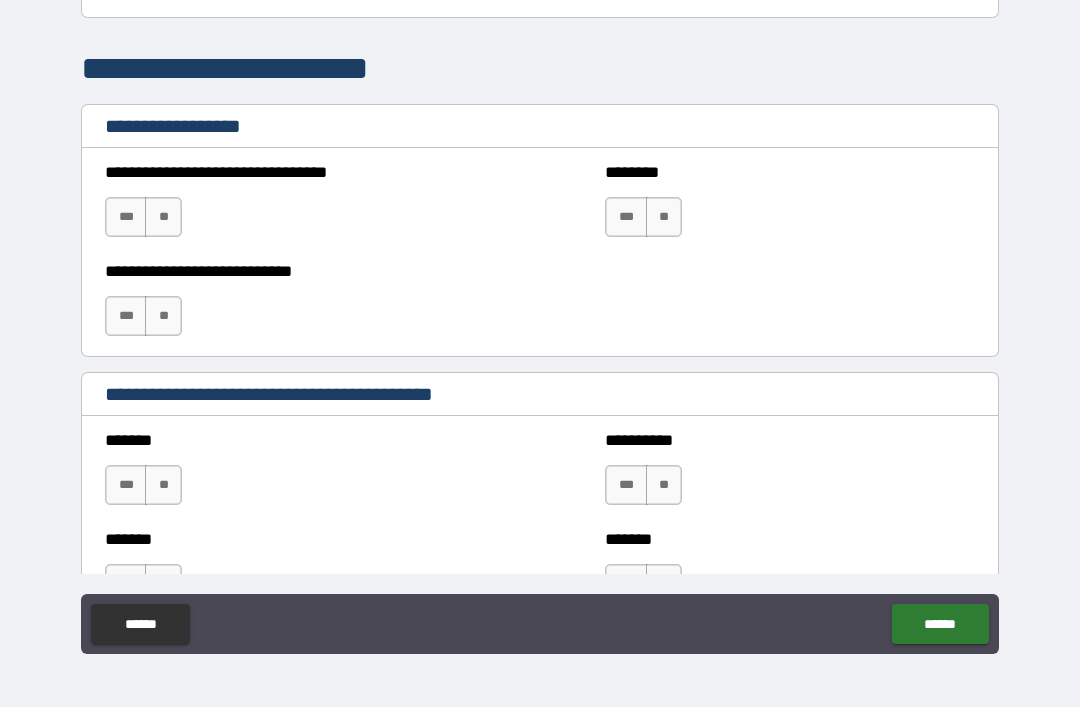 click on "**" at bounding box center (163, 217) 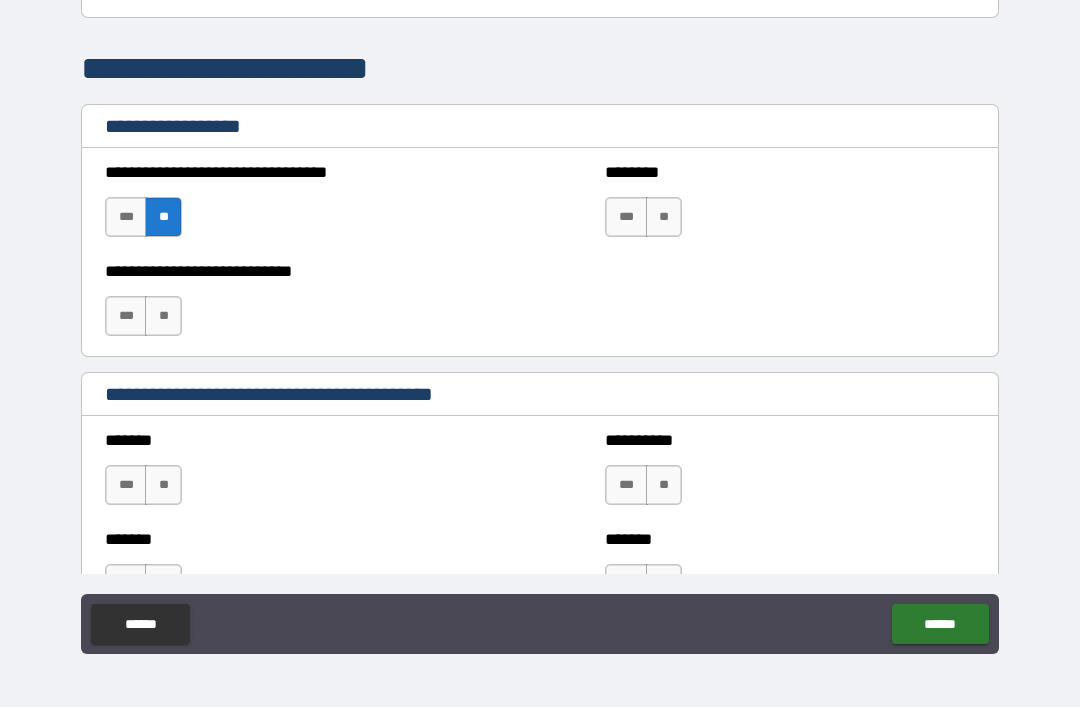 click on "**" at bounding box center [163, 316] 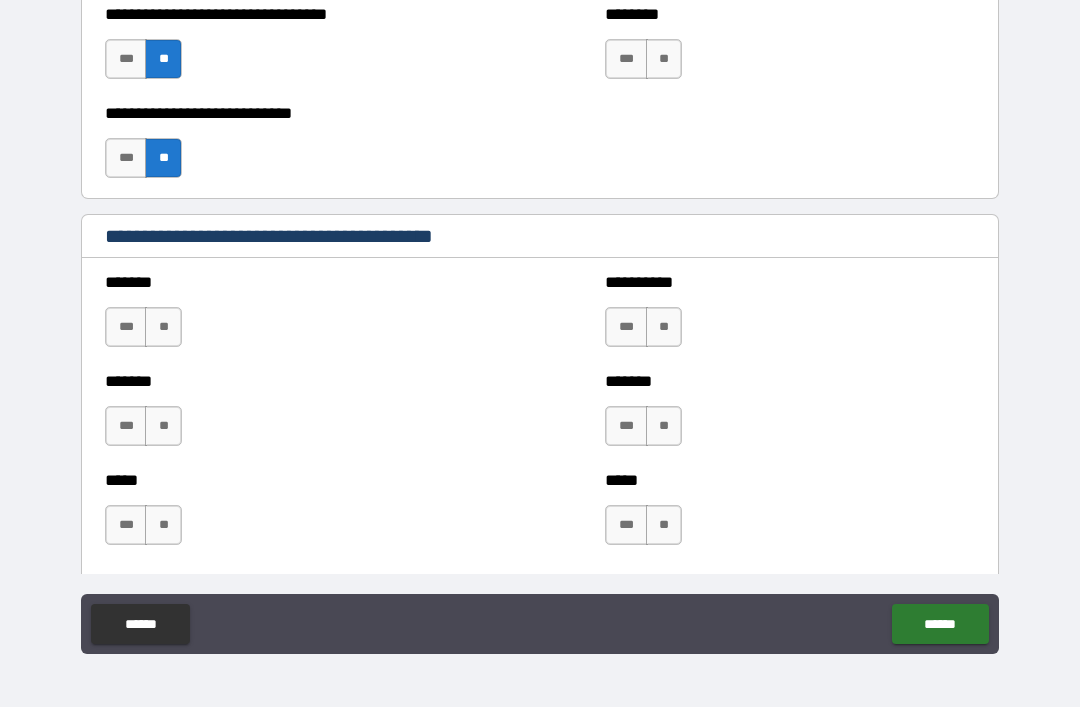 scroll, scrollTop: 1497, scrollLeft: 0, axis: vertical 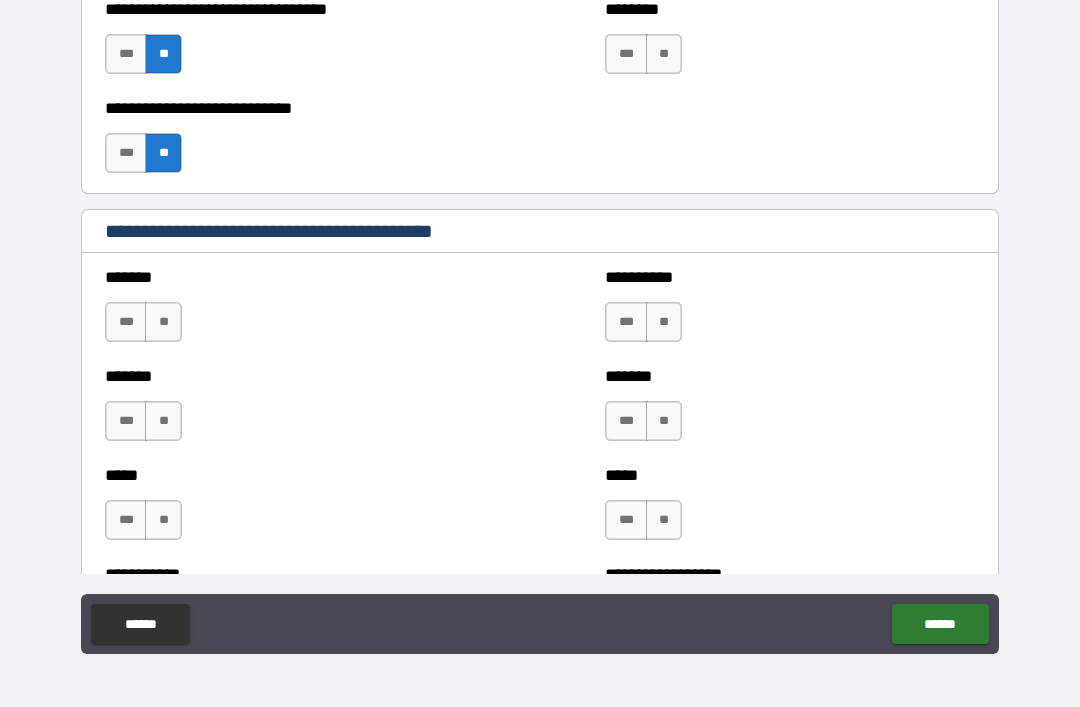 click on "**" at bounding box center [163, 322] 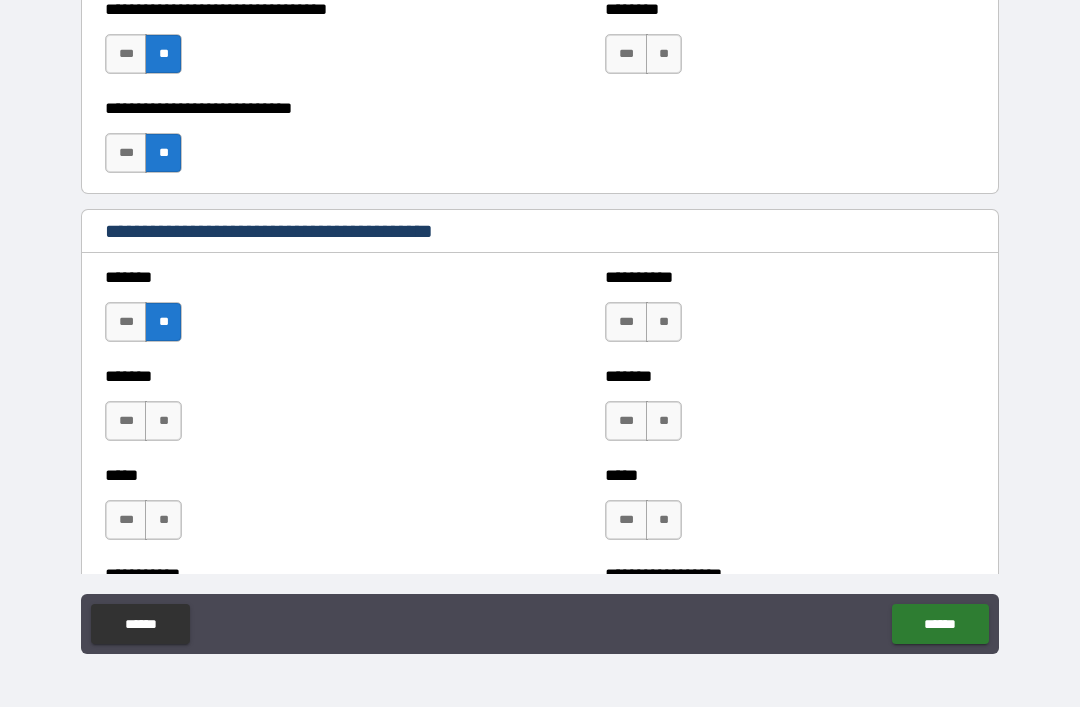 click on "**" at bounding box center [163, 421] 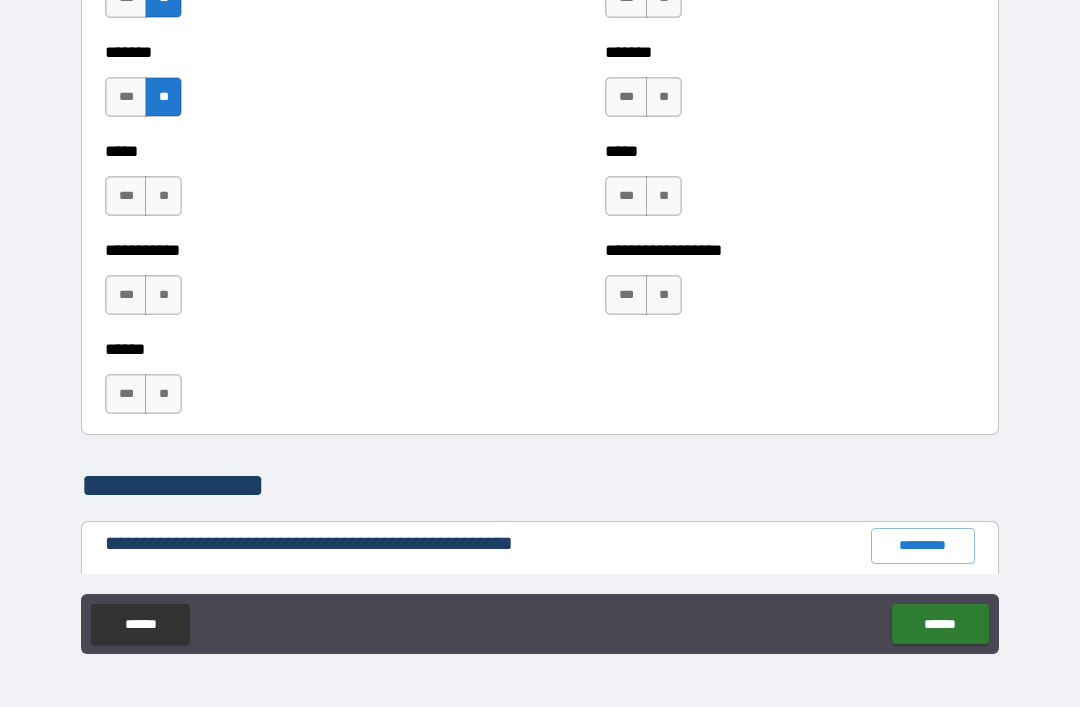 scroll, scrollTop: 1821, scrollLeft: 0, axis: vertical 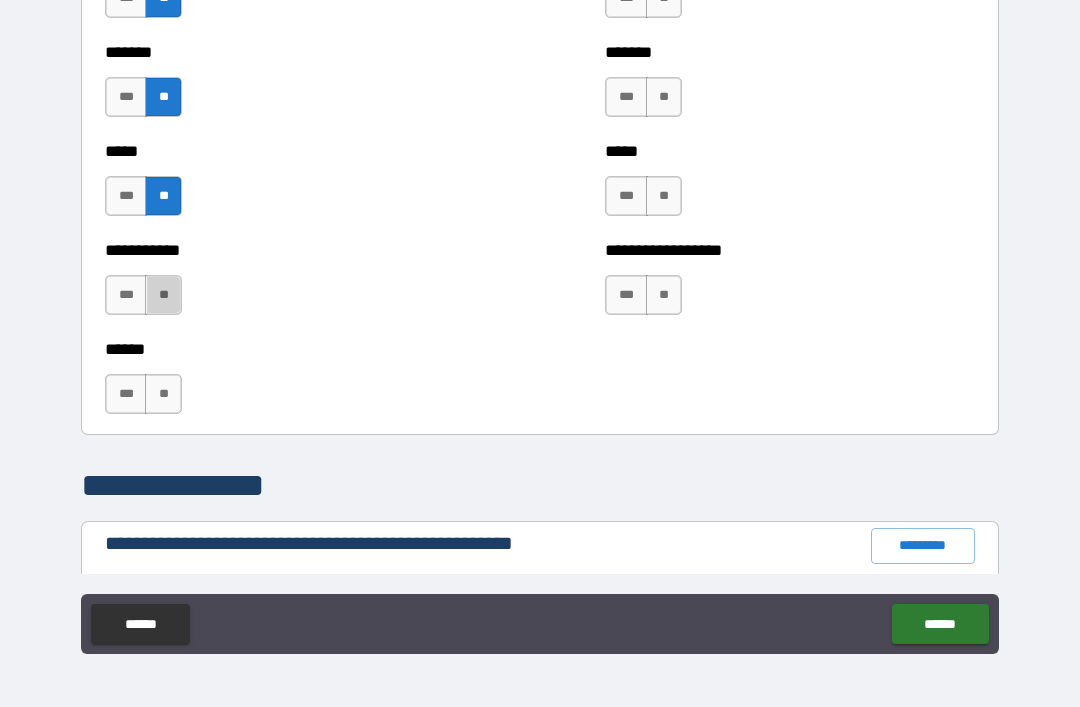click on "**" at bounding box center (163, 295) 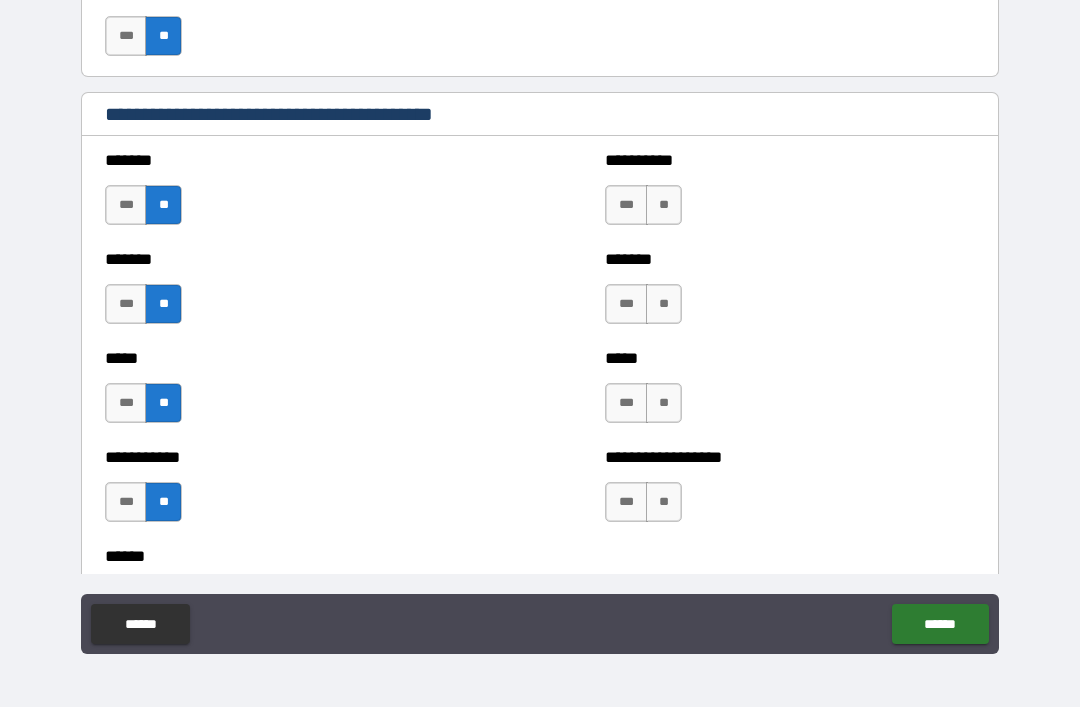 scroll, scrollTop: 1613, scrollLeft: 0, axis: vertical 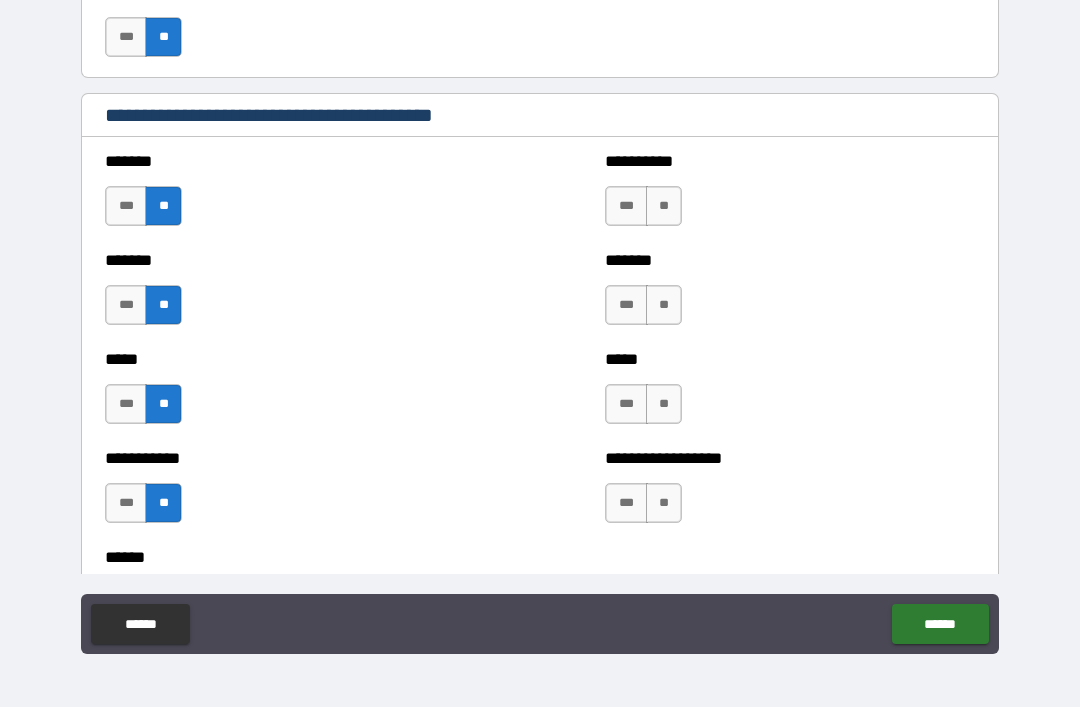 click on "**" at bounding box center (664, 206) 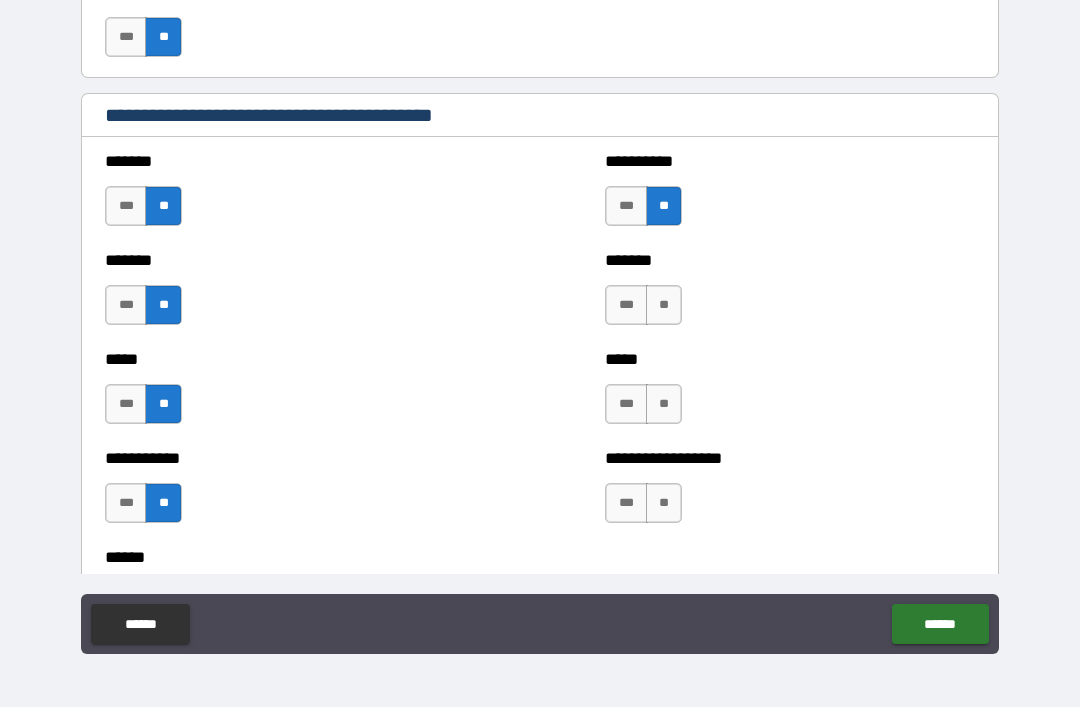 click on "**" at bounding box center (664, 305) 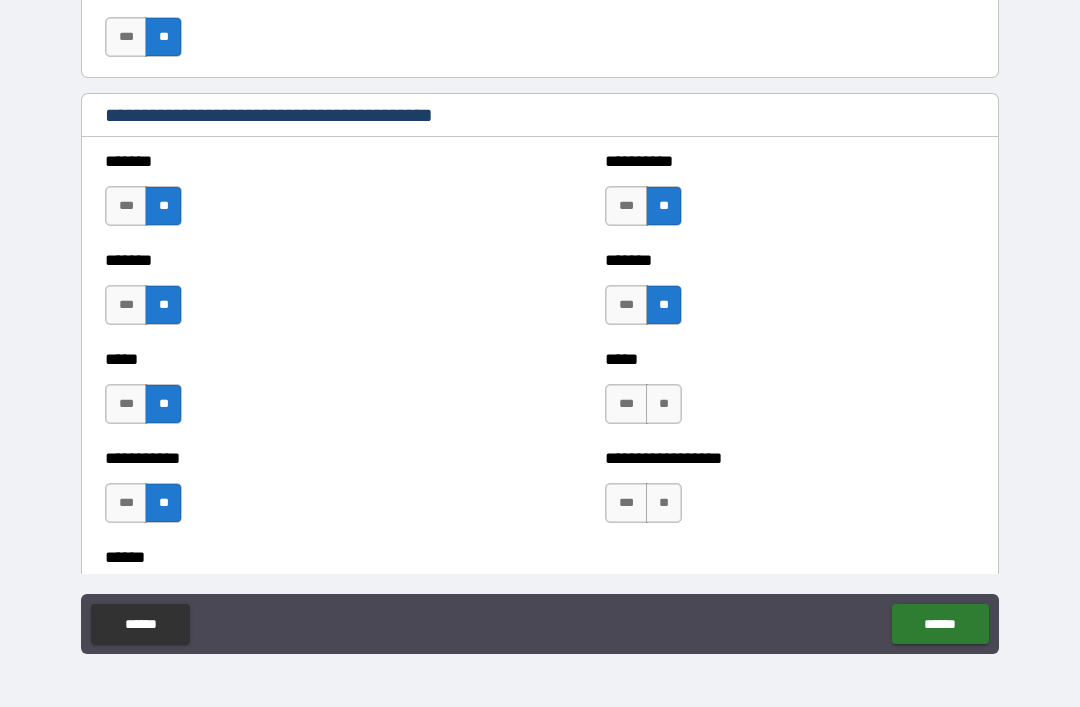 click on "**" at bounding box center [664, 404] 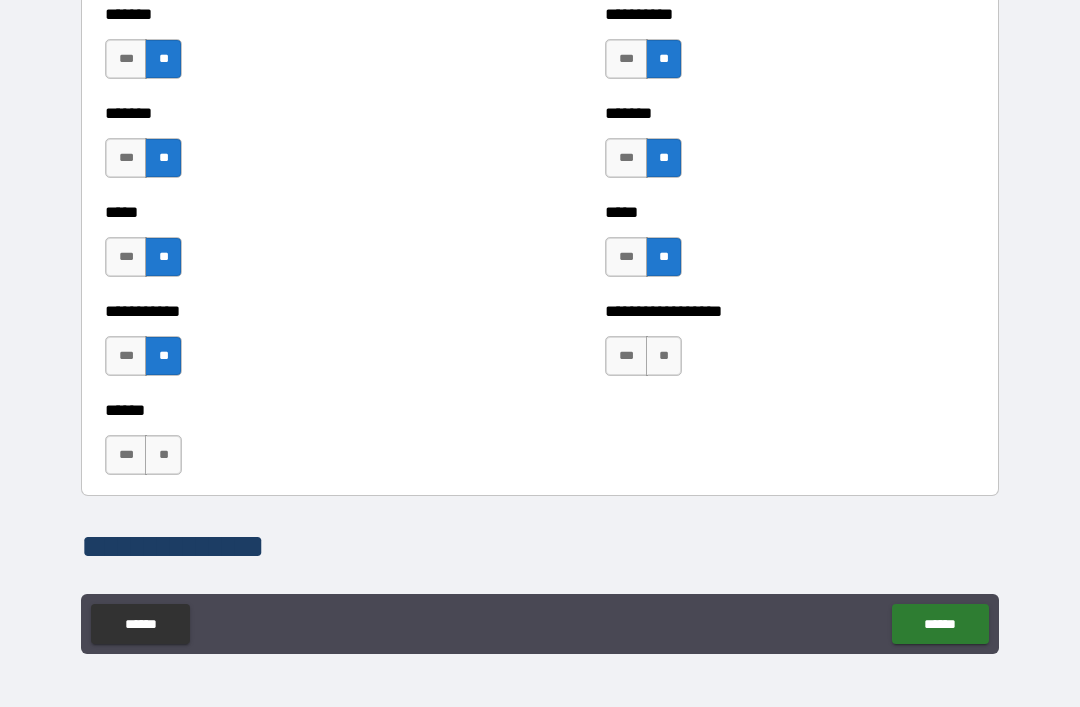 scroll, scrollTop: 1773, scrollLeft: 0, axis: vertical 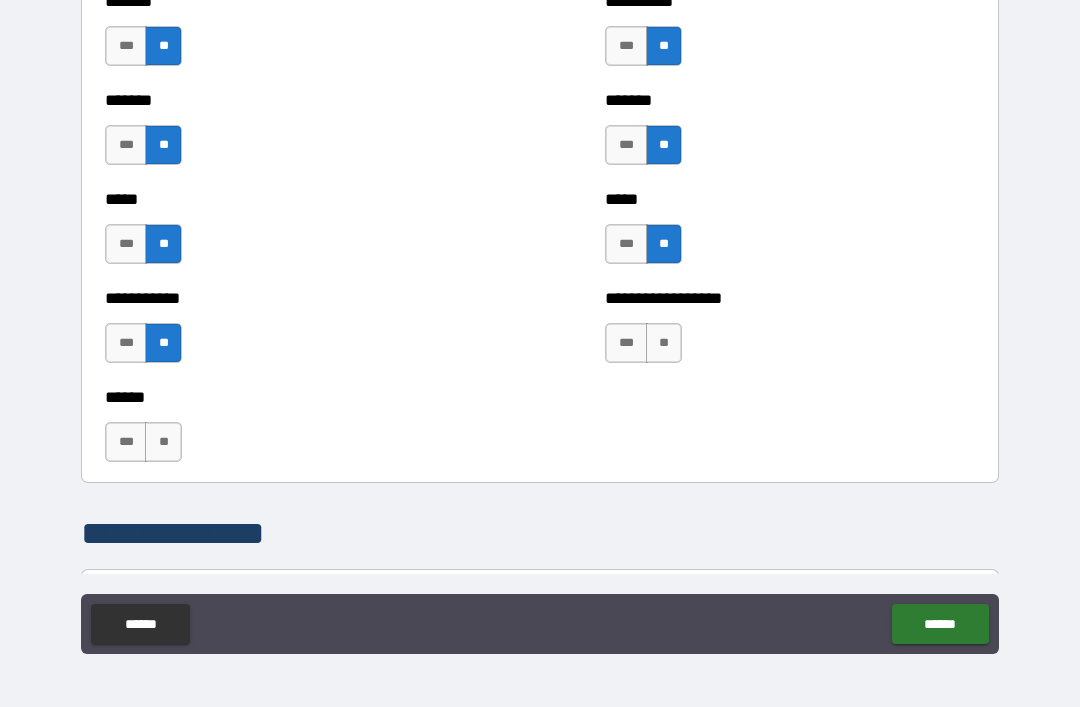 click on "**" at bounding box center (664, 343) 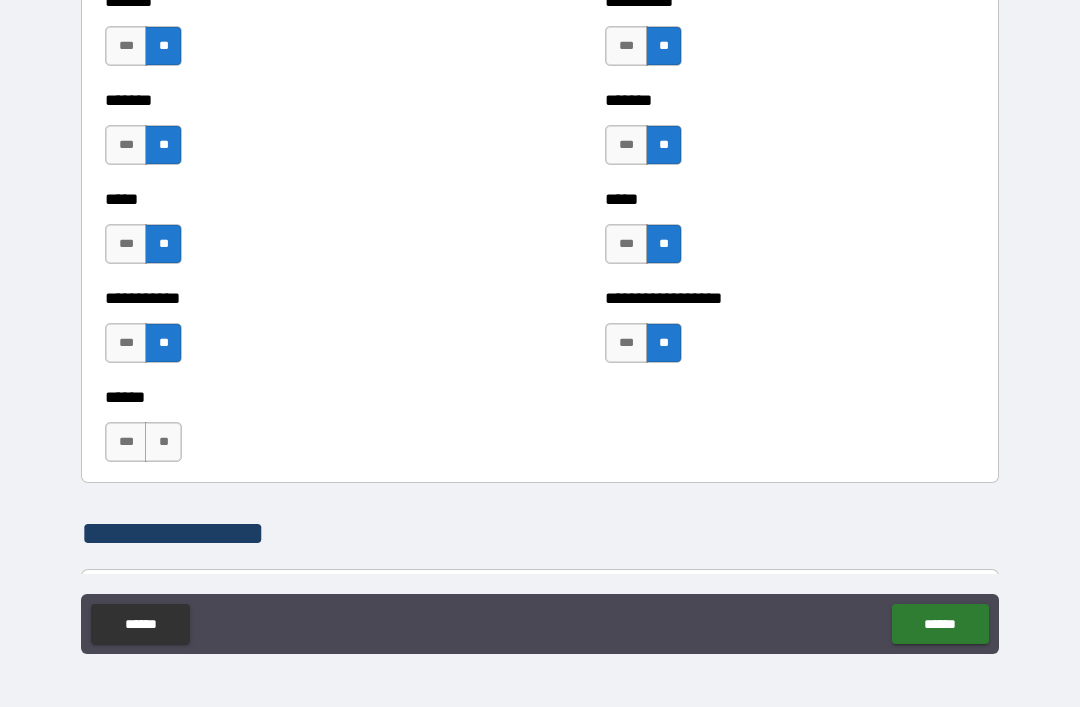 click on "**" at bounding box center (163, 442) 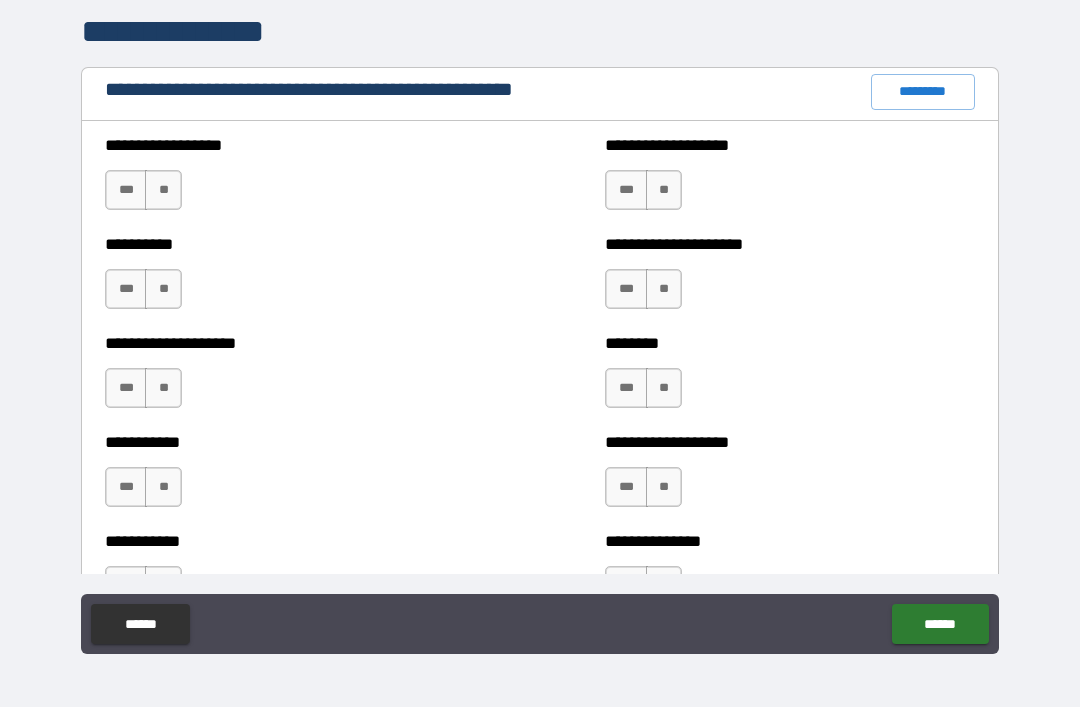 scroll, scrollTop: 2276, scrollLeft: 0, axis: vertical 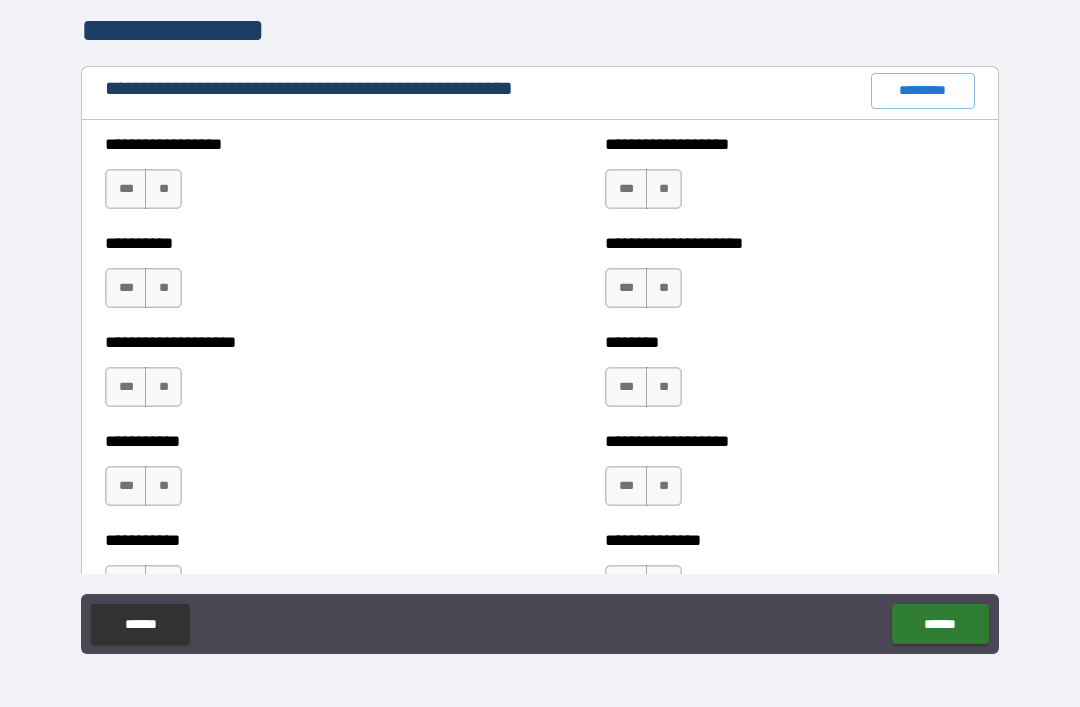 click on "**" at bounding box center [163, 189] 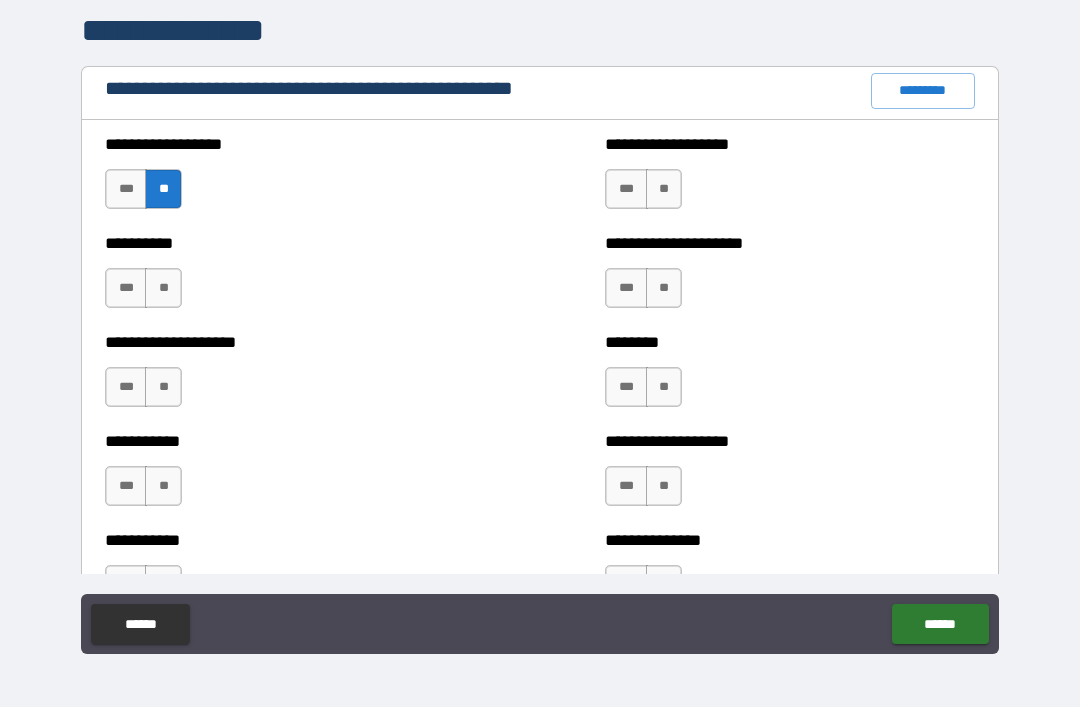 click on "**" at bounding box center [163, 288] 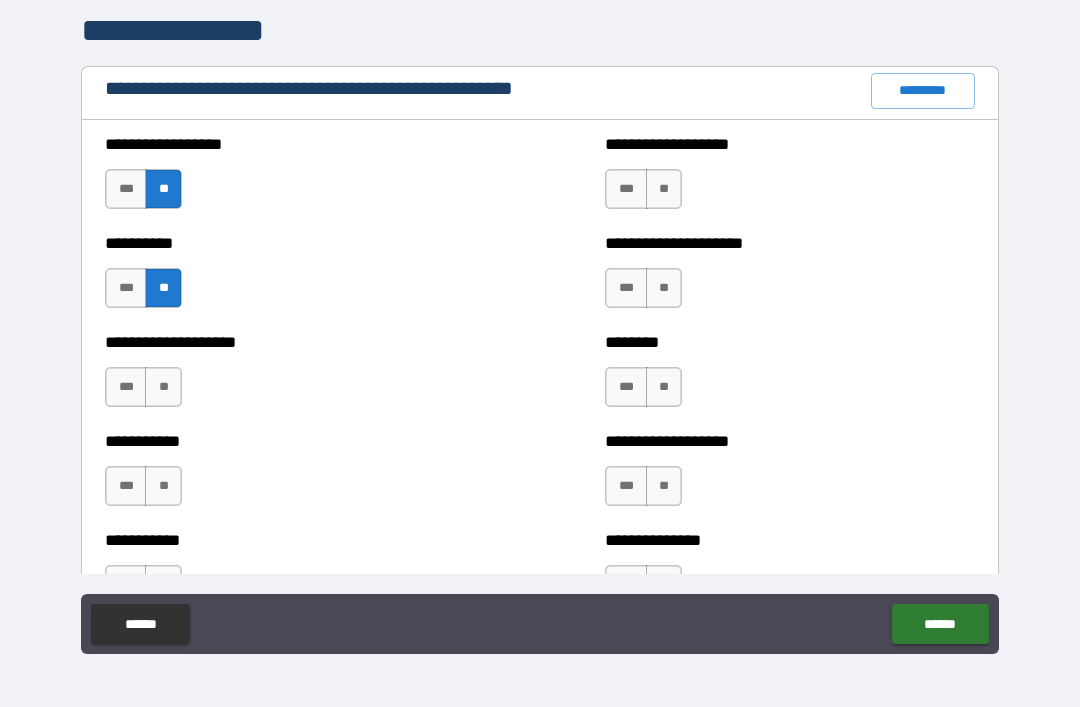 click on "**" at bounding box center [163, 387] 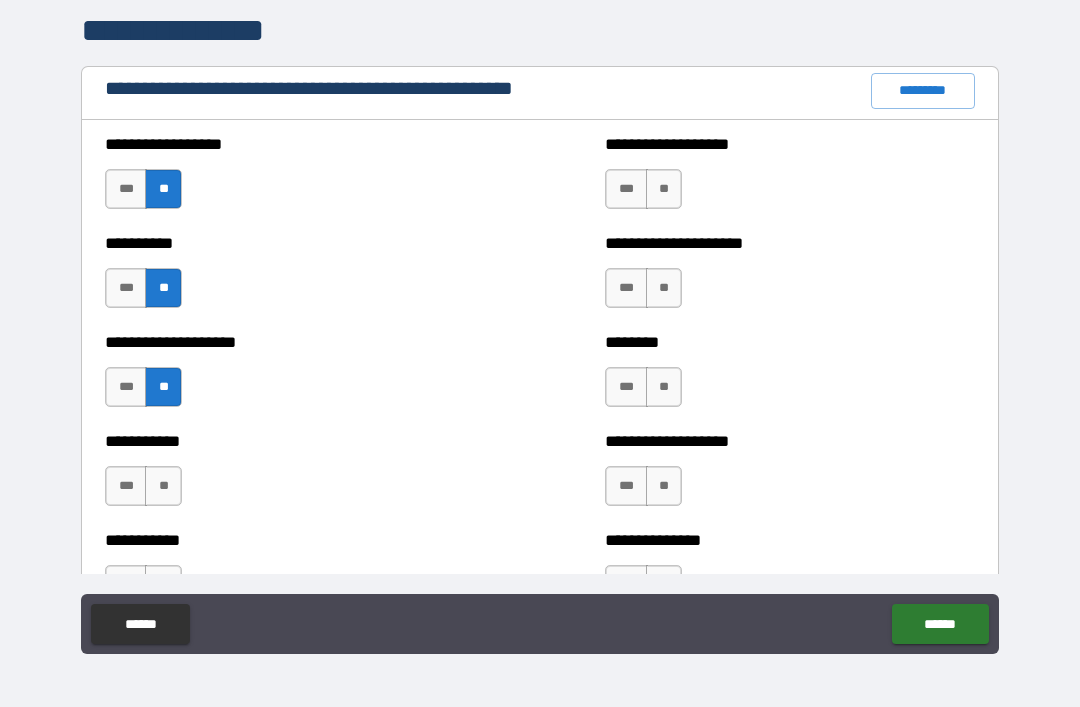 click on "**" at bounding box center [163, 486] 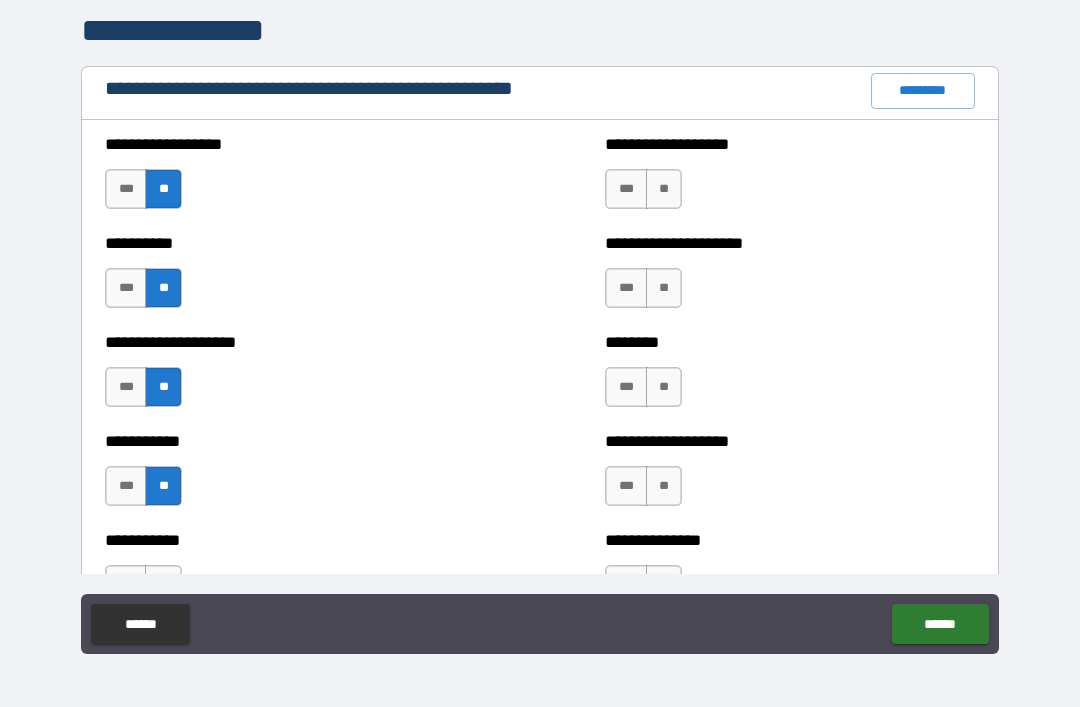 click on "**" at bounding box center (664, 189) 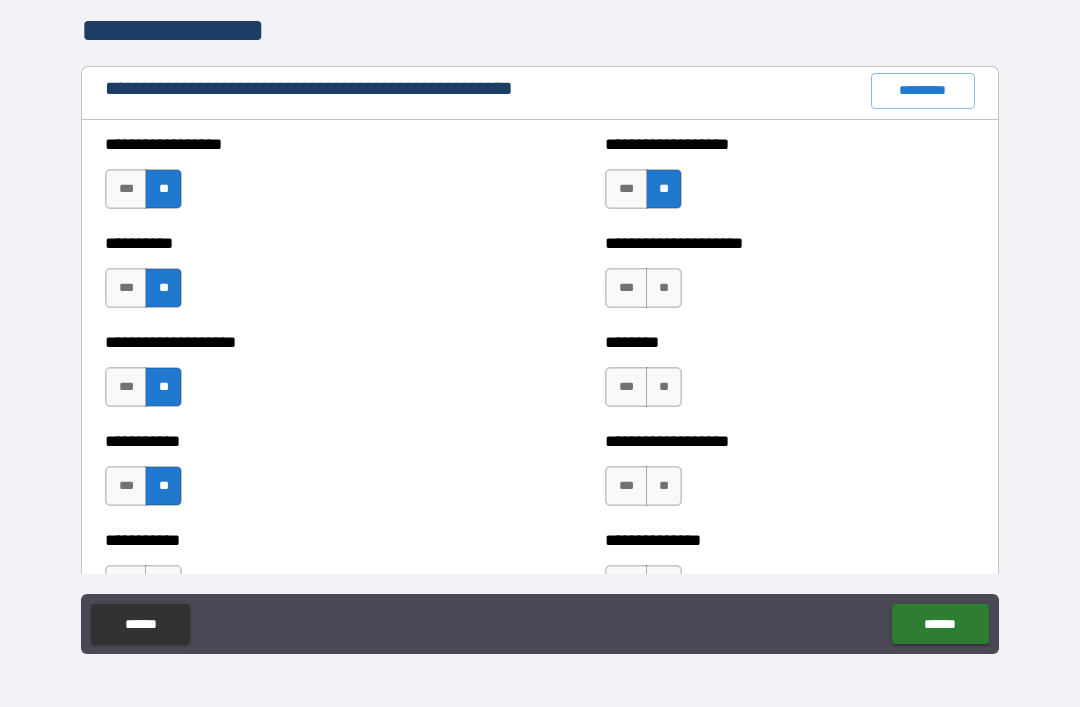 click on "**" at bounding box center [664, 288] 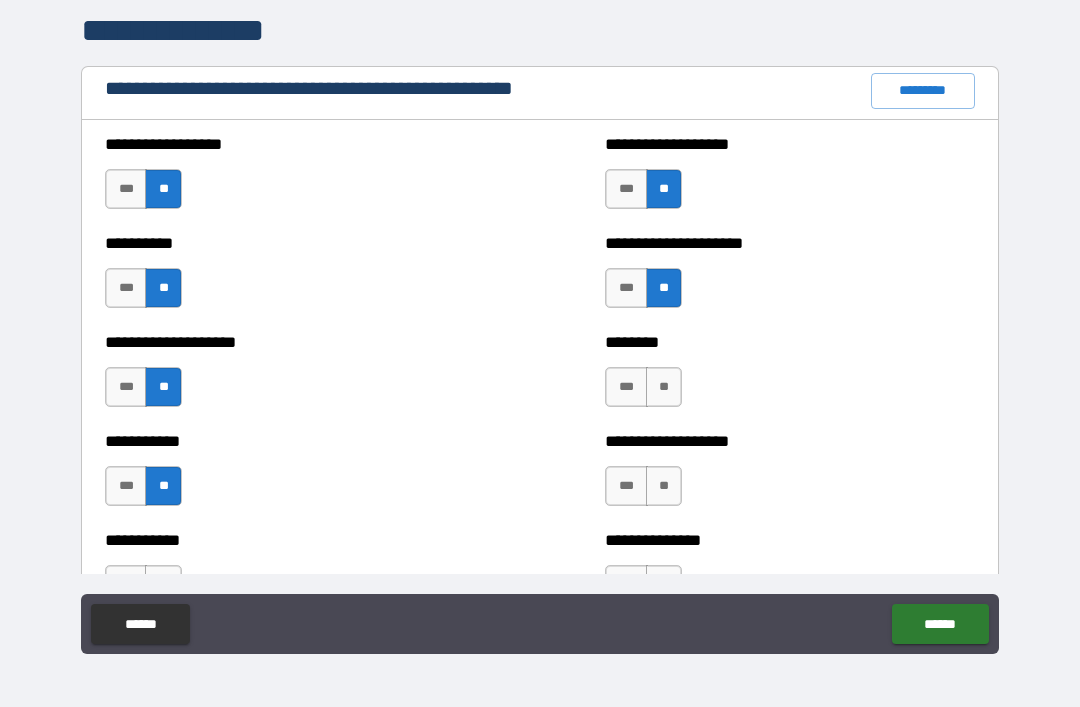 click on "**" at bounding box center [664, 387] 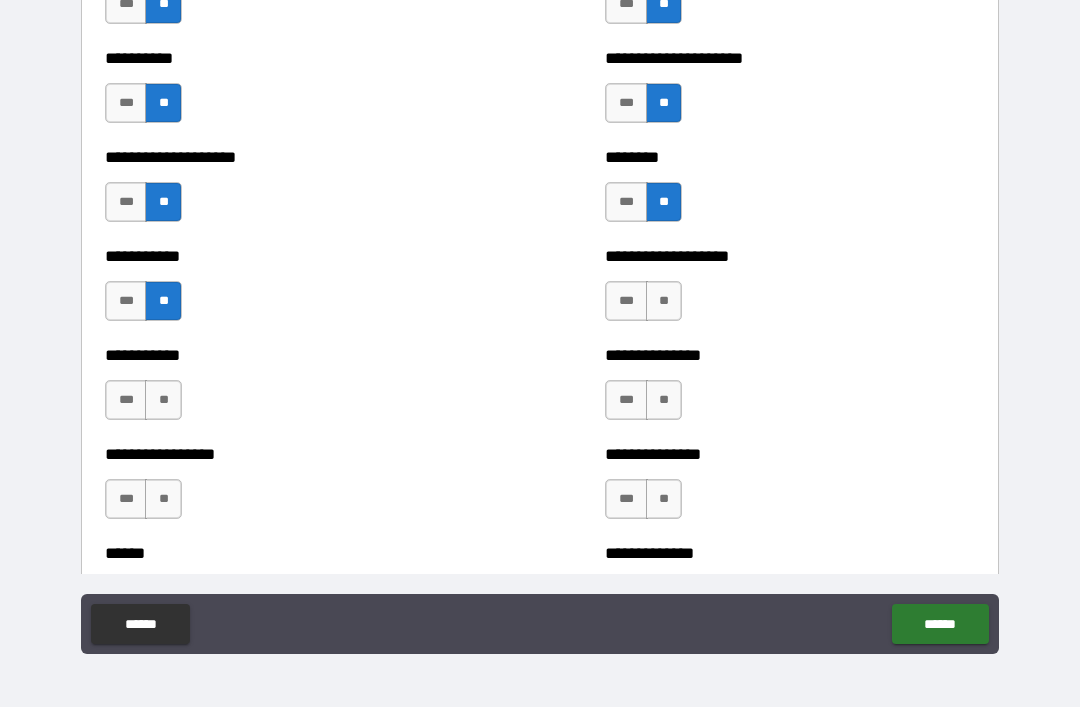 scroll, scrollTop: 2465, scrollLeft: 0, axis: vertical 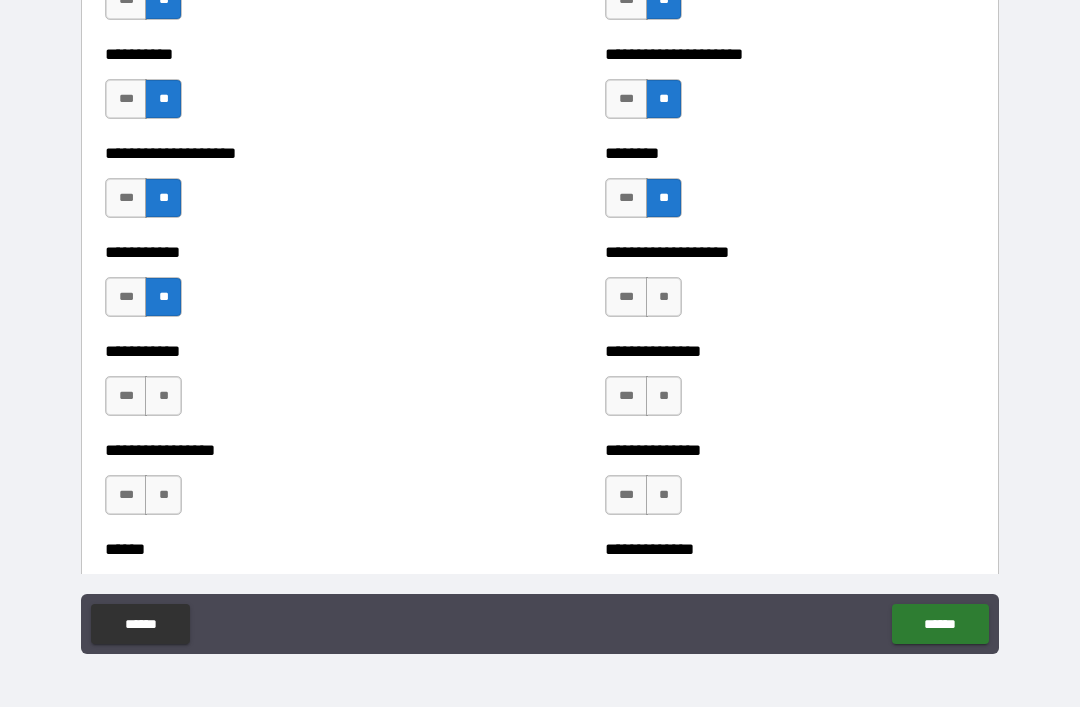 click on "**" at bounding box center (664, 297) 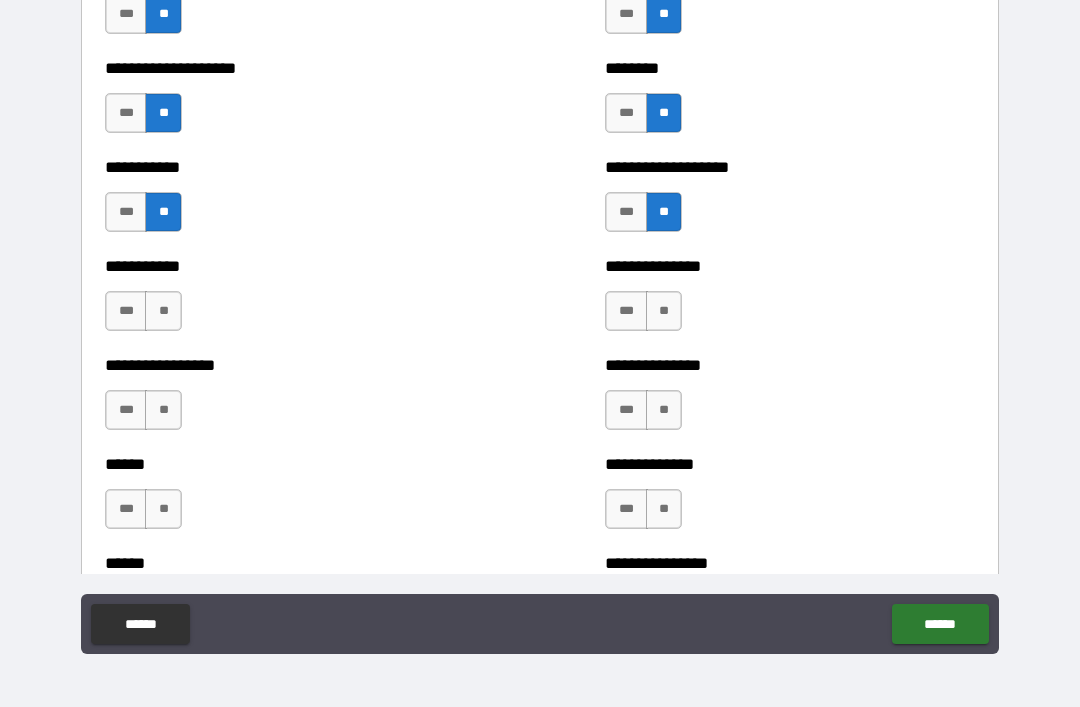 scroll, scrollTop: 2566, scrollLeft: 0, axis: vertical 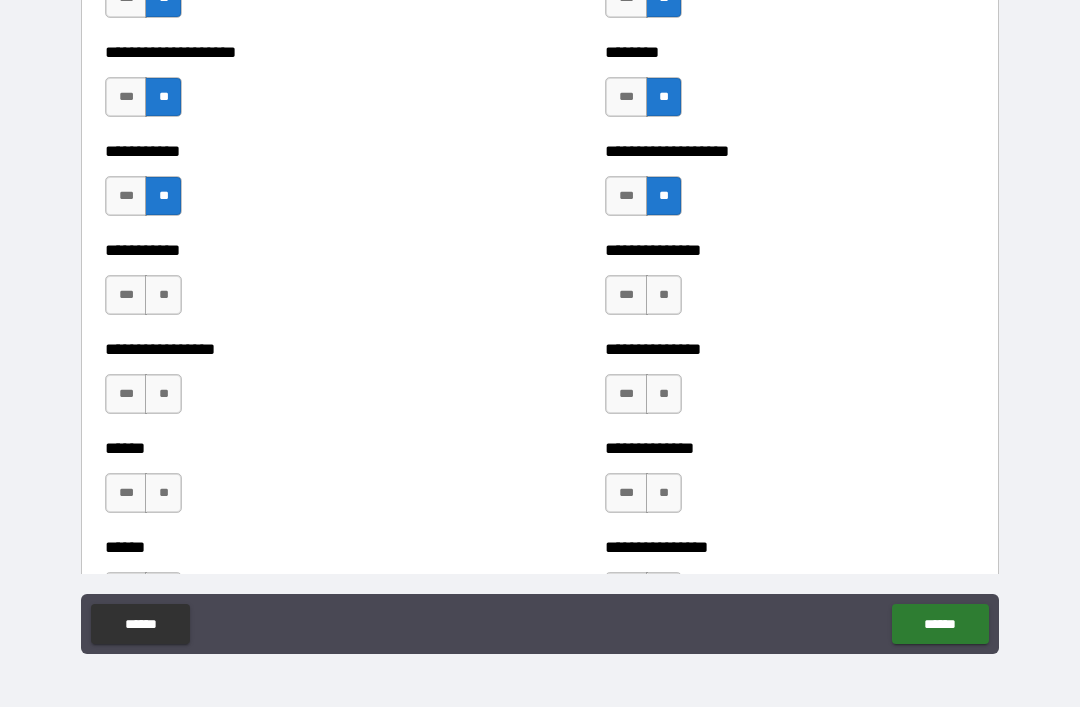 click on "**" at bounding box center [664, 295] 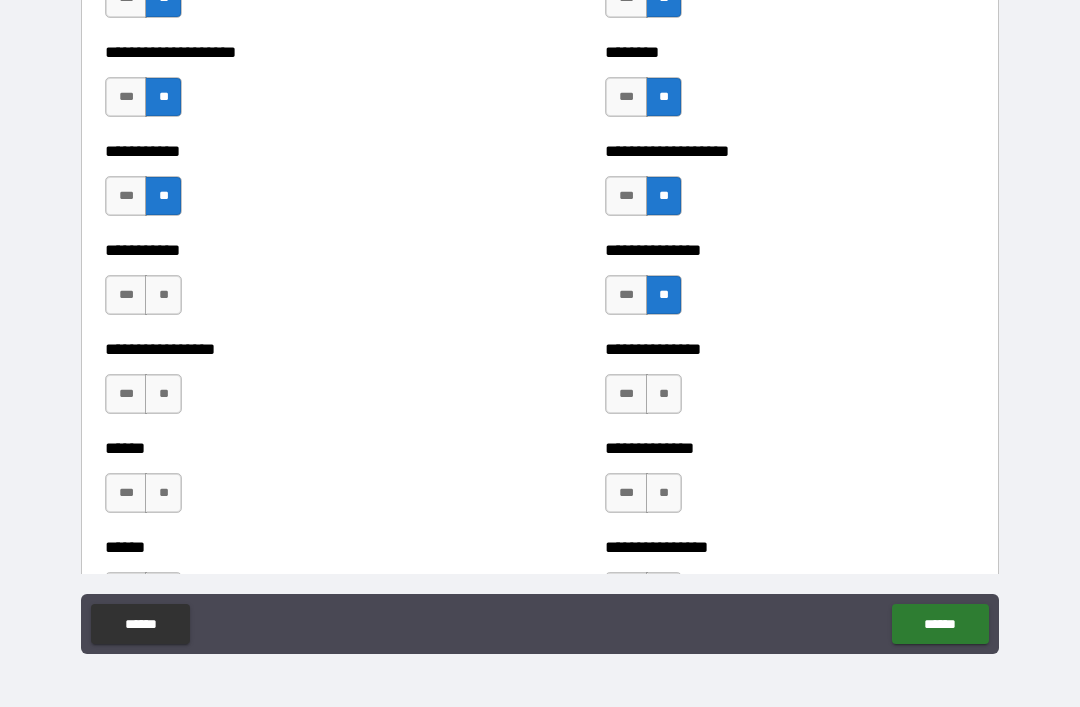 click on "**" at bounding box center [664, 394] 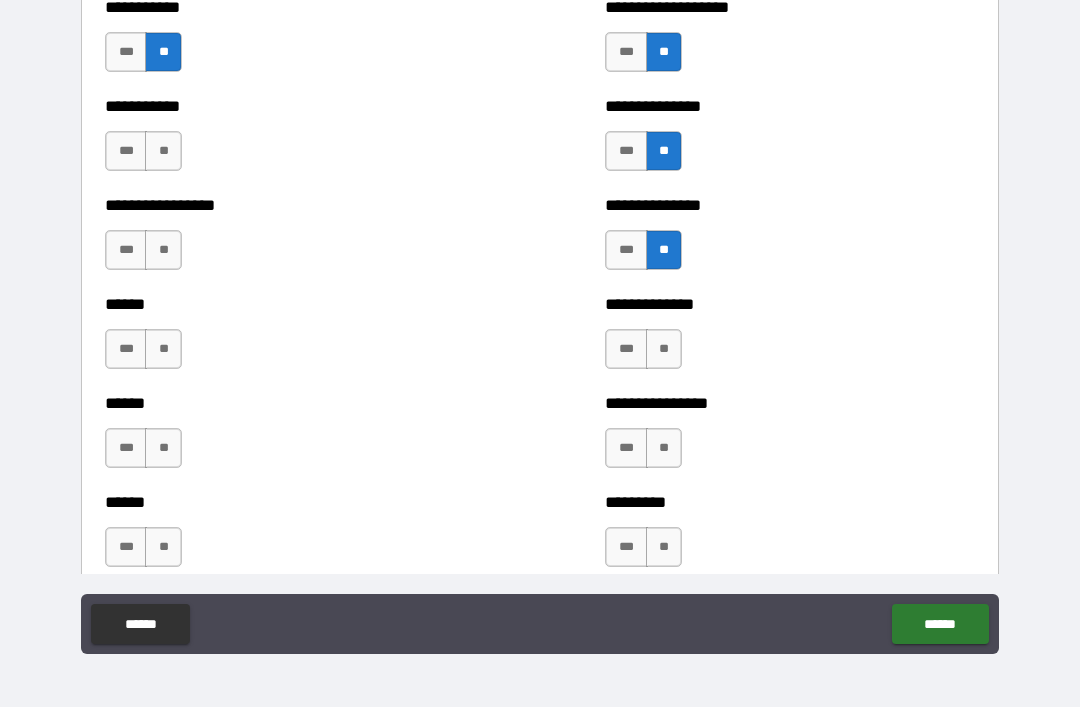 scroll, scrollTop: 2712, scrollLeft: 0, axis: vertical 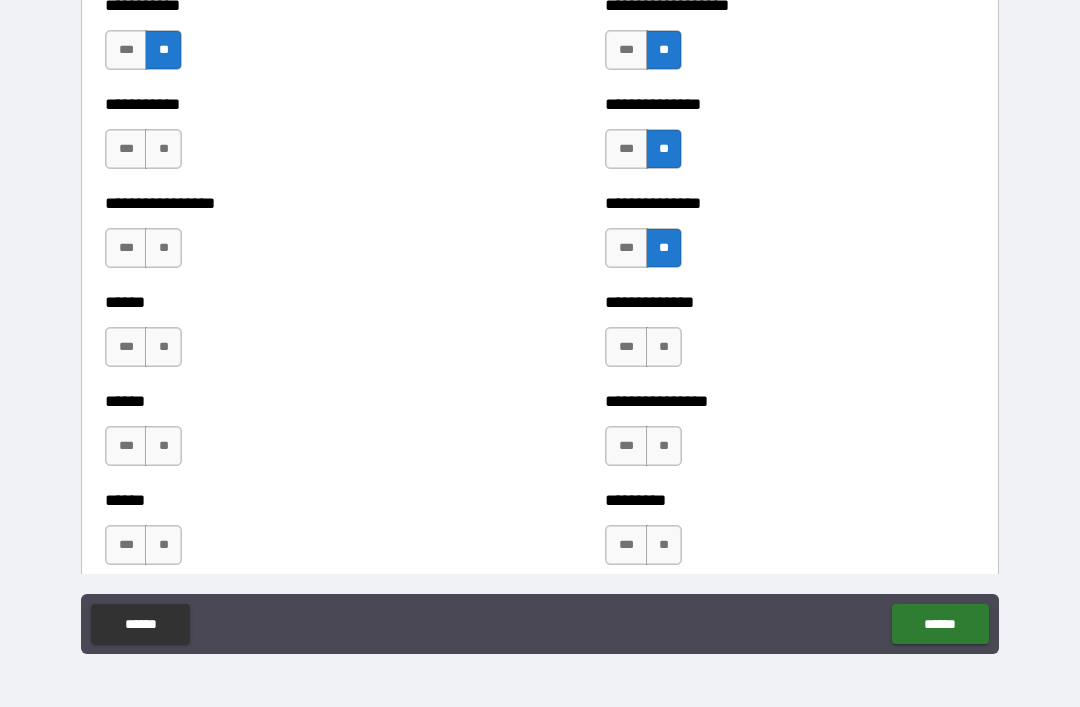 click on "**" at bounding box center [664, 347] 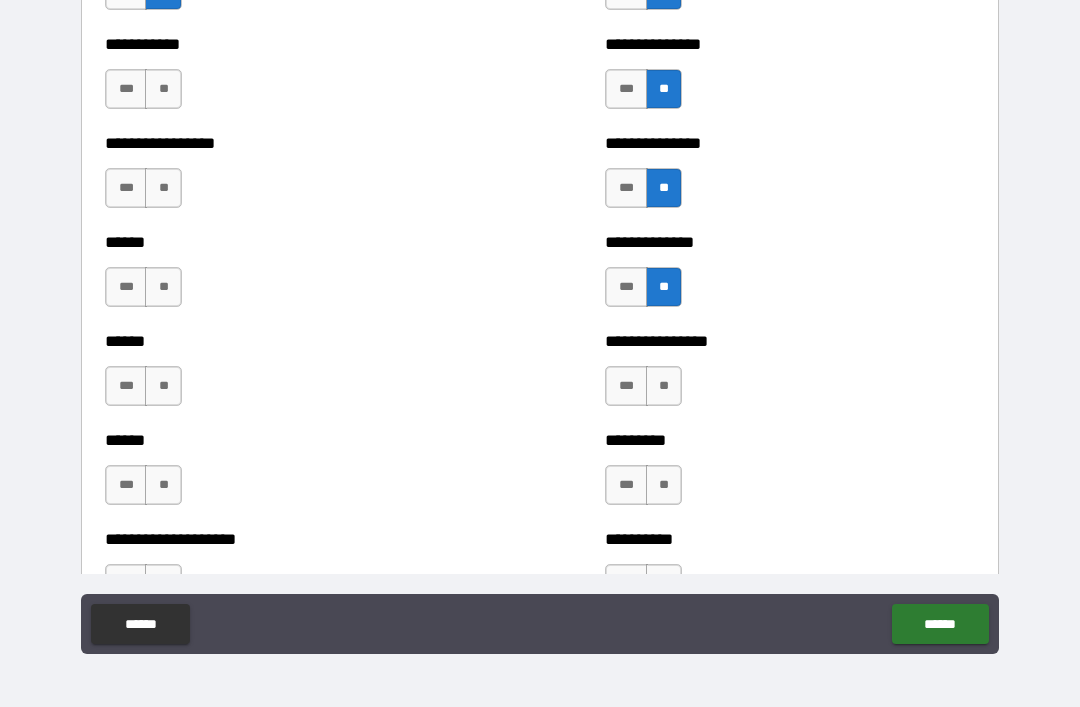 scroll, scrollTop: 2783, scrollLeft: 0, axis: vertical 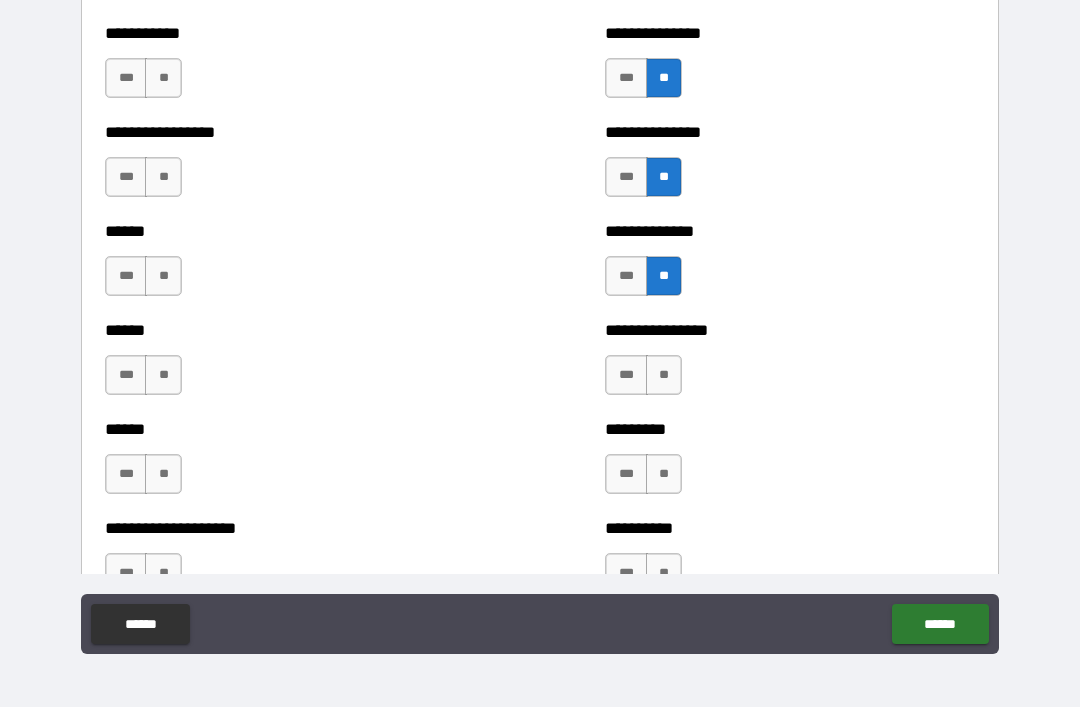 click on "**" at bounding box center [664, 375] 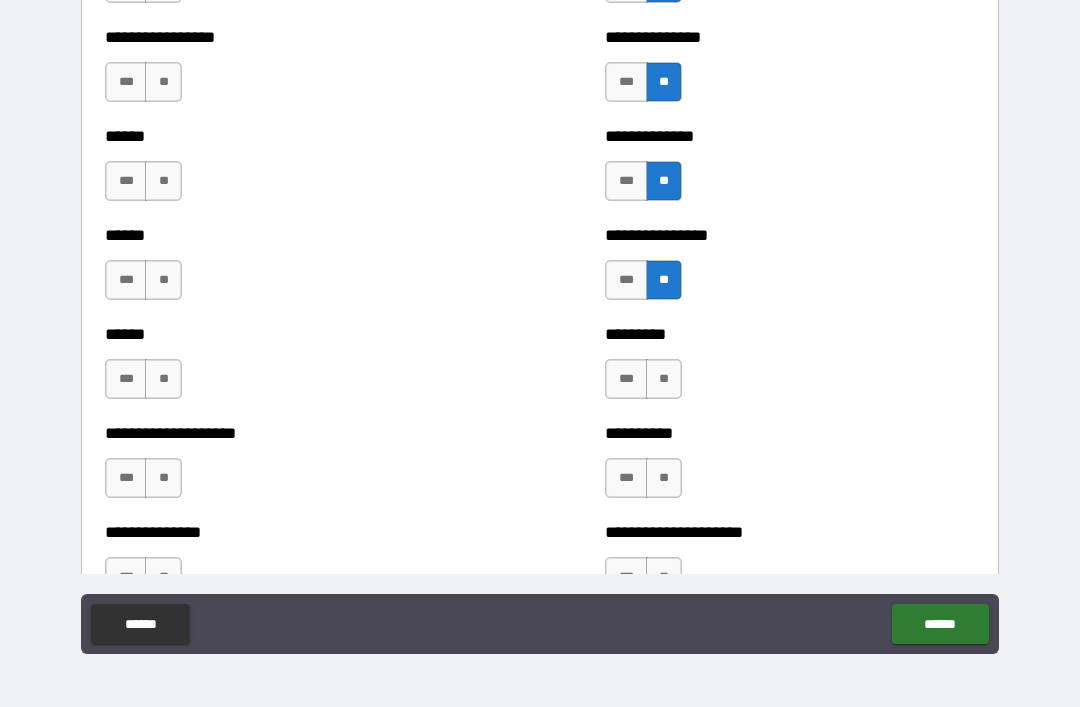 scroll, scrollTop: 2884, scrollLeft: 0, axis: vertical 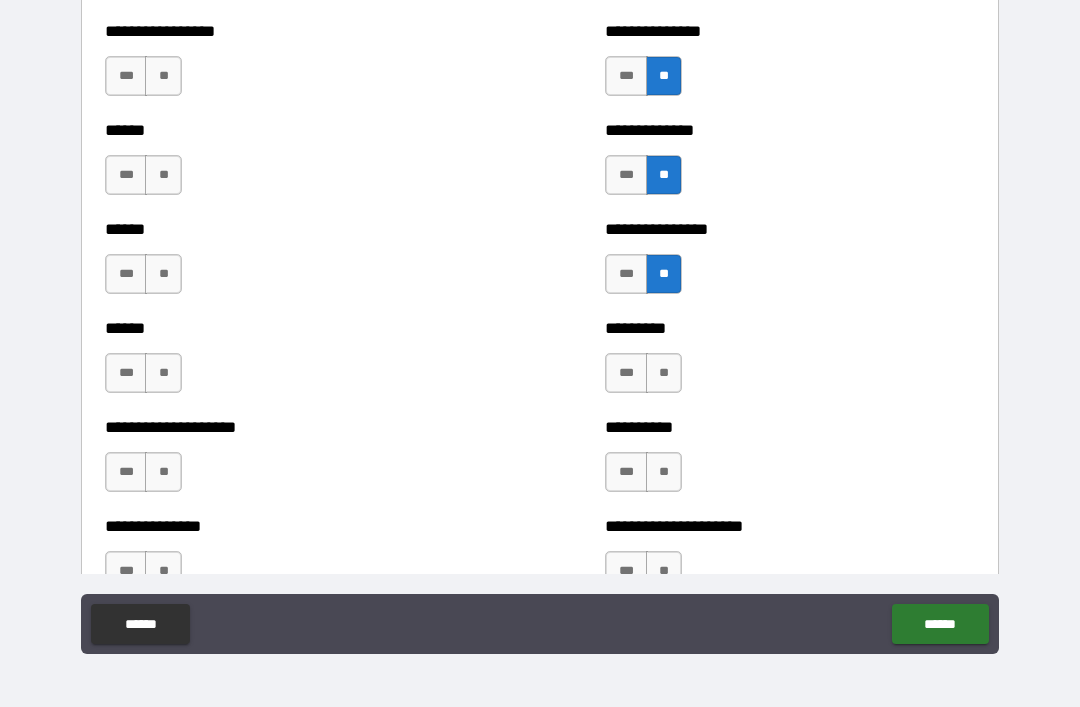 click on "**" at bounding box center (664, 373) 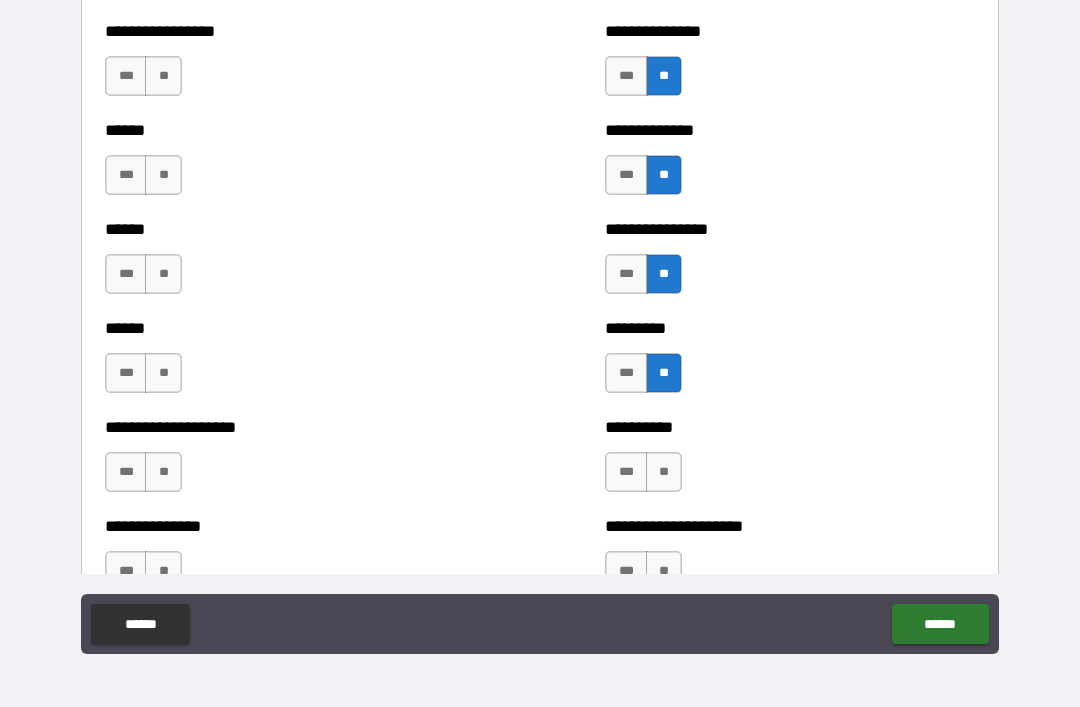 click on "**" at bounding box center (664, 472) 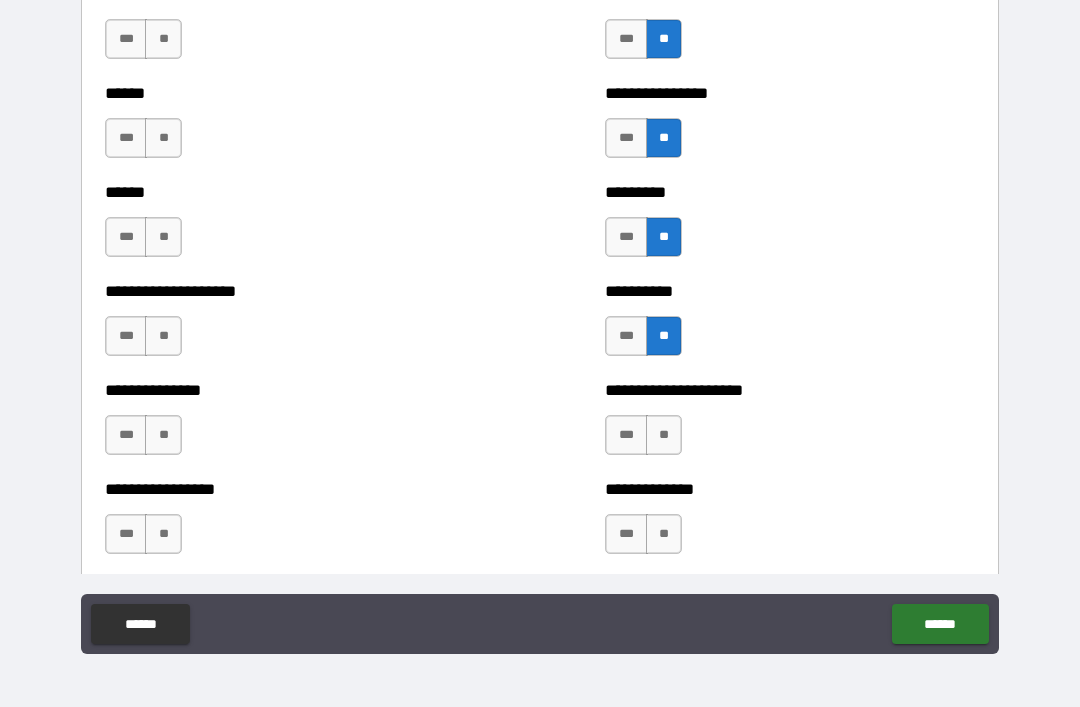scroll, scrollTop: 3032, scrollLeft: 0, axis: vertical 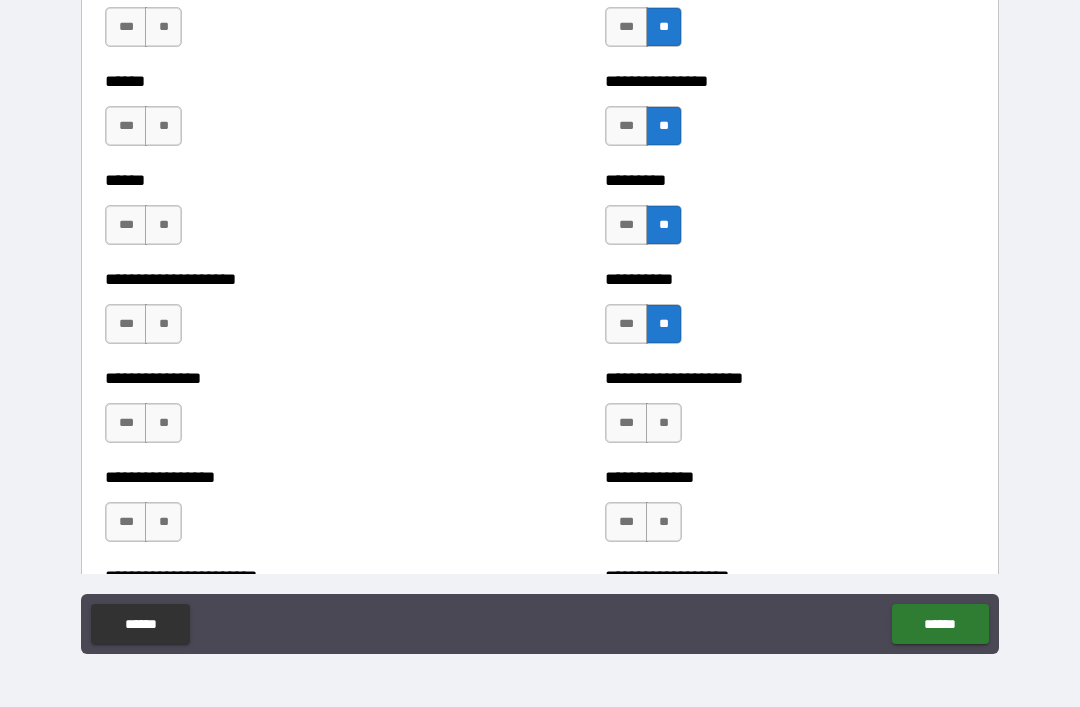 click on "**" at bounding box center (664, 423) 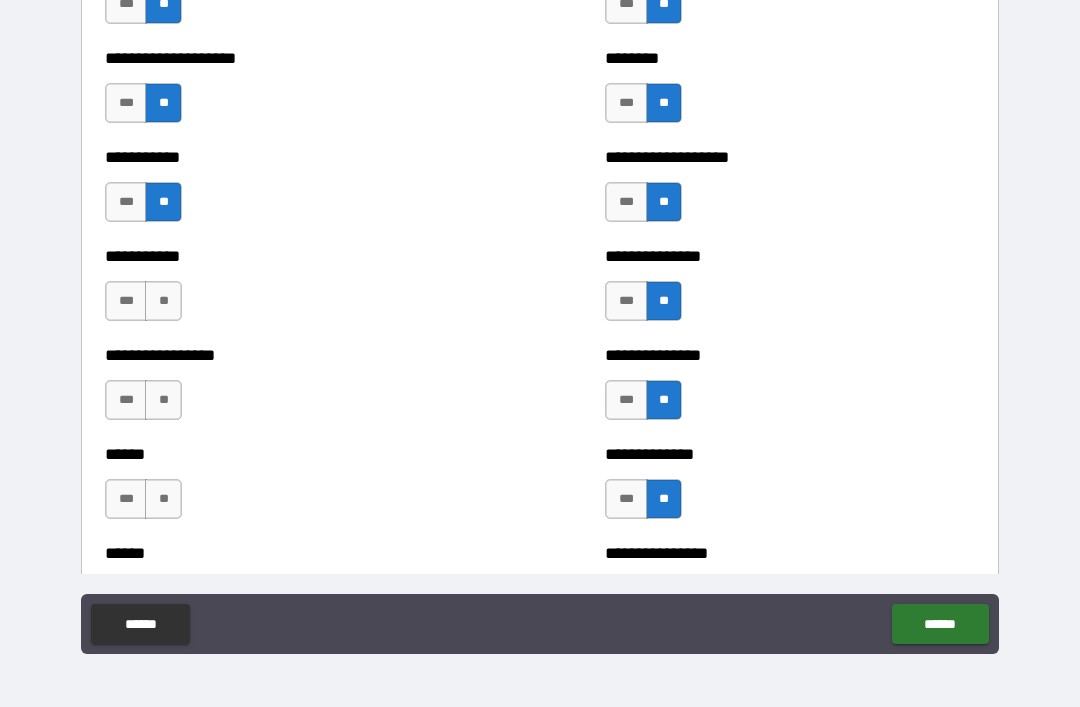 scroll, scrollTop: 2559, scrollLeft: 0, axis: vertical 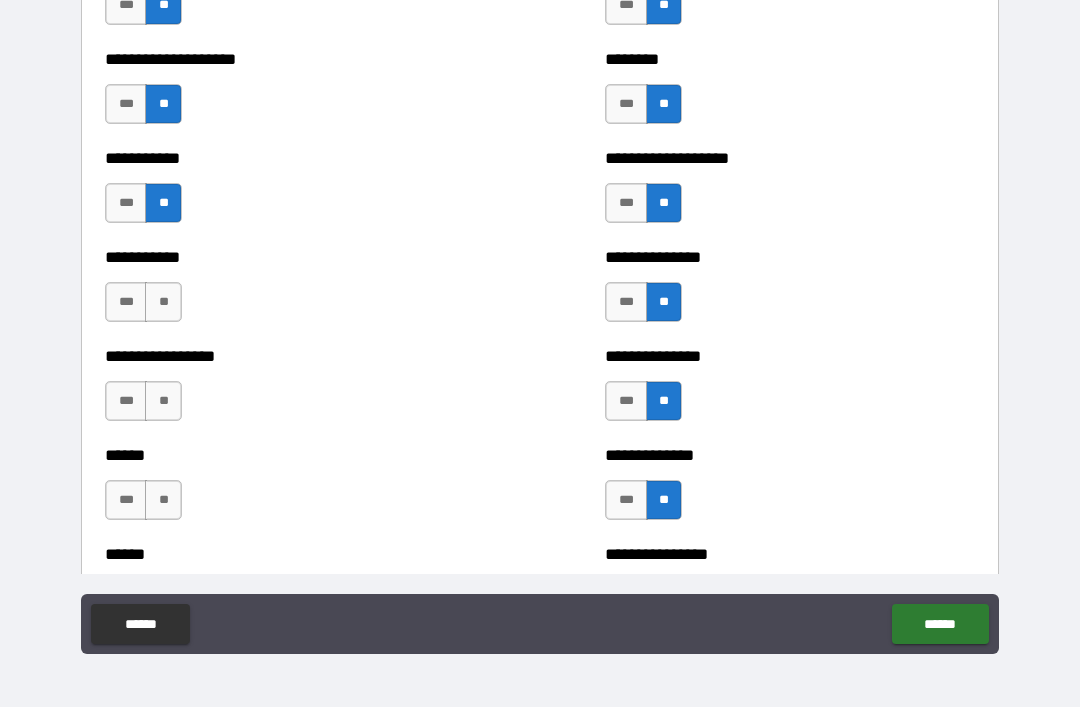 click on "**" at bounding box center [163, 302] 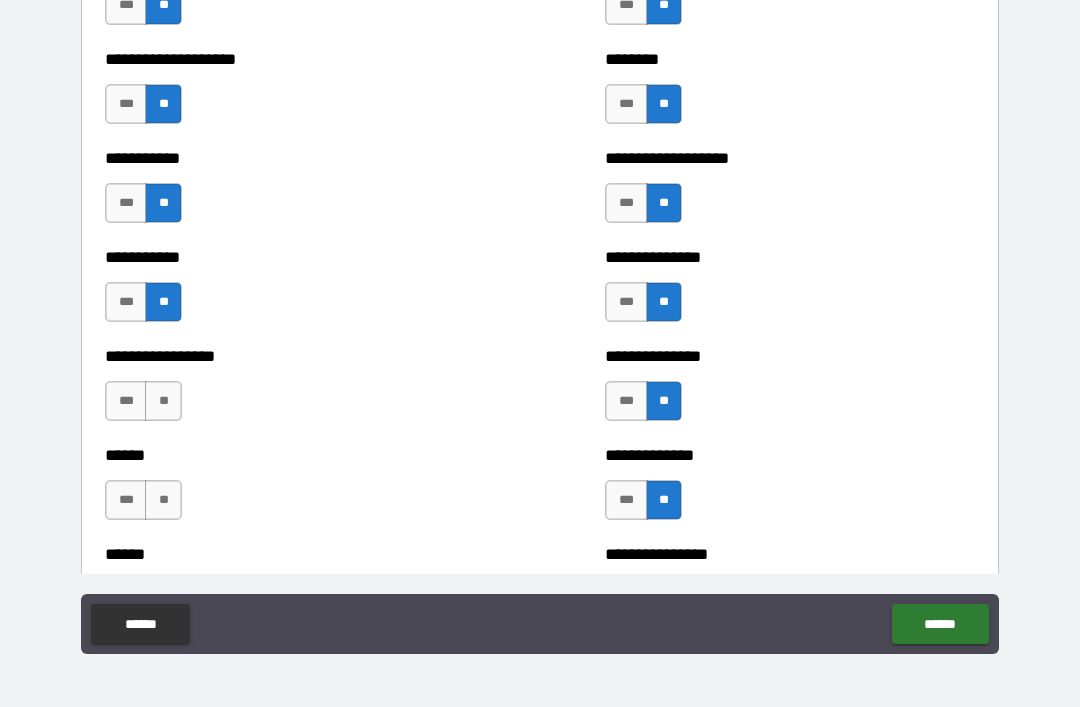 click on "**" at bounding box center [163, 401] 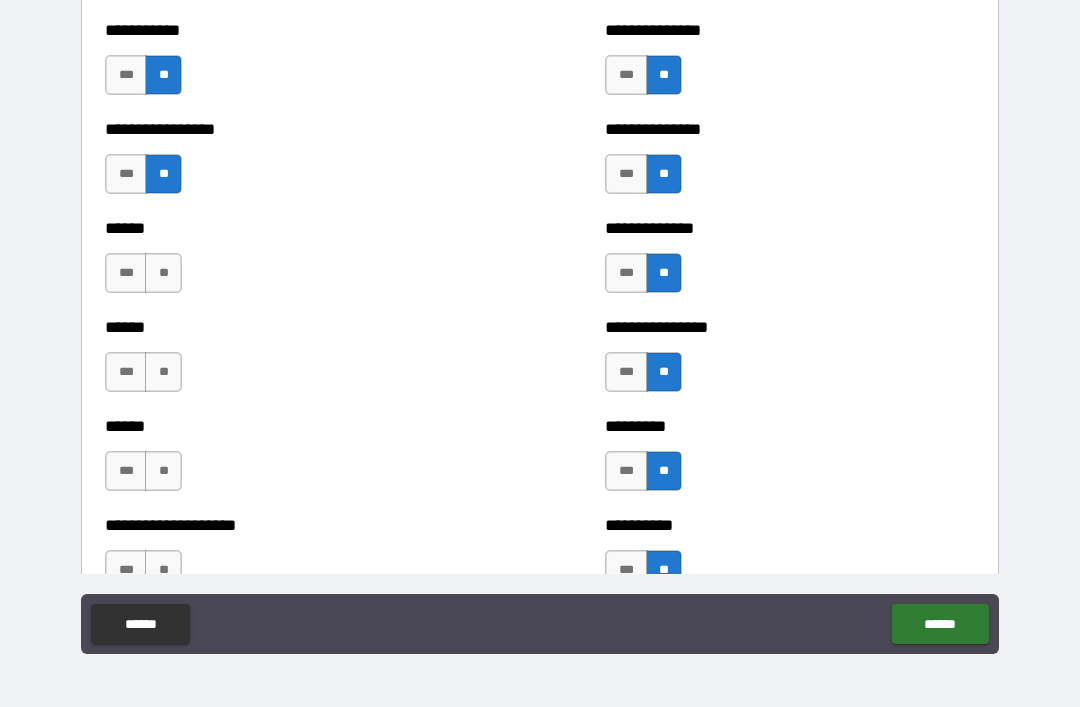 scroll, scrollTop: 2789, scrollLeft: 0, axis: vertical 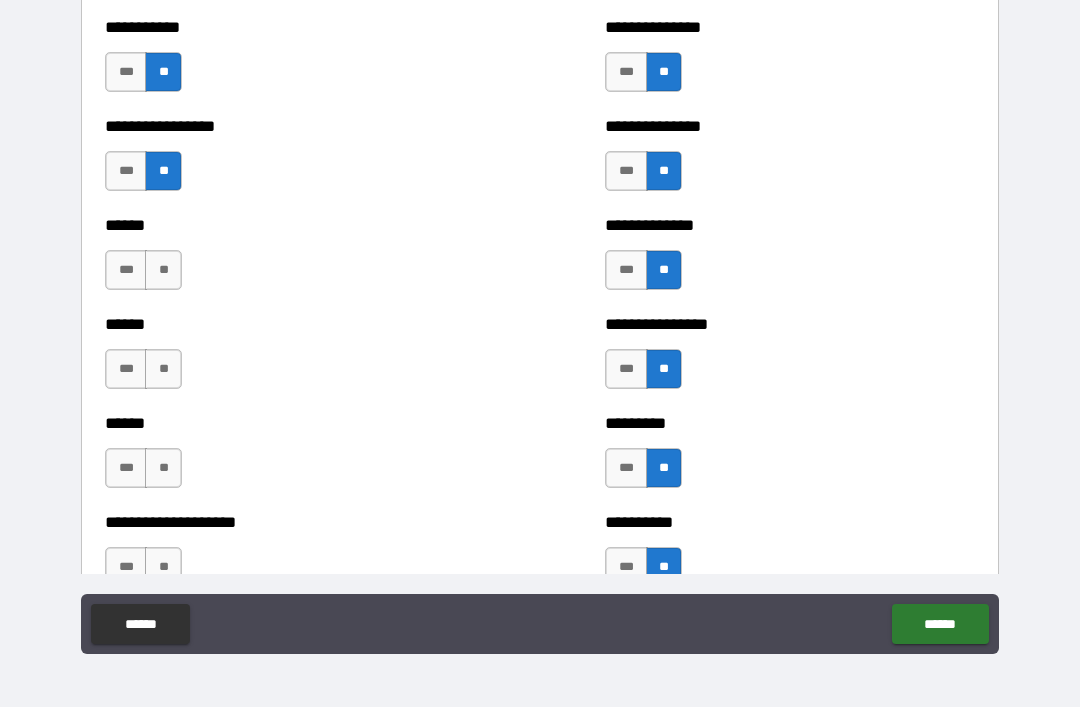 click on "**" at bounding box center [163, 270] 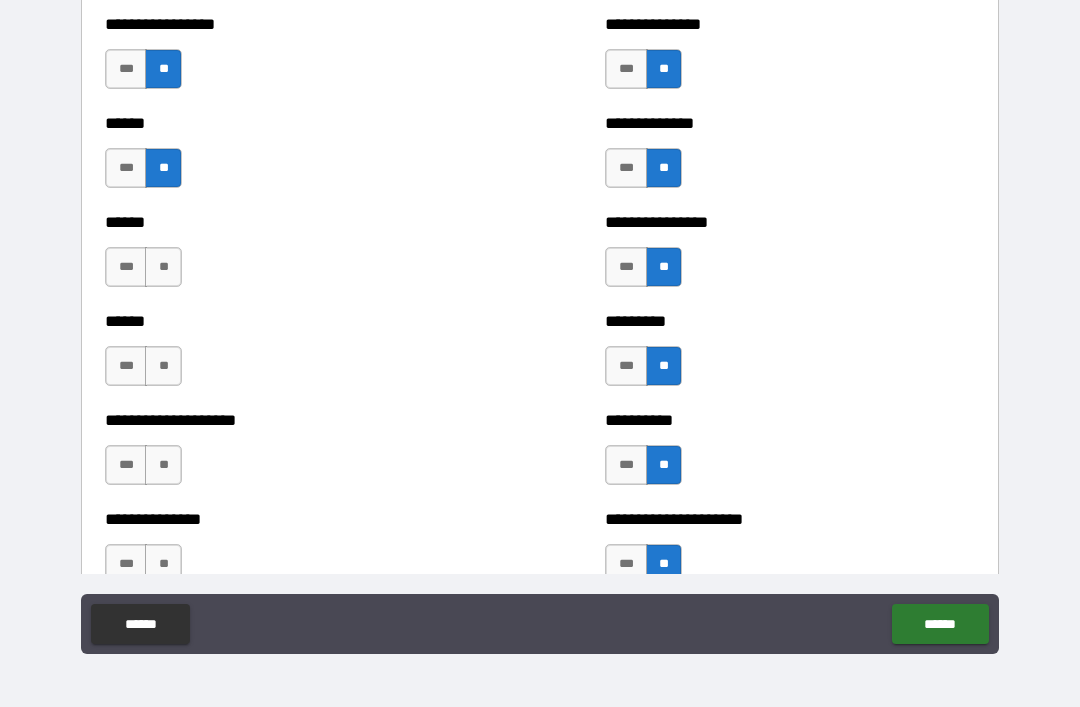 scroll, scrollTop: 2932, scrollLeft: 0, axis: vertical 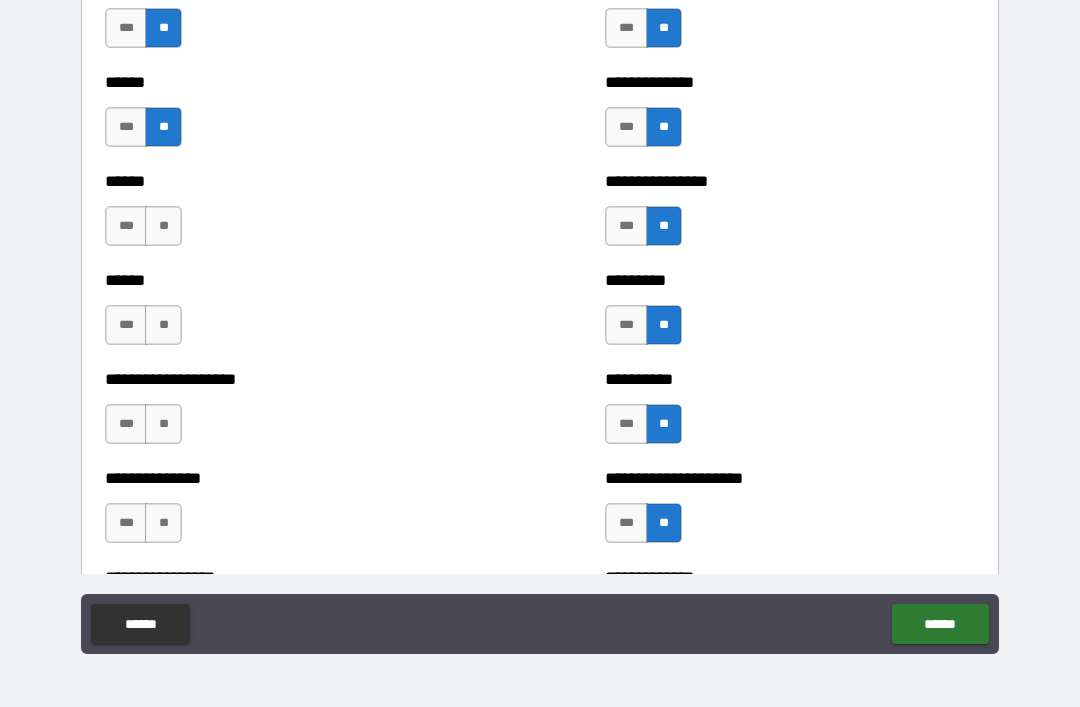 click on "**" at bounding box center [163, 226] 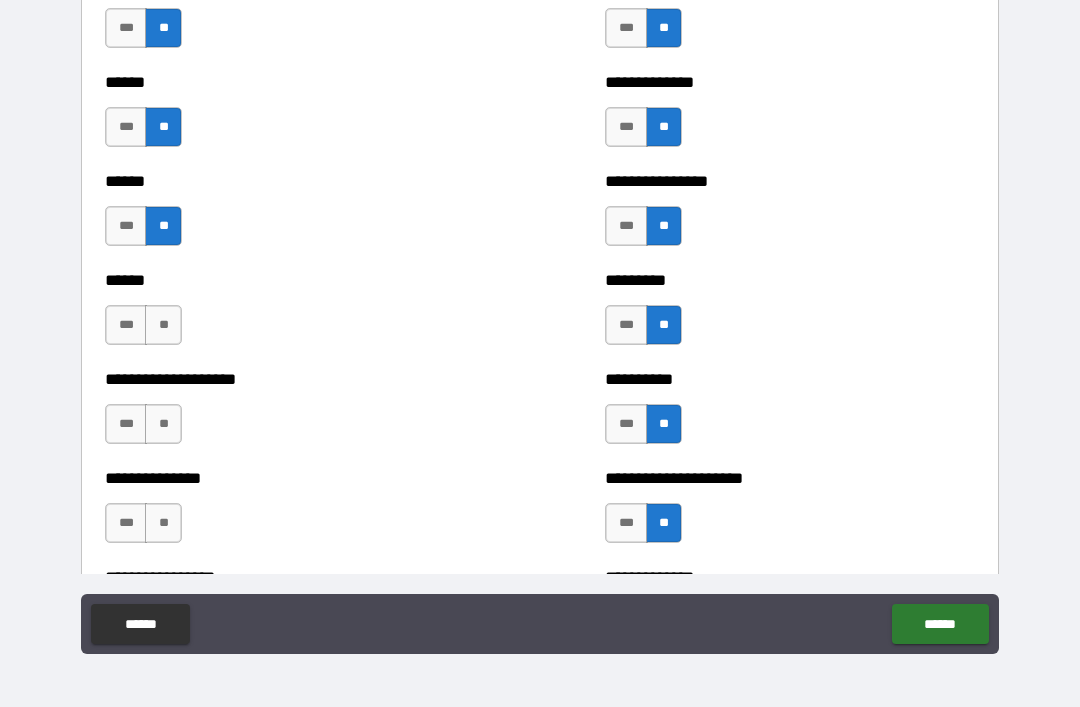 click on "**" at bounding box center (163, 325) 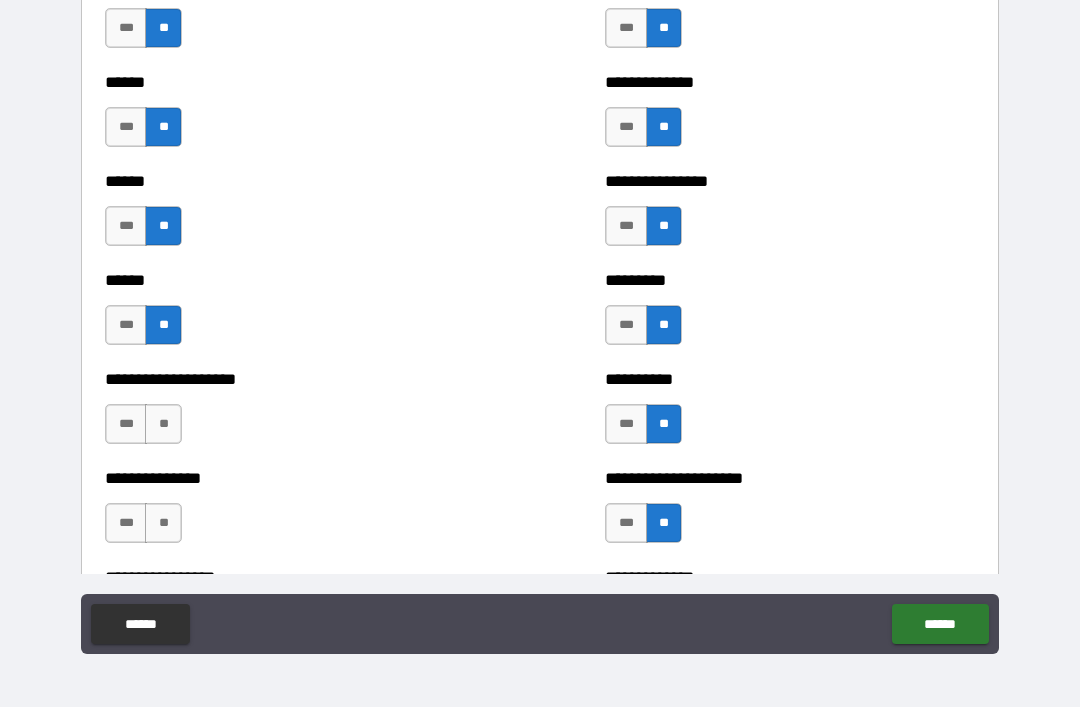 click on "***" at bounding box center [126, 424] 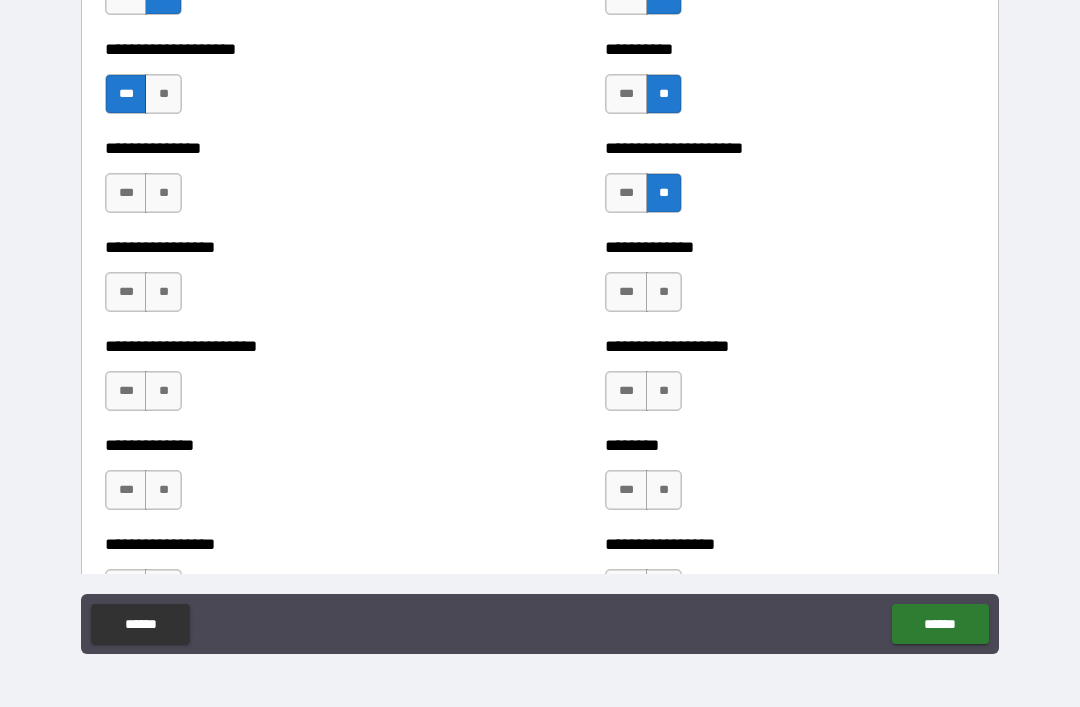 scroll, scrollTop: 3263, scrollLeft: 0, axis: vertical 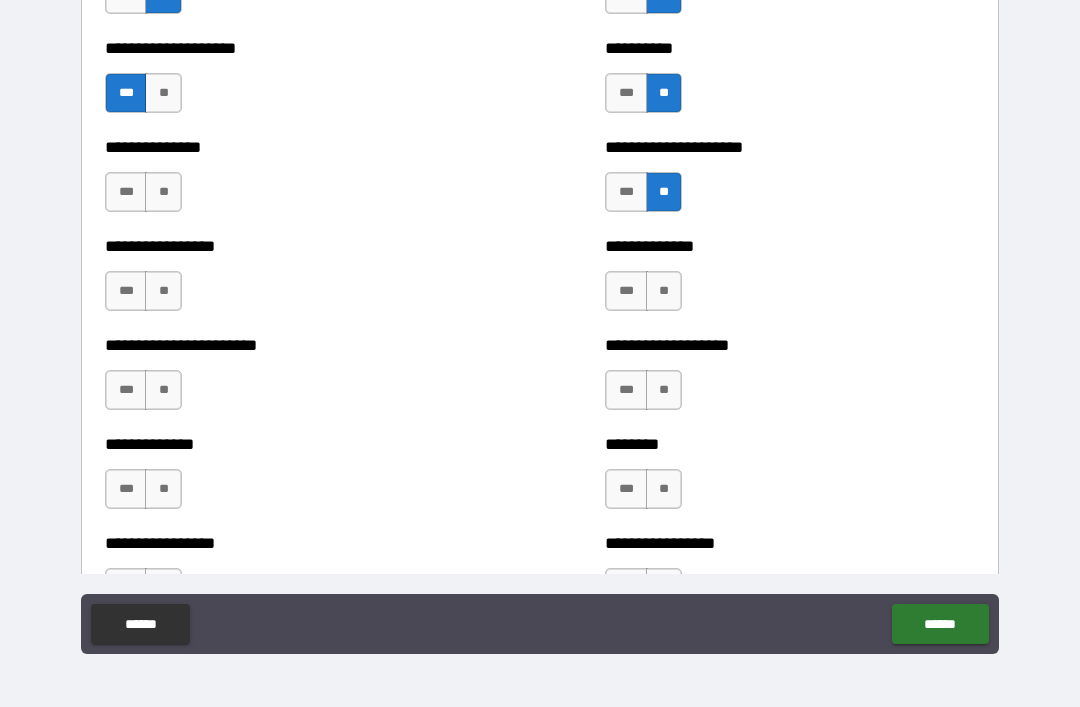 click on "**" at bounding box center (163, 192) 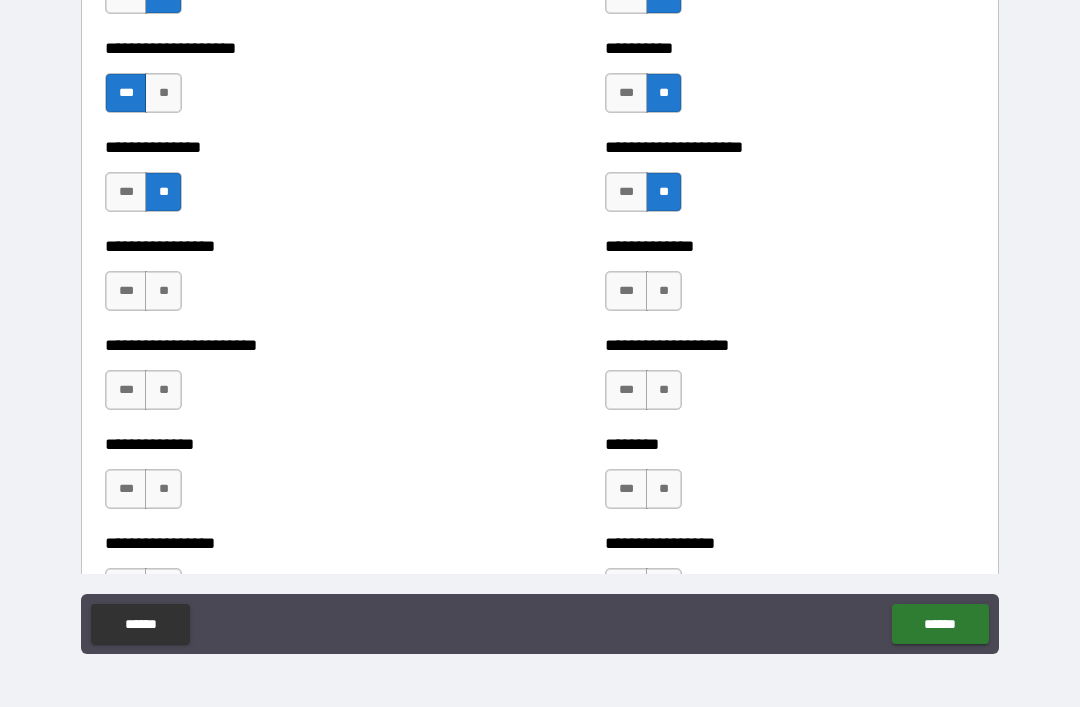 click on "**" at bounding box center (163, 291) 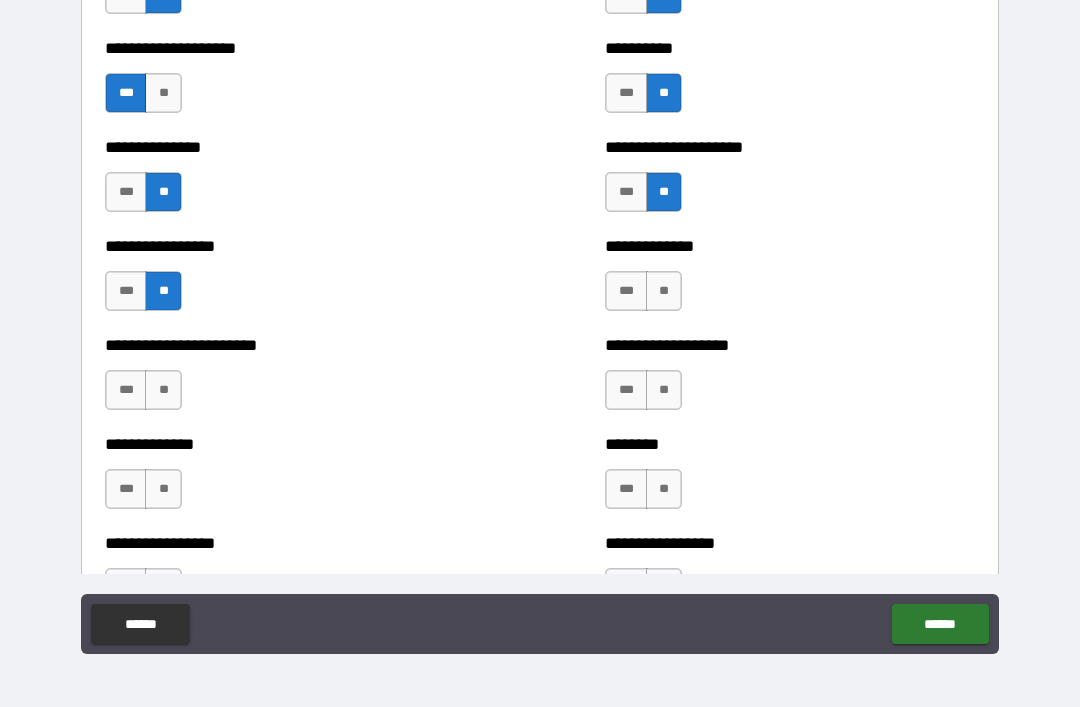 click on "**" at bounding box center (163, 390) 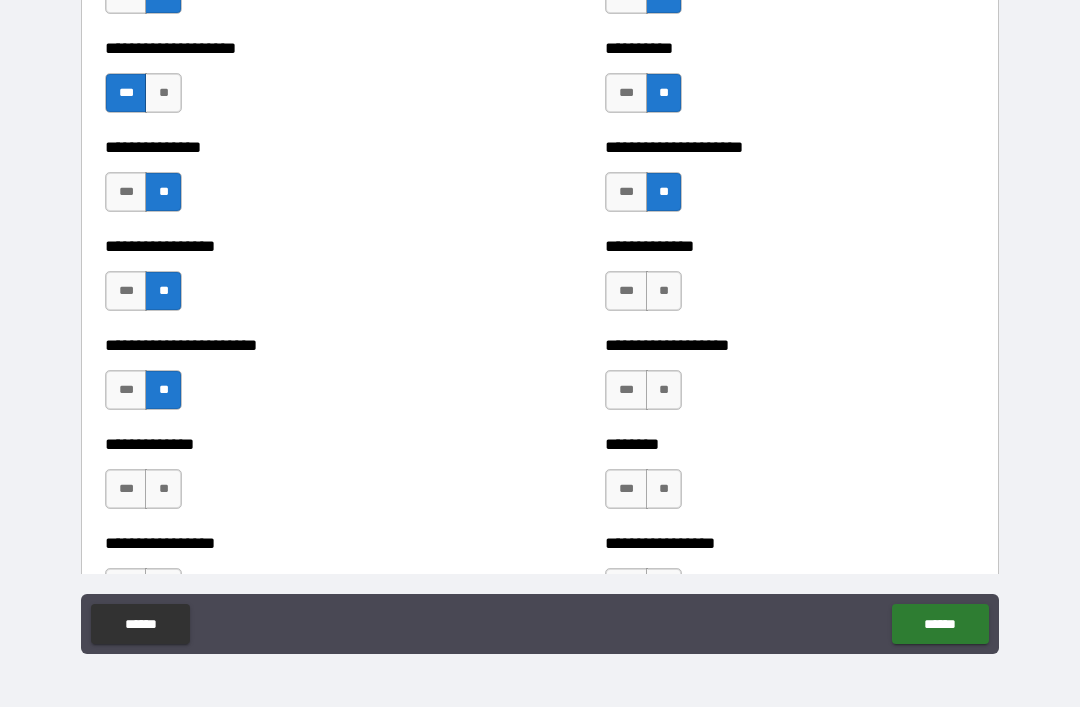 click on "**" at bounding box center [163, 489] 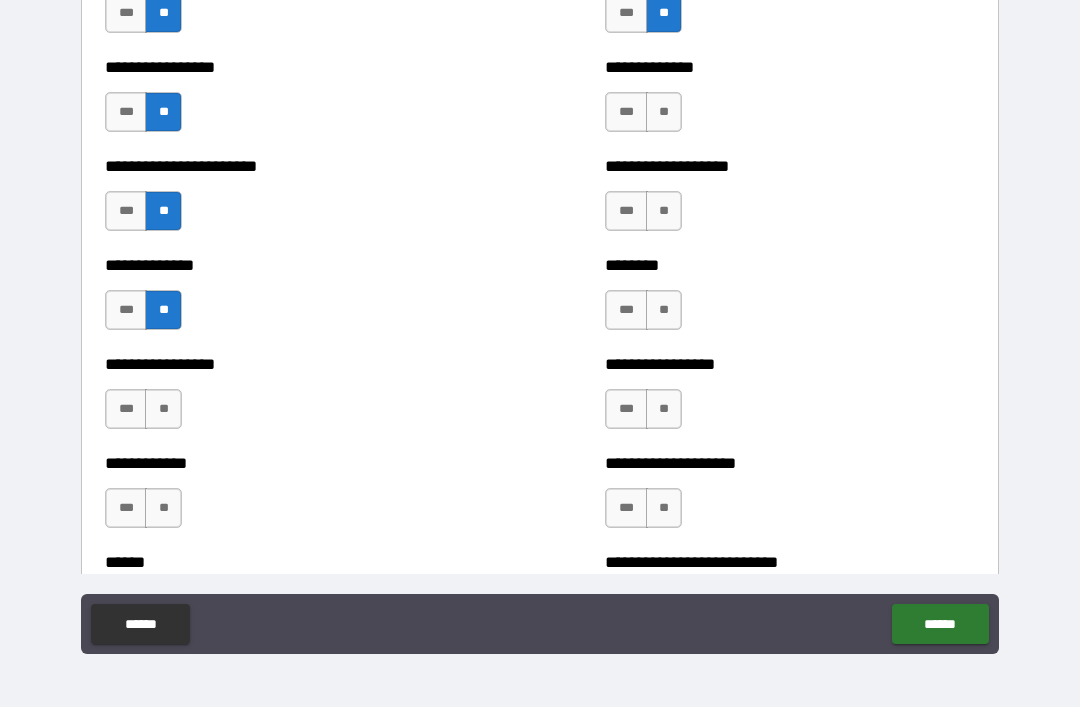 scroll, scrollTop: 3447, scrollLeft: 0, axis: vertical 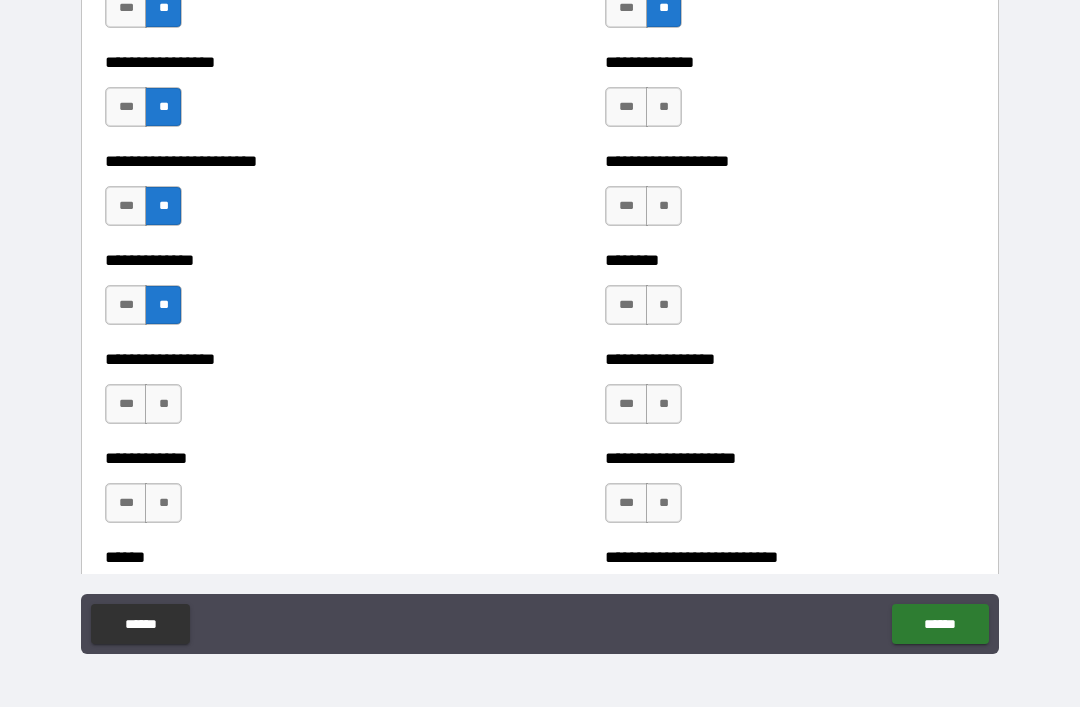 click on "**" at bounding box center [163, 404] 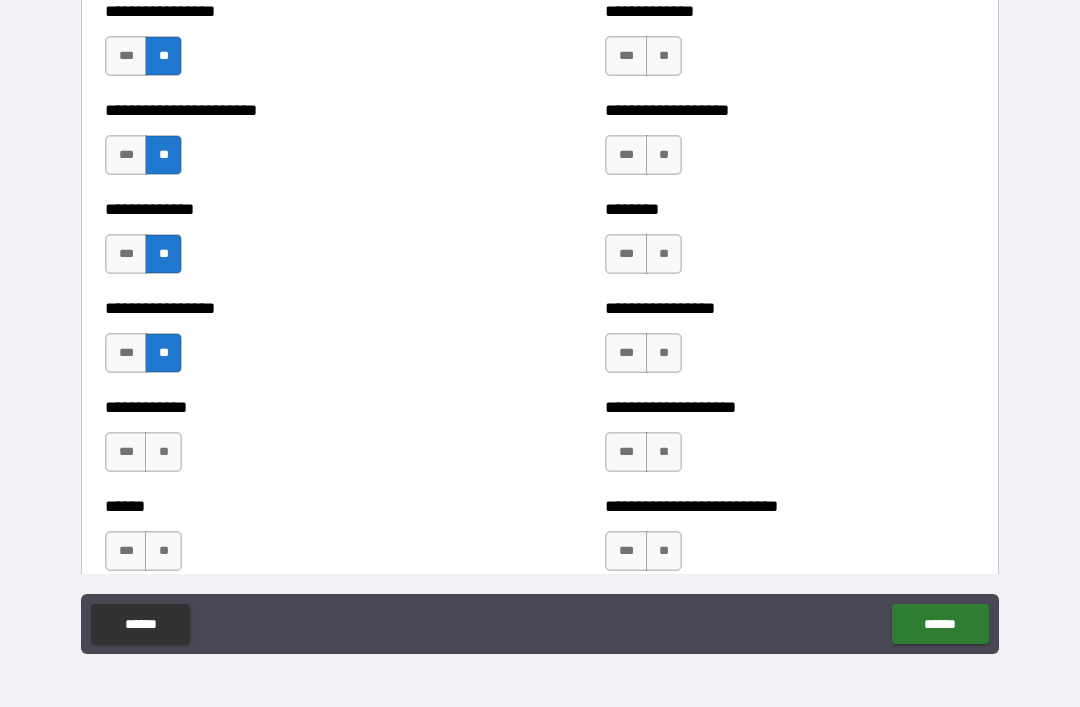 scroll, scrollTop: 3514, scrollLeft: 0, axis: vertical 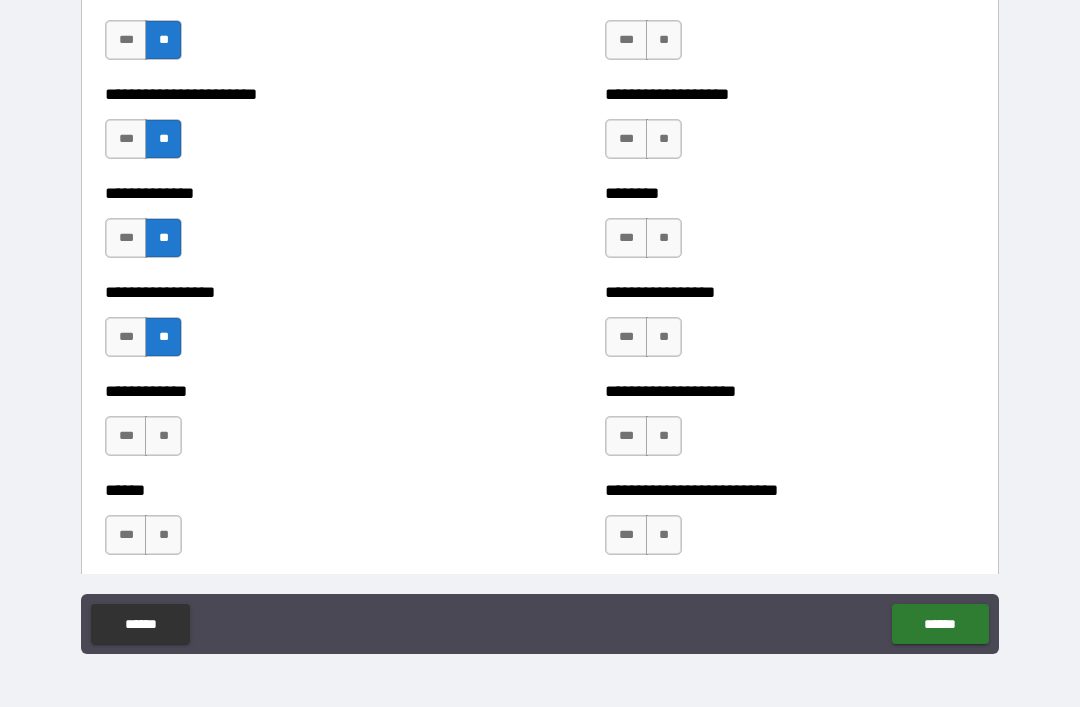 click on "**" at bounding box center [163, 436] 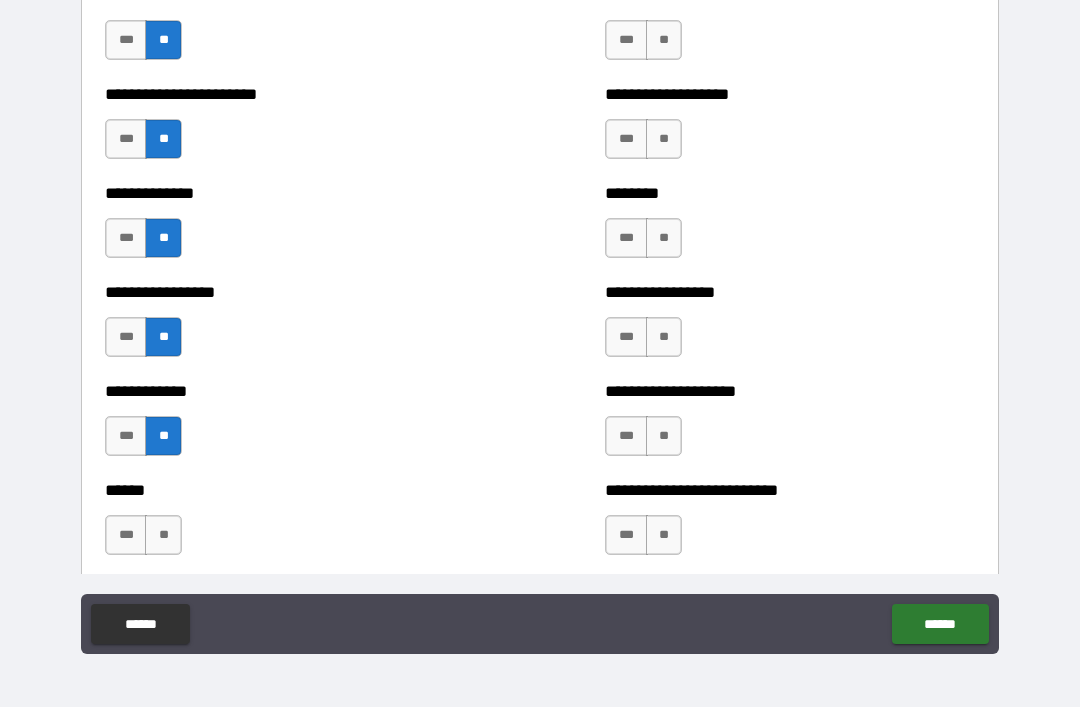 click on "**" at bounding box center (163, 535) 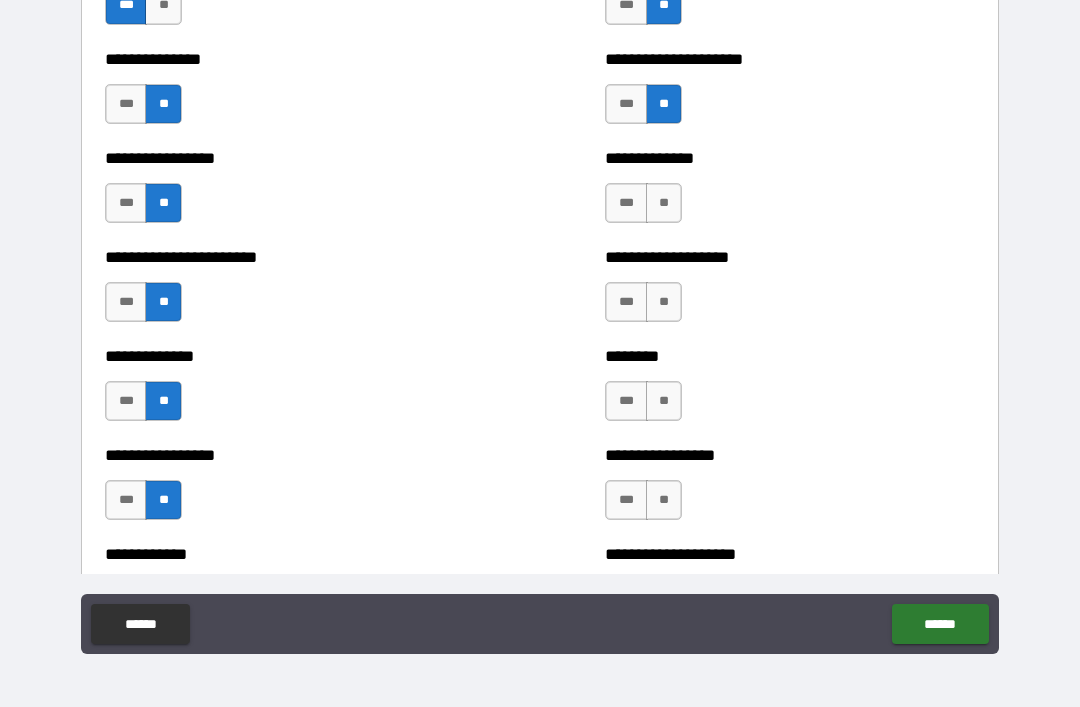 scroll, scrollTop: 3345, scrollLeft: 0, axis: vertical 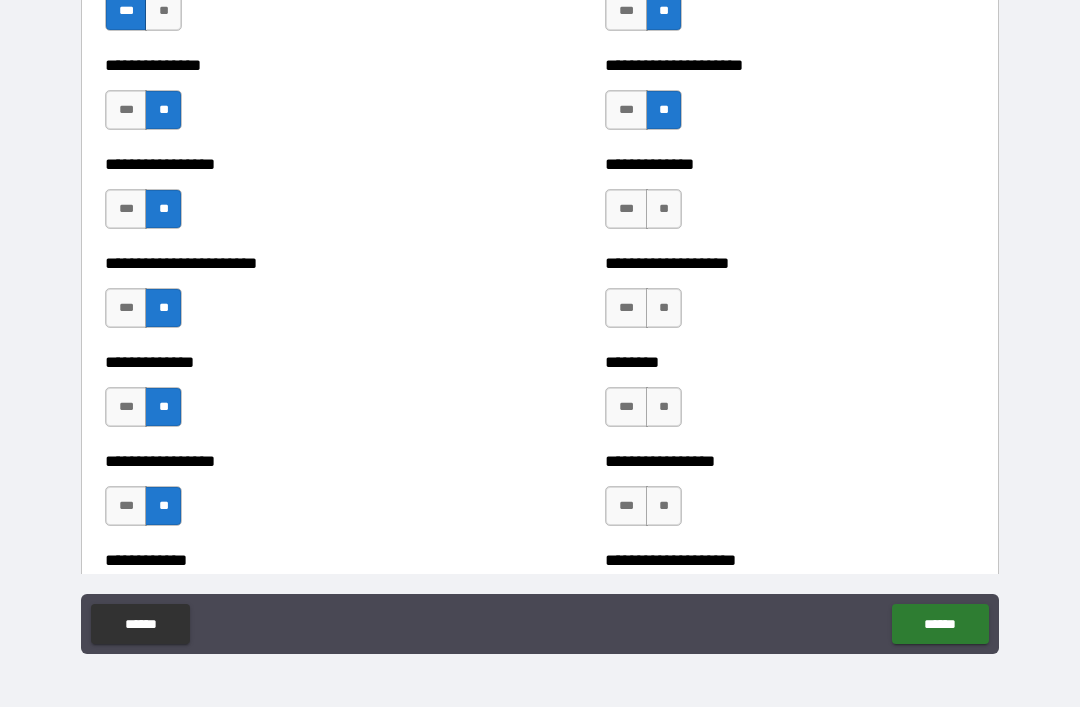 click on "**" at bounding box center [664, 209] 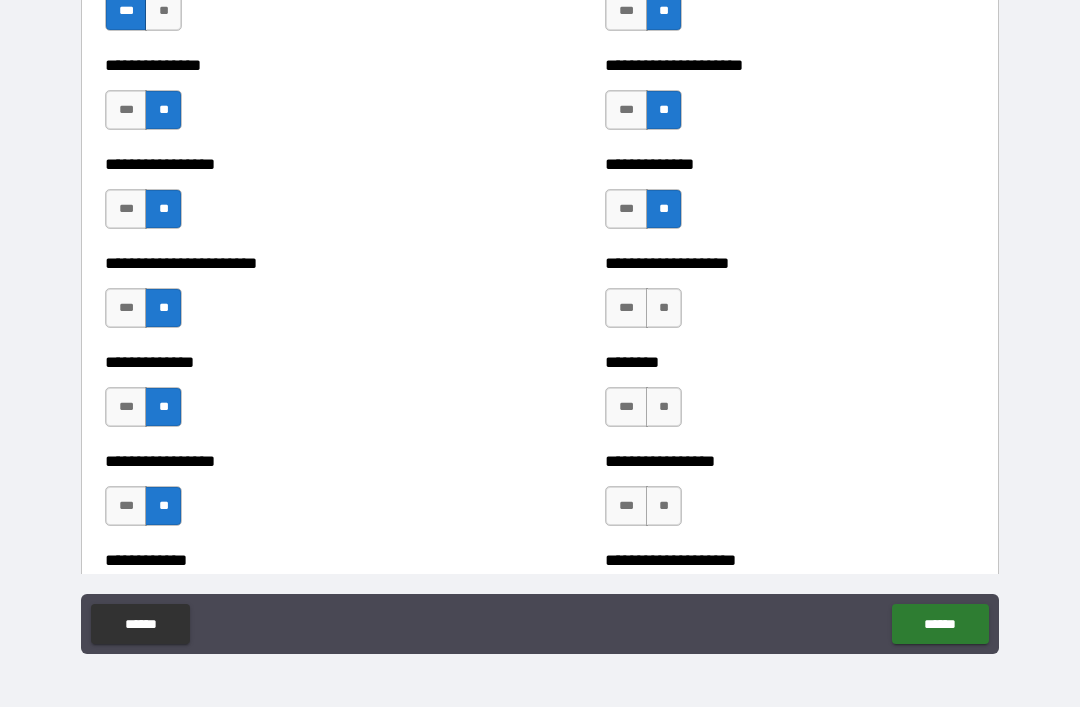 click on "**" at bounding box center (664, 308) 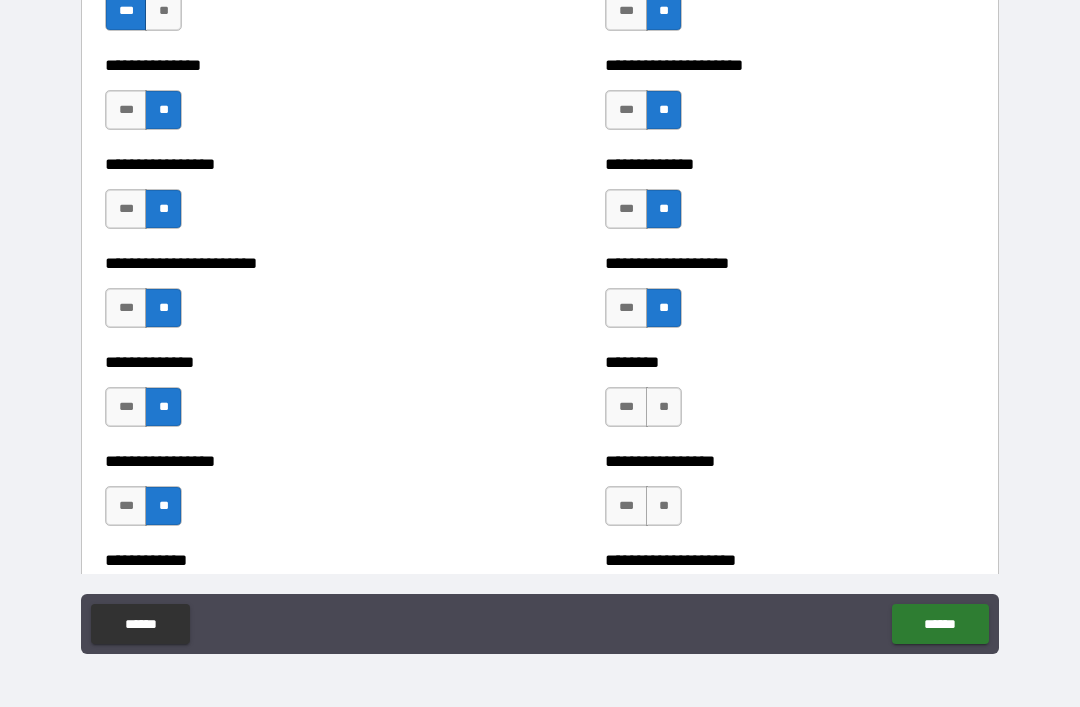 click on "**" at bounding box center (664, 407) 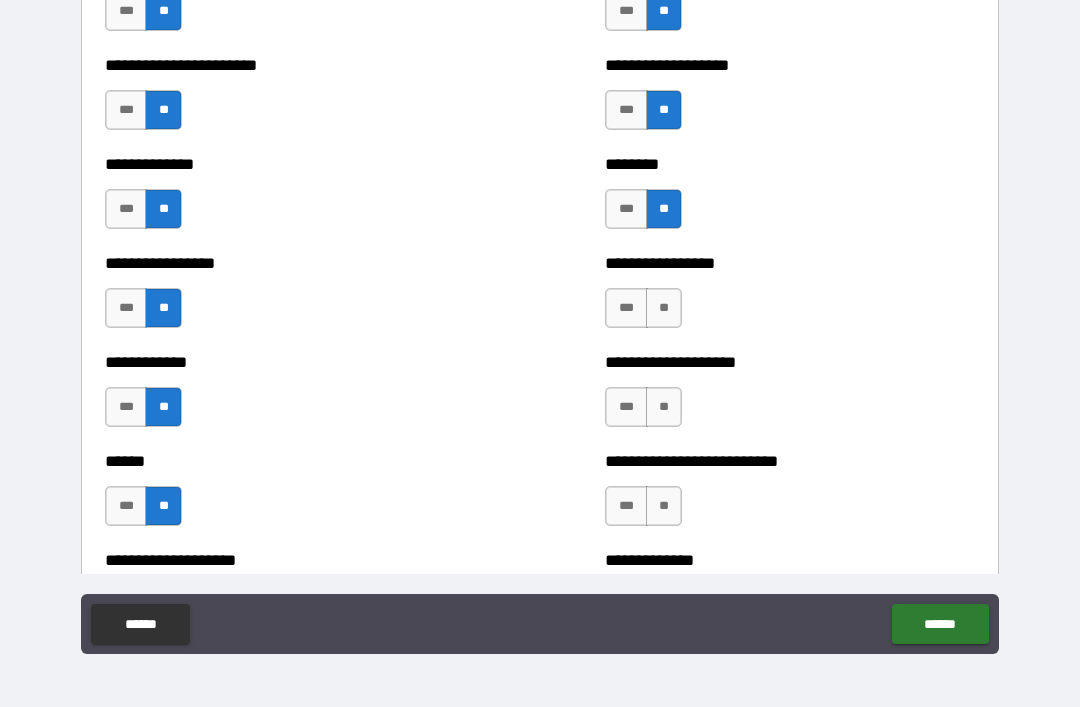 scroll, scrollTop: 3547, scrollLeft: 0, axis: vertical 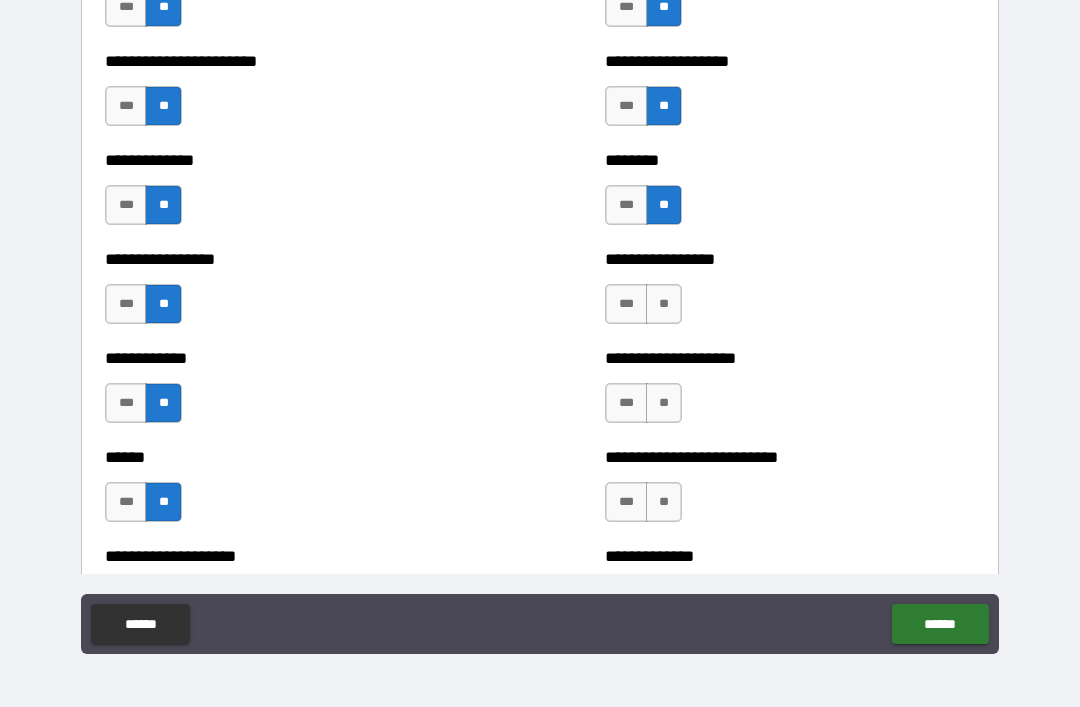 click on "**" at bounding box center [664, 304] 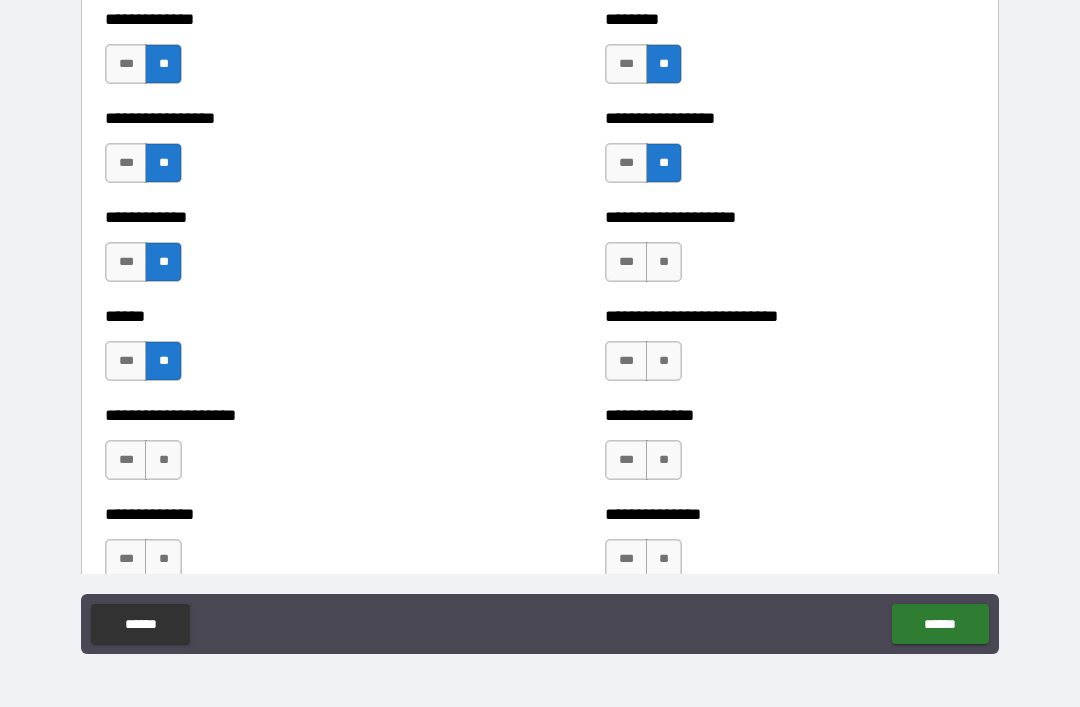 scroll, scrollTop: 3692, scrollLeft: 0, axis: vertical 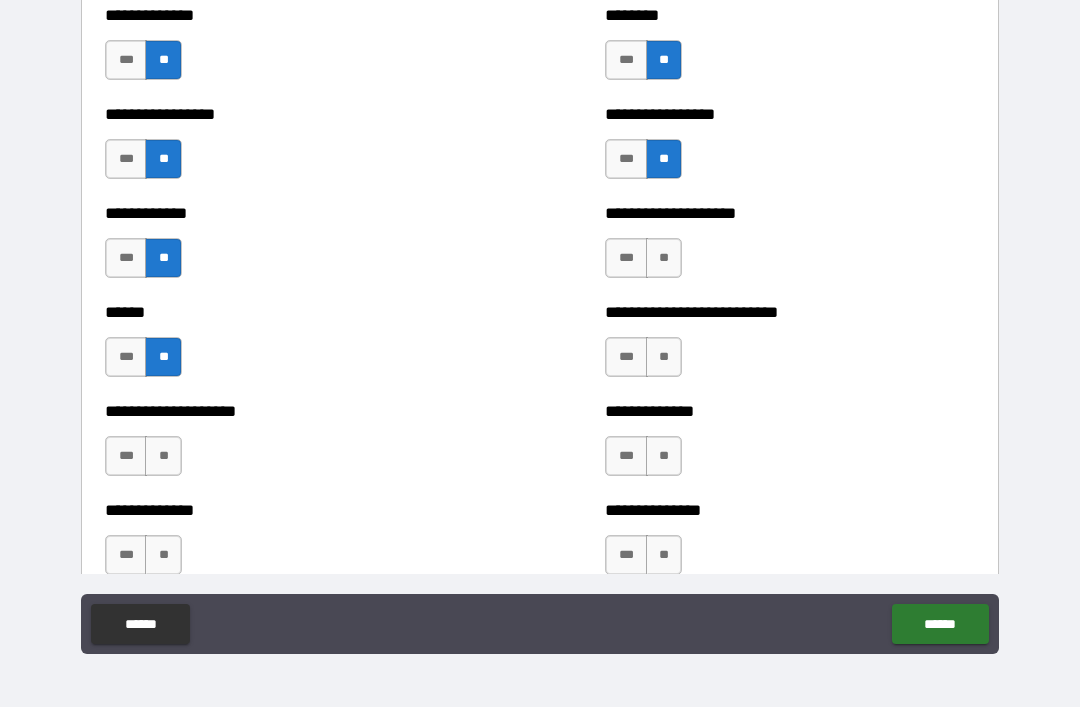 click on "**" at bounding box center [664, 258] 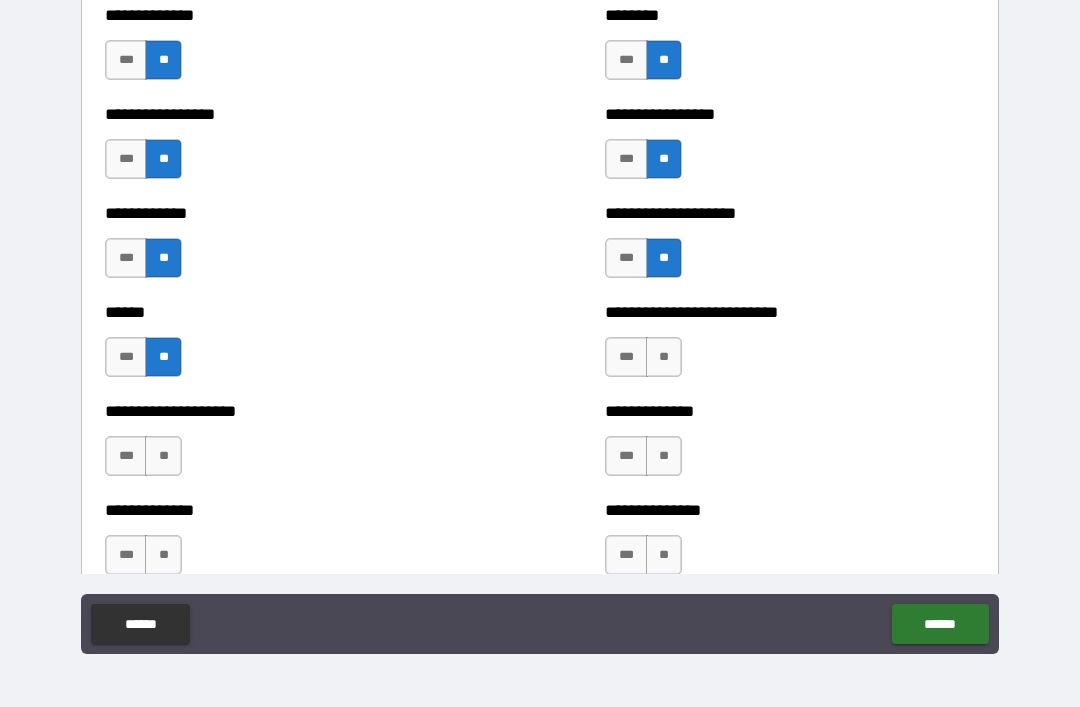 click on "**" at bounding box center [664, 357] 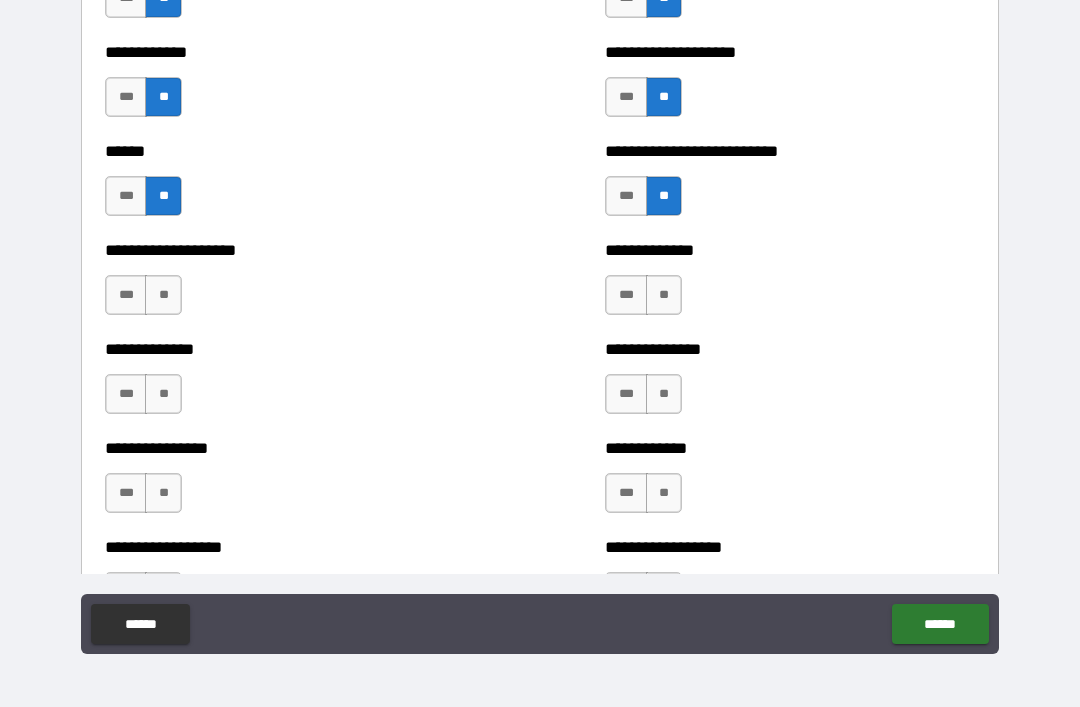 scroll, scrollTop: 3854, scrollLeft: 0, axis: vertical 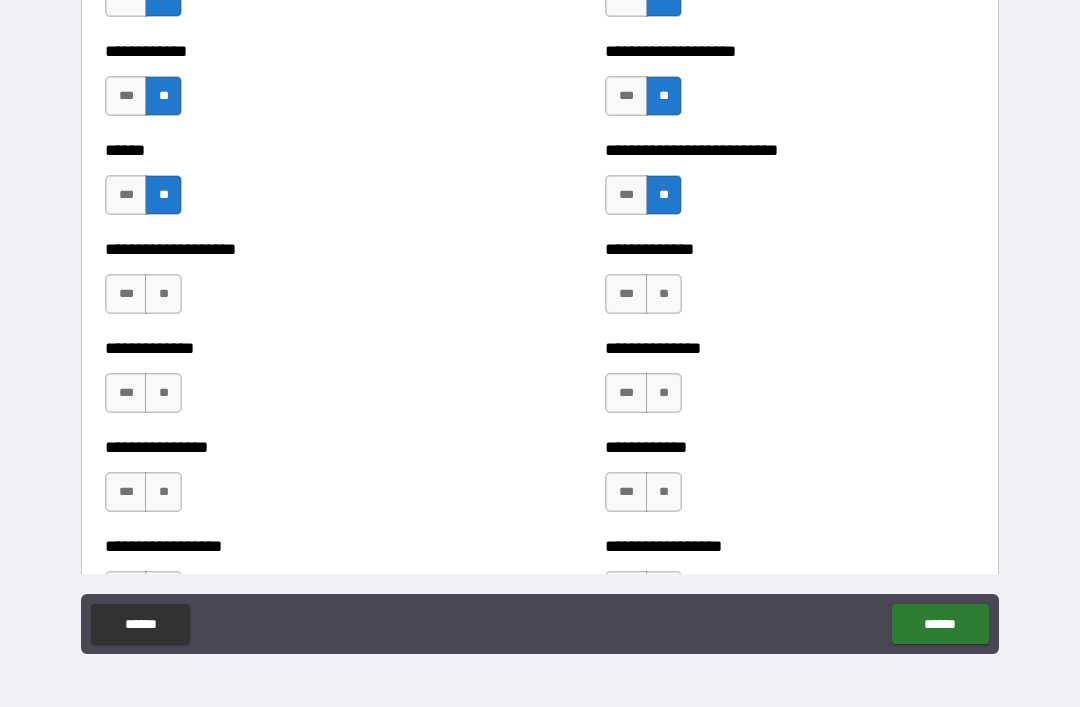 click on "**" at bounding box center [664, 294] 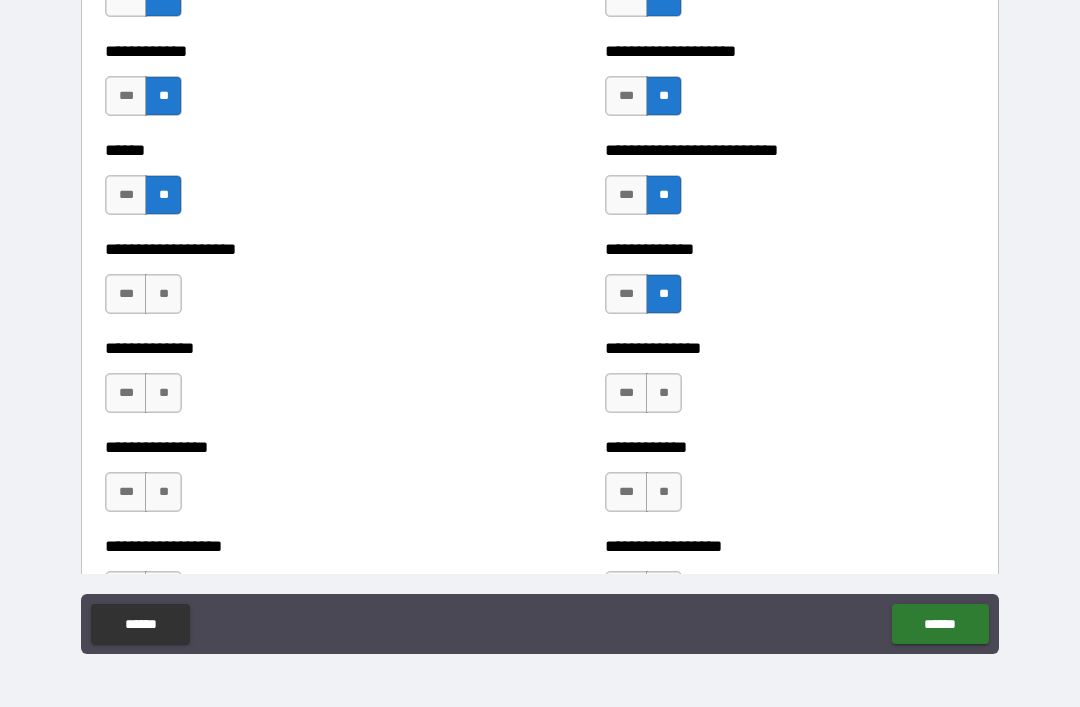 click on "**" at bounding box center (664, 393) 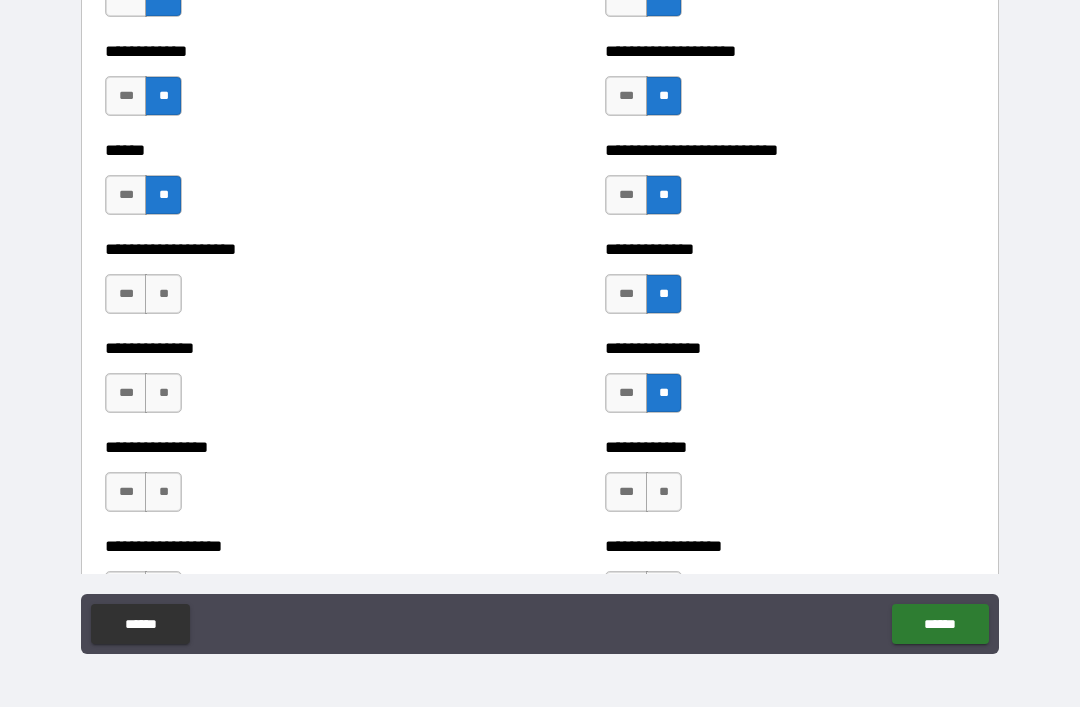 click on "**" at bounding box center (664, 492) 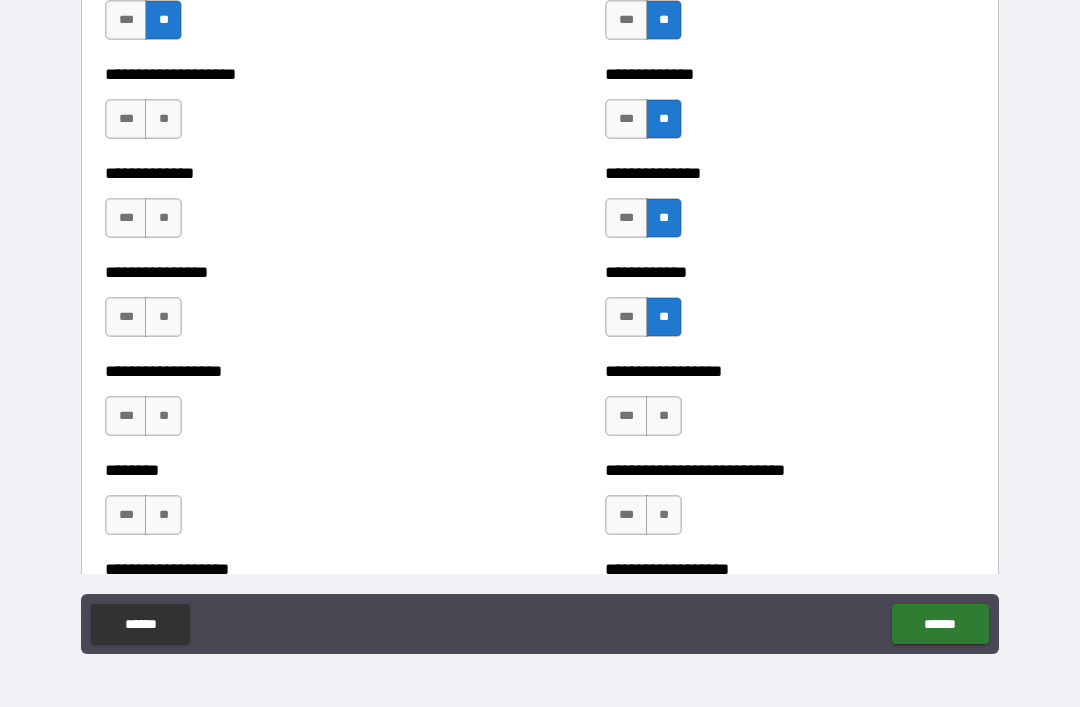 scroll, scrollTop: 4032, scrollLeft: 0, axis: vertical 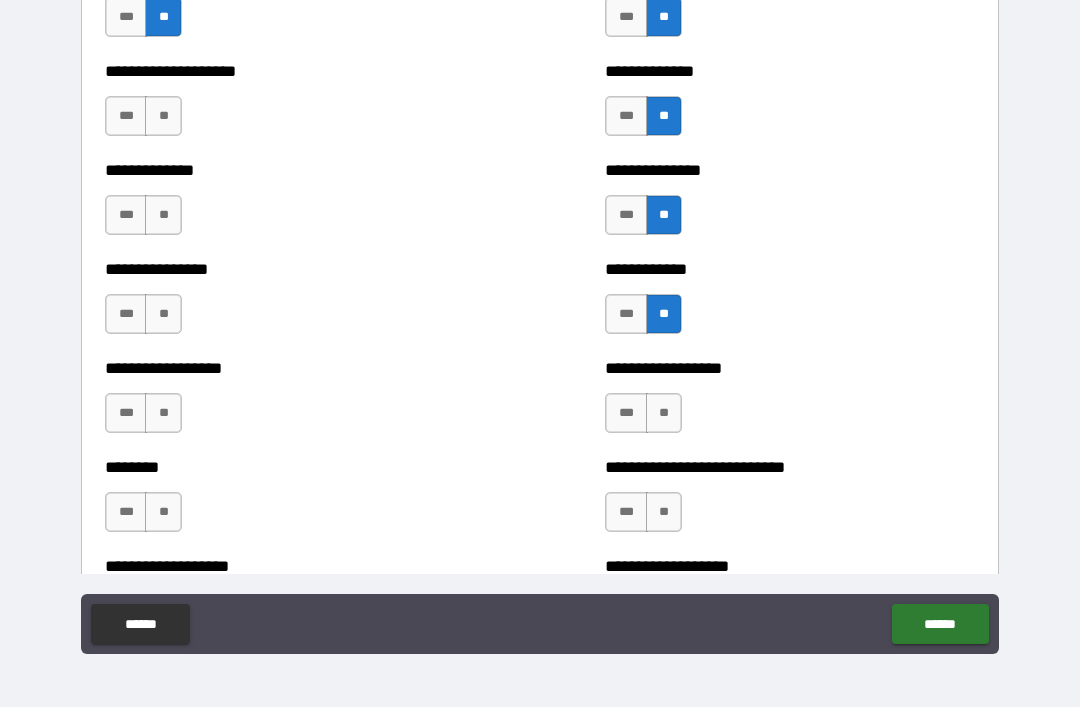 click on "**" at bounding box center (664, 413) 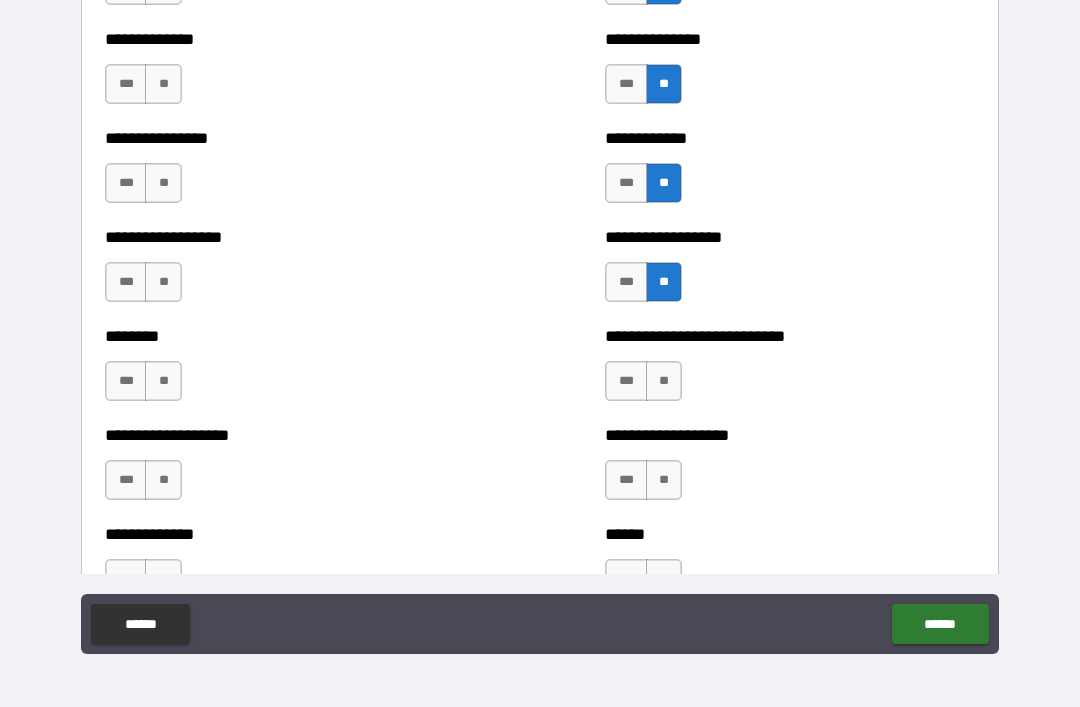 scroll, scrollTop: 4180, scrollLeft: 0, axis: vertical 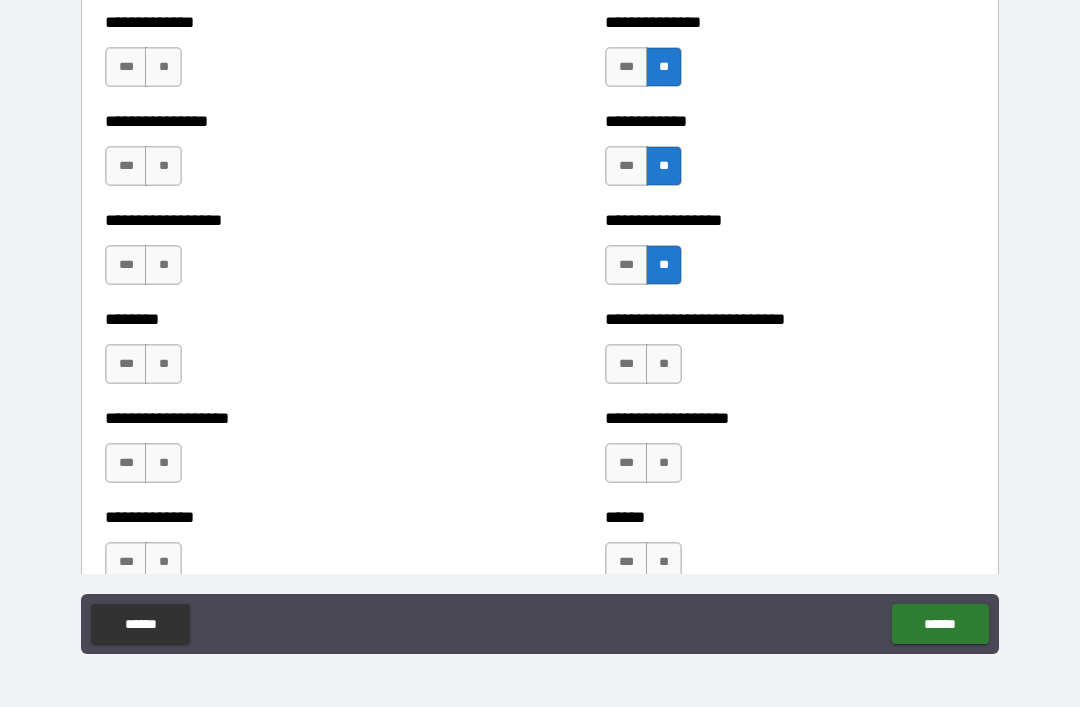 click on "**" at bounding box center (664, 364) 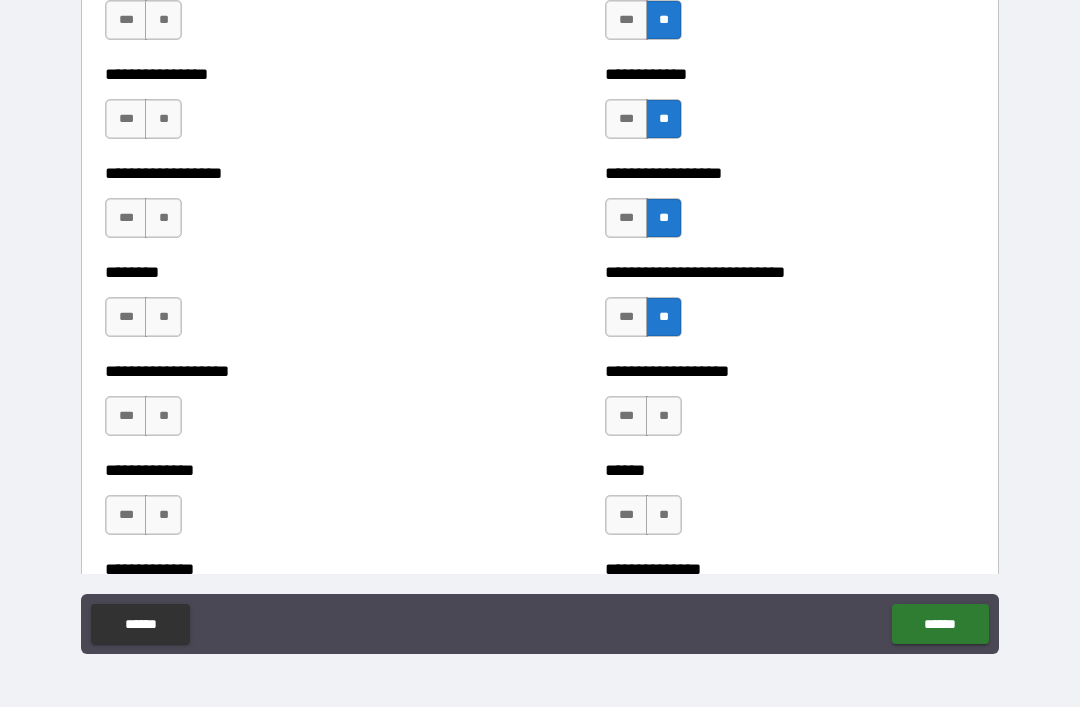 scroll, scrollTop: 4301, scrollLeft: 0, axis: vertical 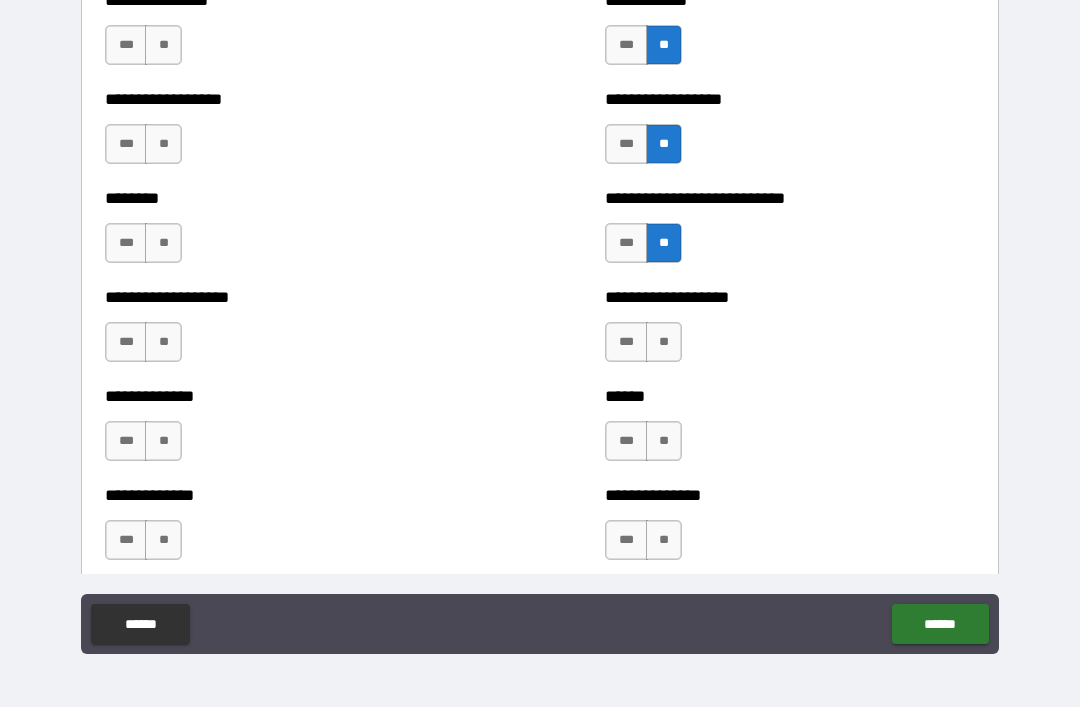 click on "**" at bounding box center (664, 342) 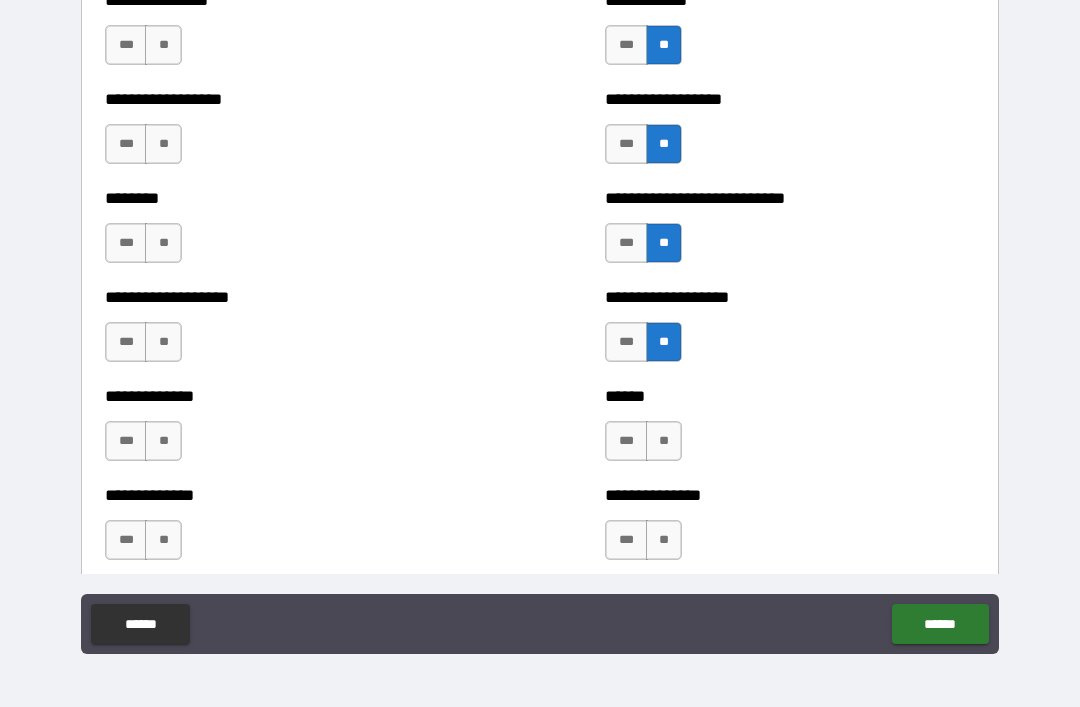 click on "**" at bounding box center (664, 441) 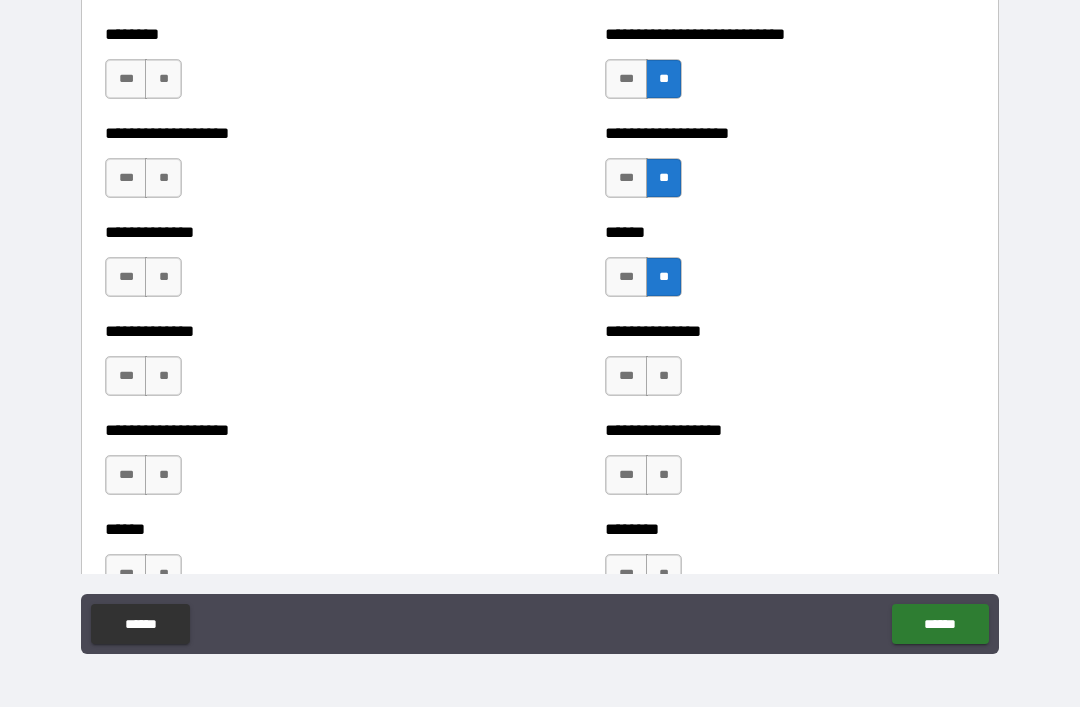 scroll, scrollTop: 4466, scrollLeft: 0, axis: vertical 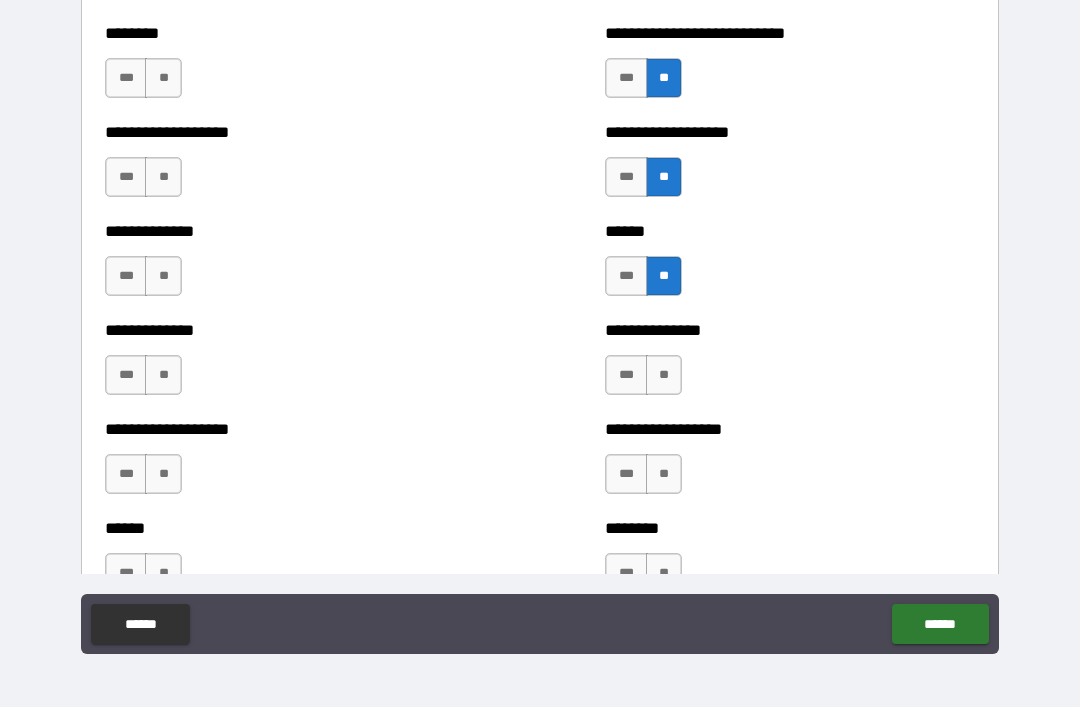 click on "**" at bounding box center [664, 375] 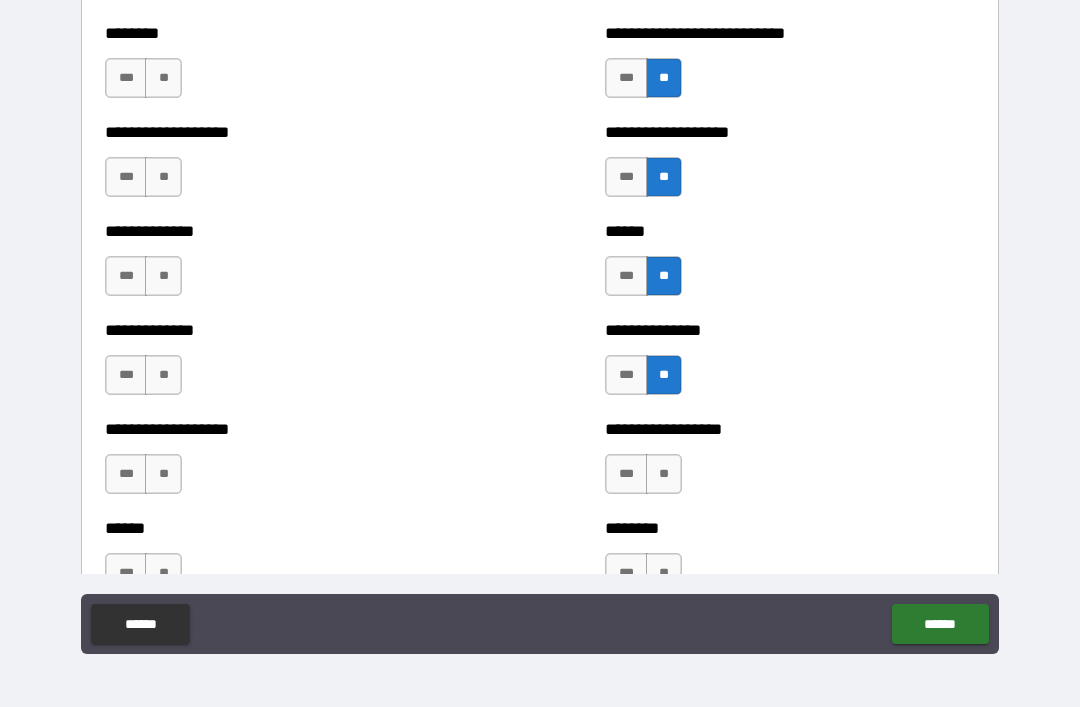 click on "**" at bounding box center [664, 474] 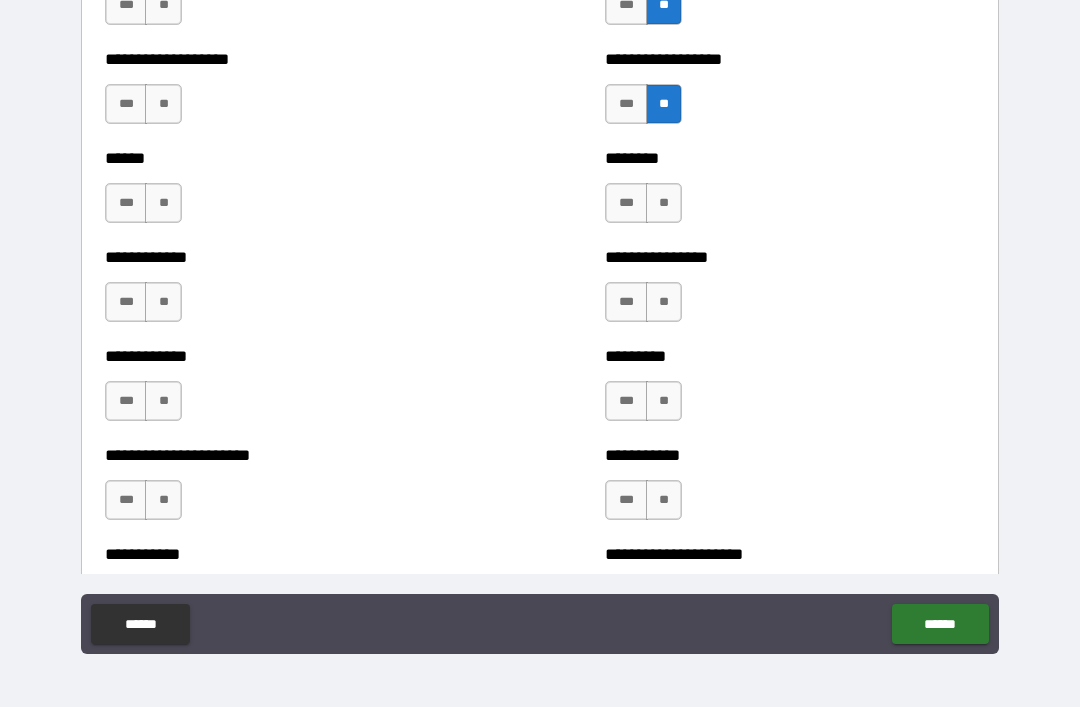 scroll, scrollTop: 4838, scrollLeft: 0, axis: vertical 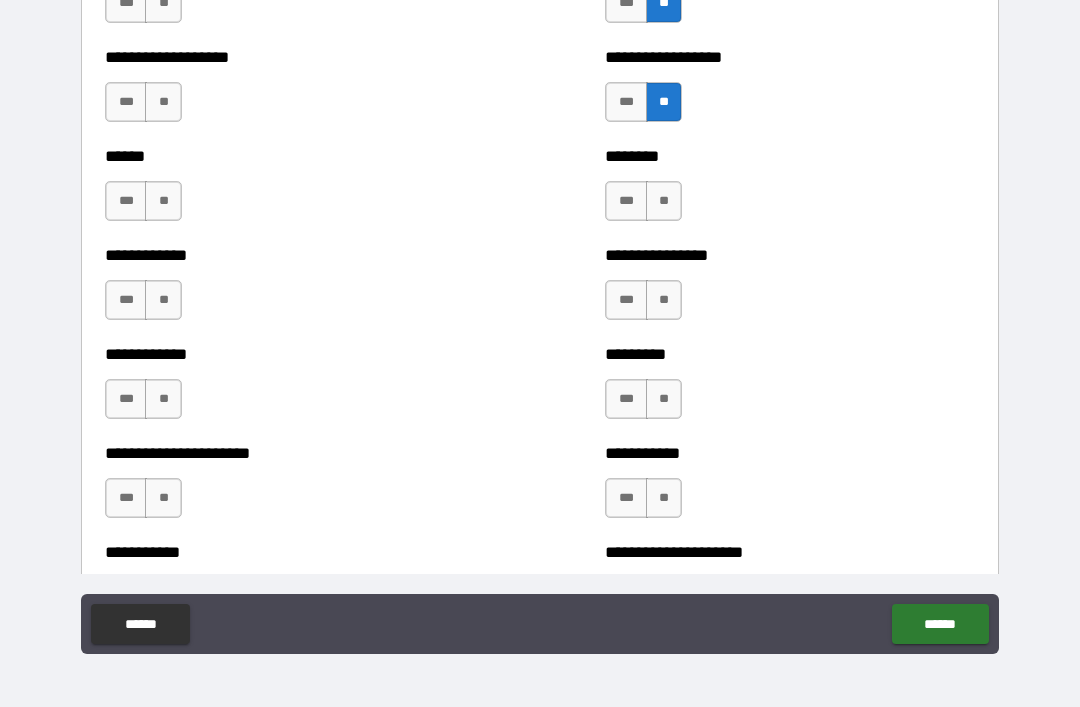 click on "**" at bounding box center (664, 201) 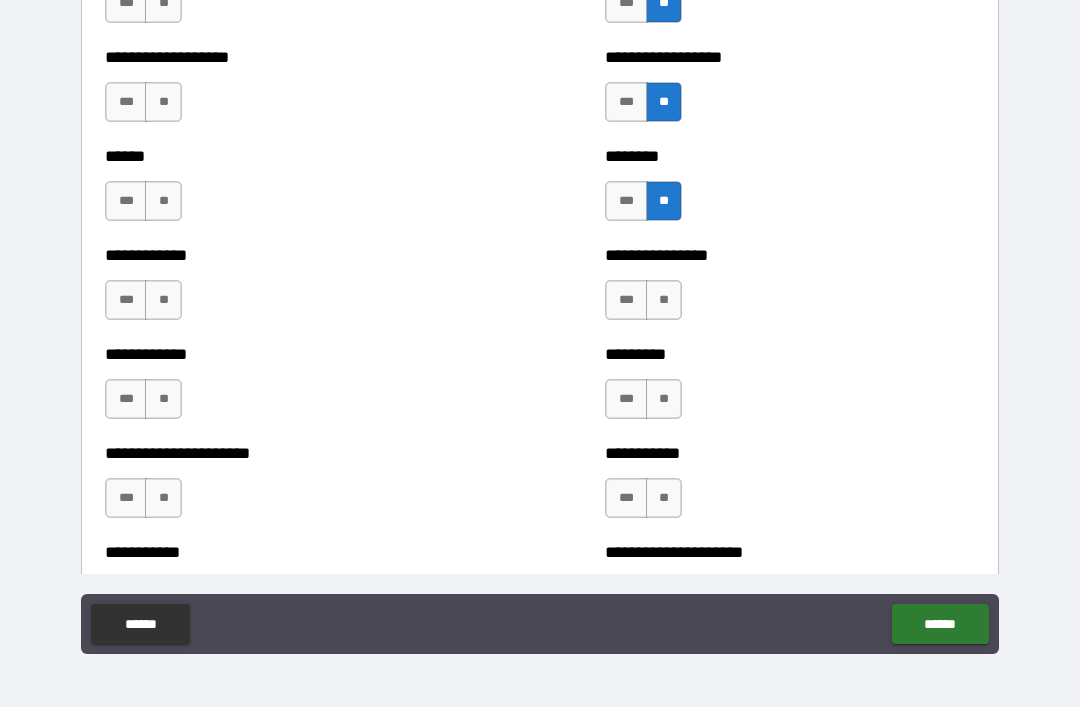 click on "**" at bounding box center [664, 300] 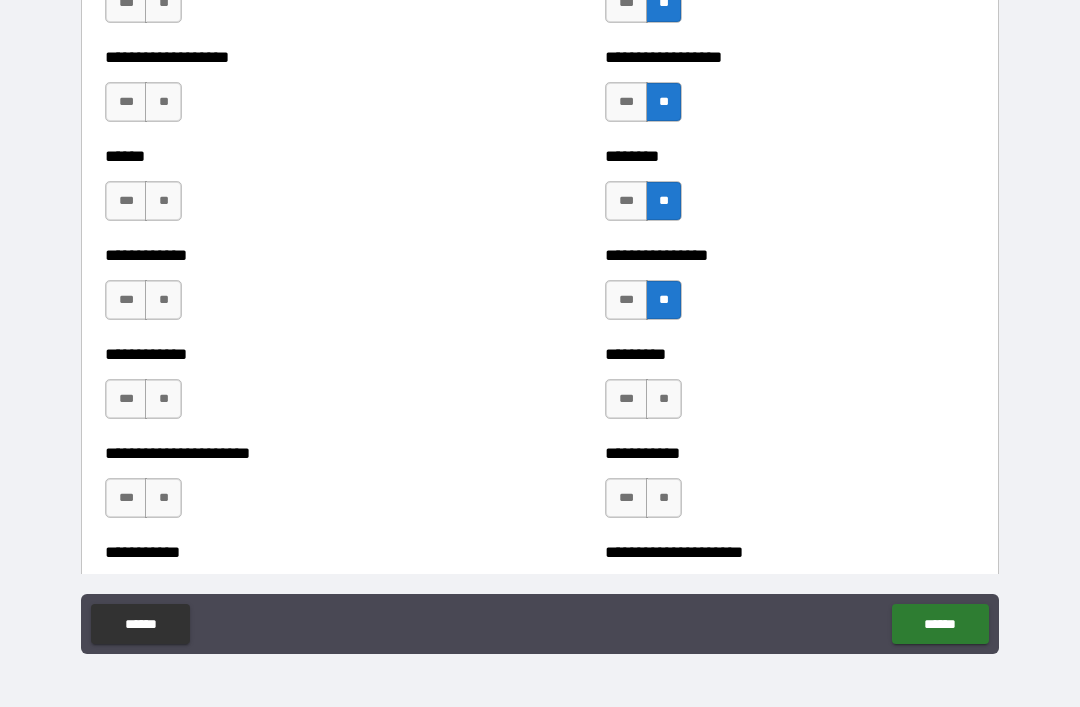 click on "**" at bounding box center (664, 399) 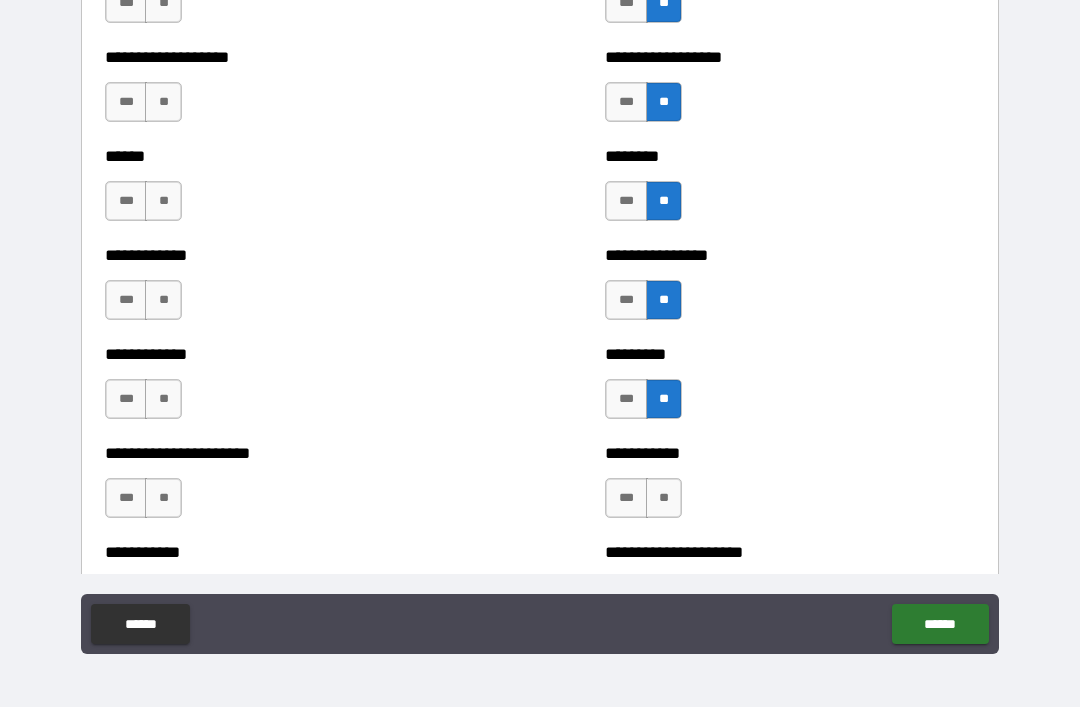 click on "**" at bounding box center [664, 498] 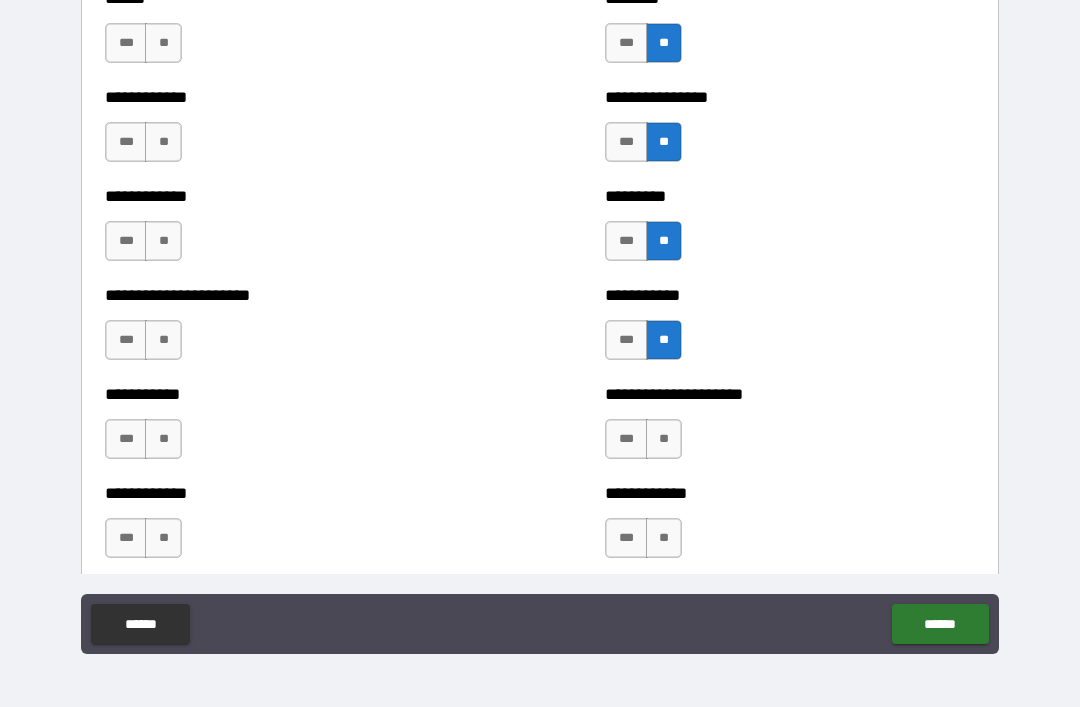 scroll, scrollTop: 5030, scrollLeft: 0, axis: vertical 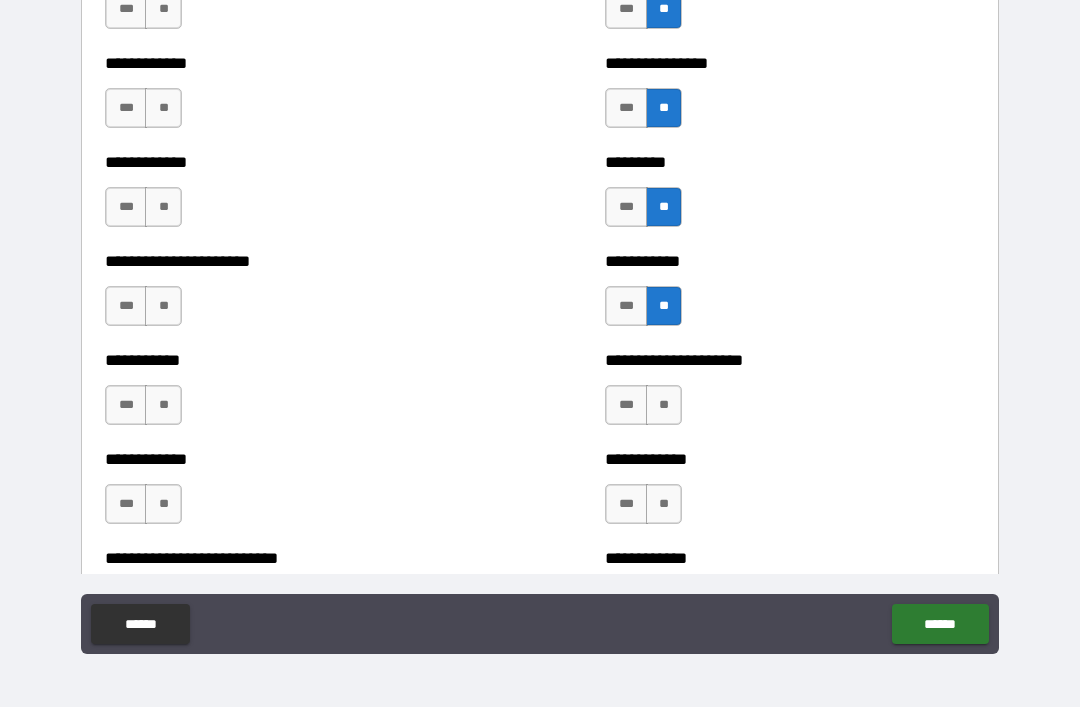 click on "**" at bounding box center (664, 405) 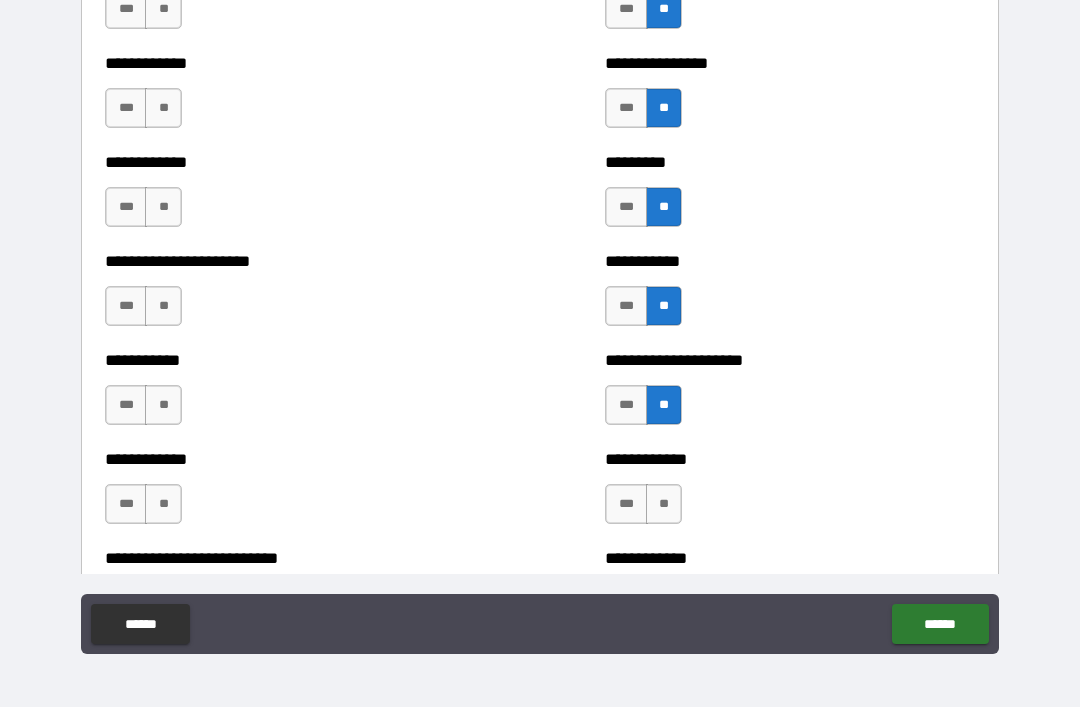 click on "**" at bounding box center [664, 504] 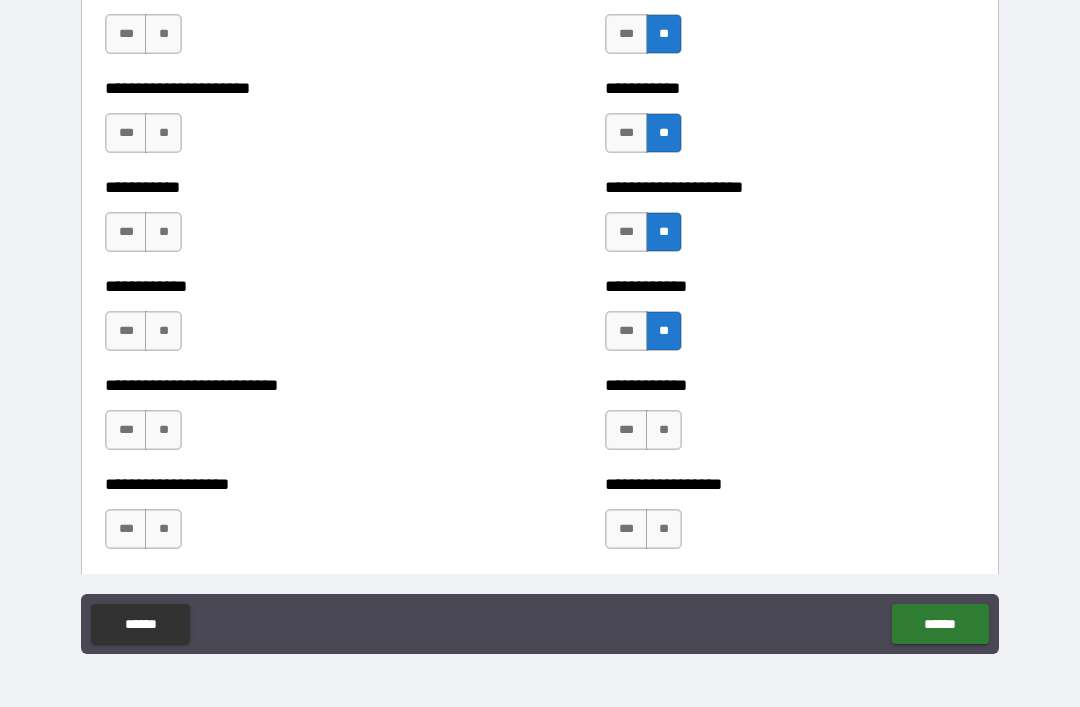 scroll, scrollTop: 5204, scrollLeft: 0, axis: vertical 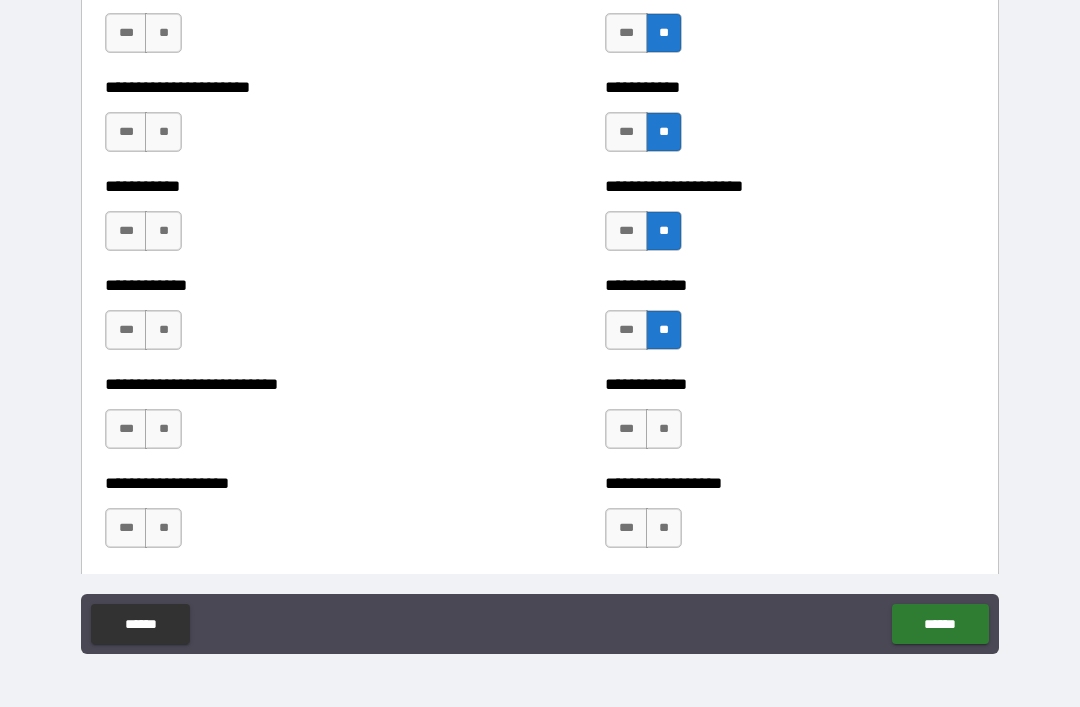 click on "**" at bounding box center (664, 429) 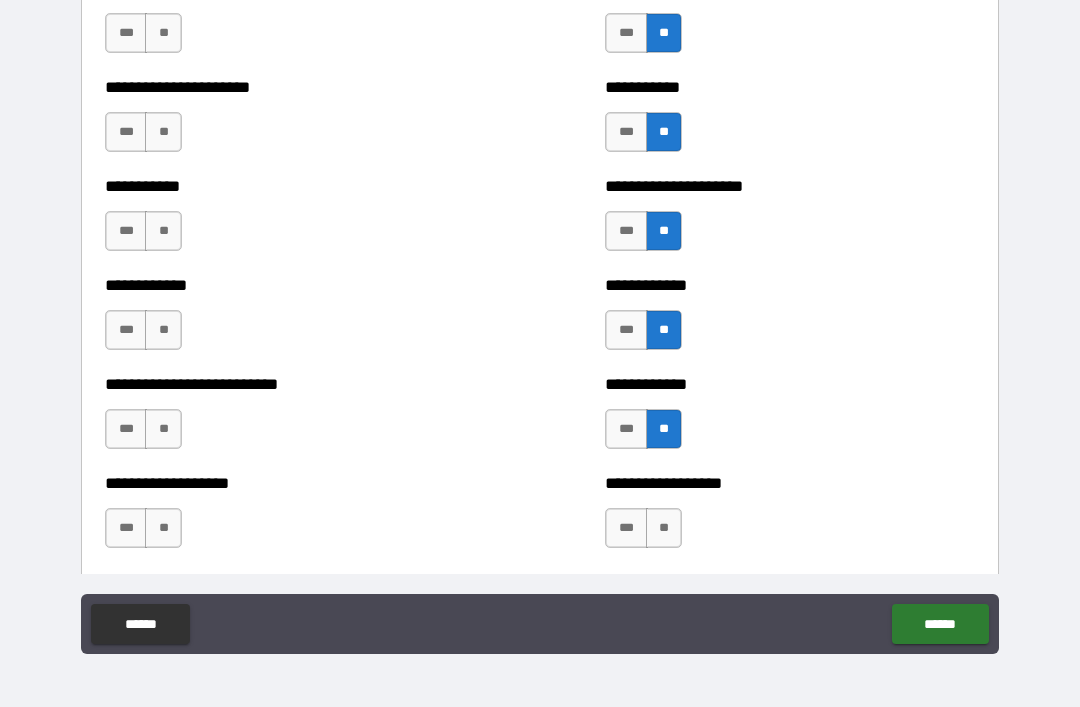 click on "**" at bounding box center (664, 528) 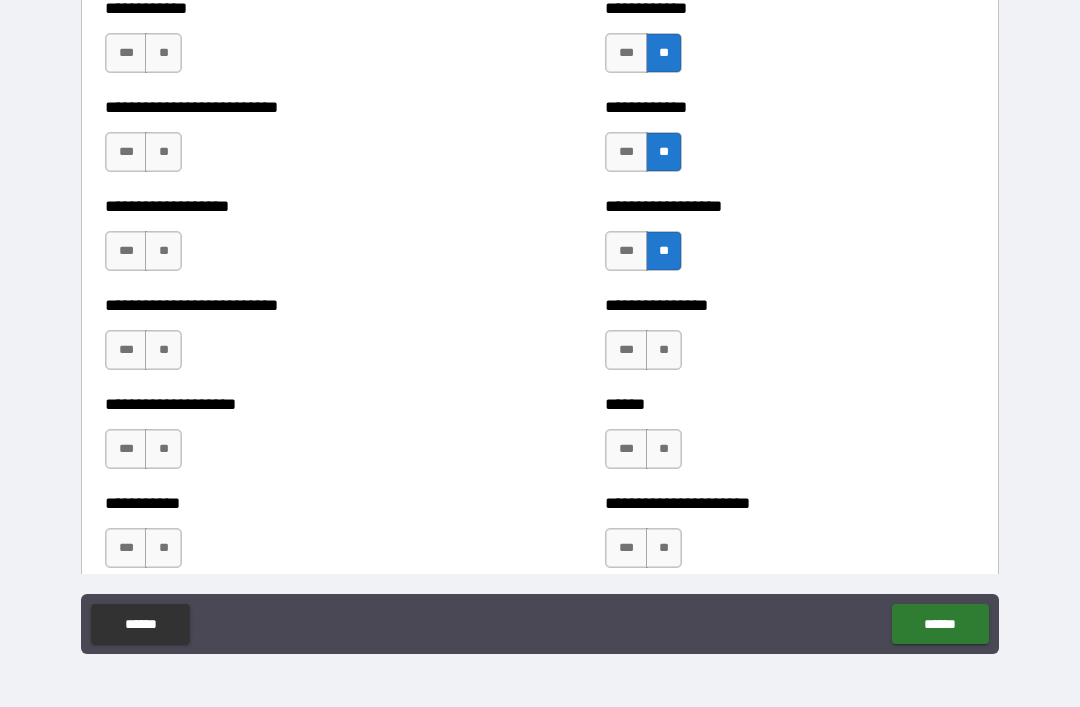 scroll, scrollTop: 5502, scrollLeft: 0, axis: vertical 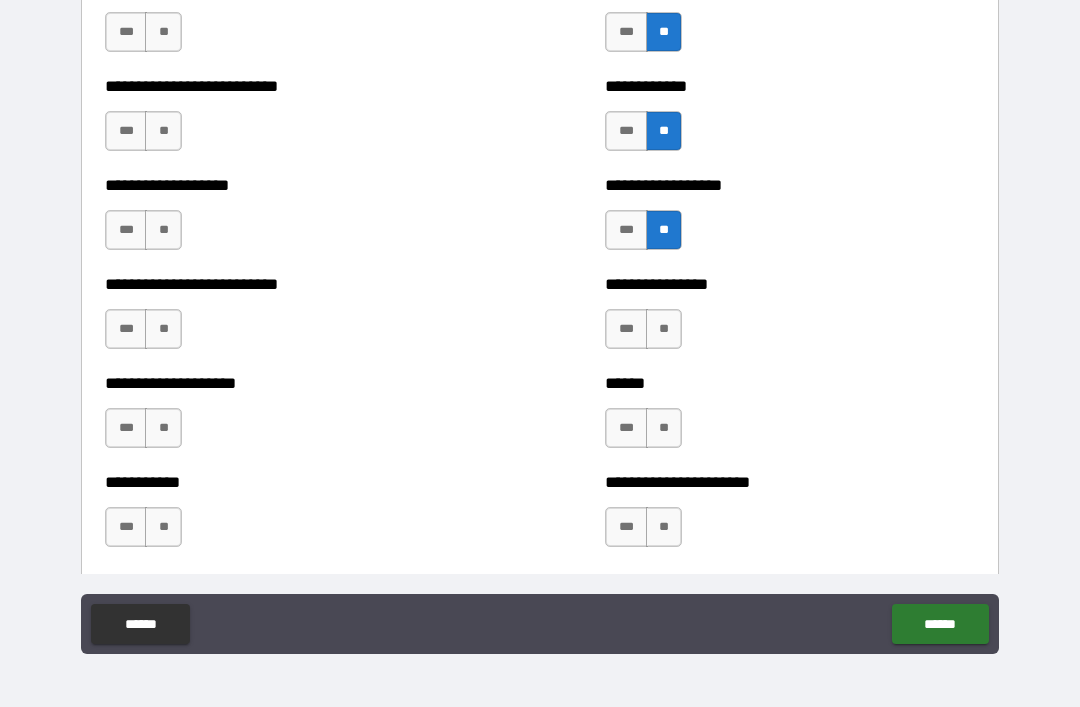 click on "**" at bounding box center (664, 329) 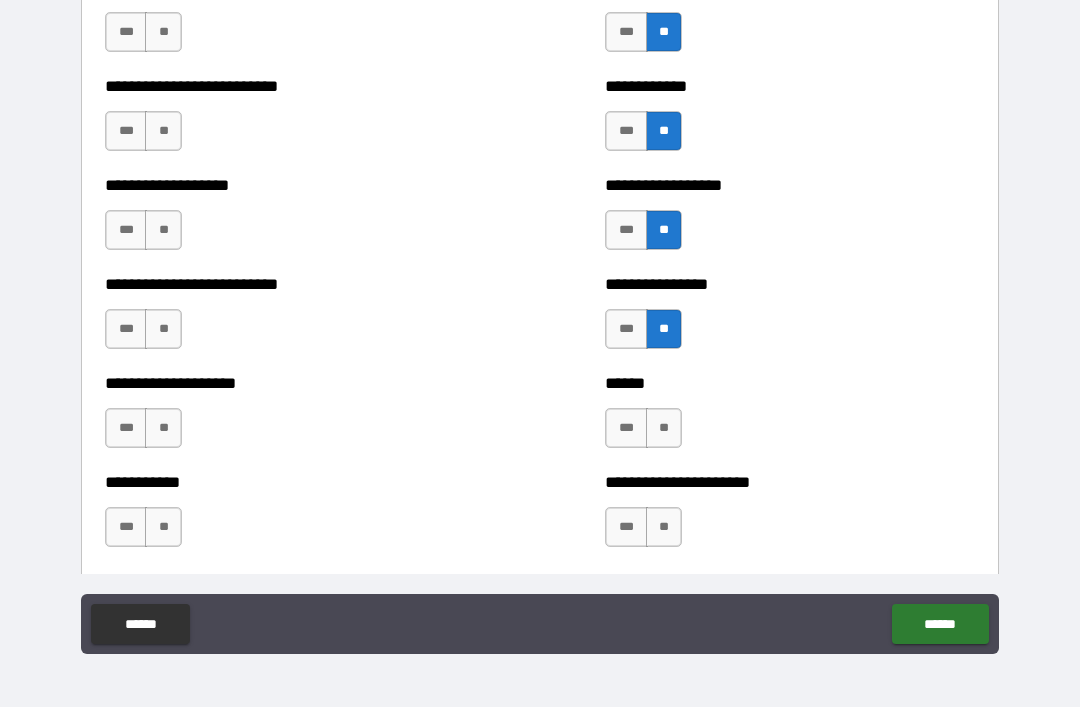 click on "**" at bounding box center [664, 428] 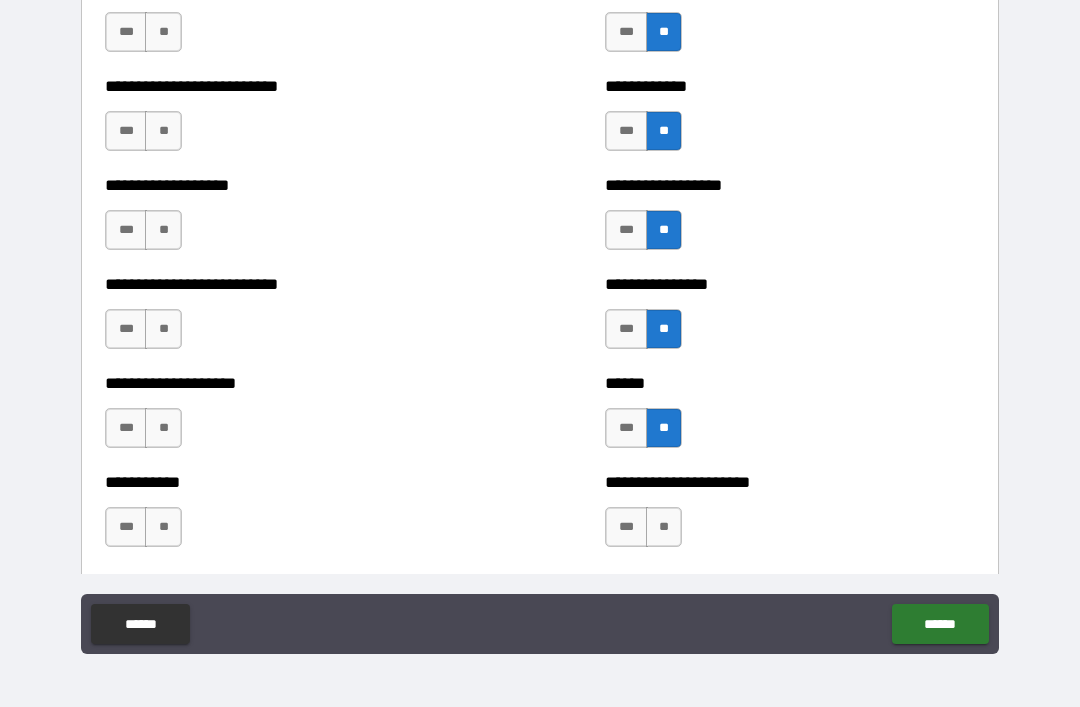 click on "**" at bounding box center (664, 527) 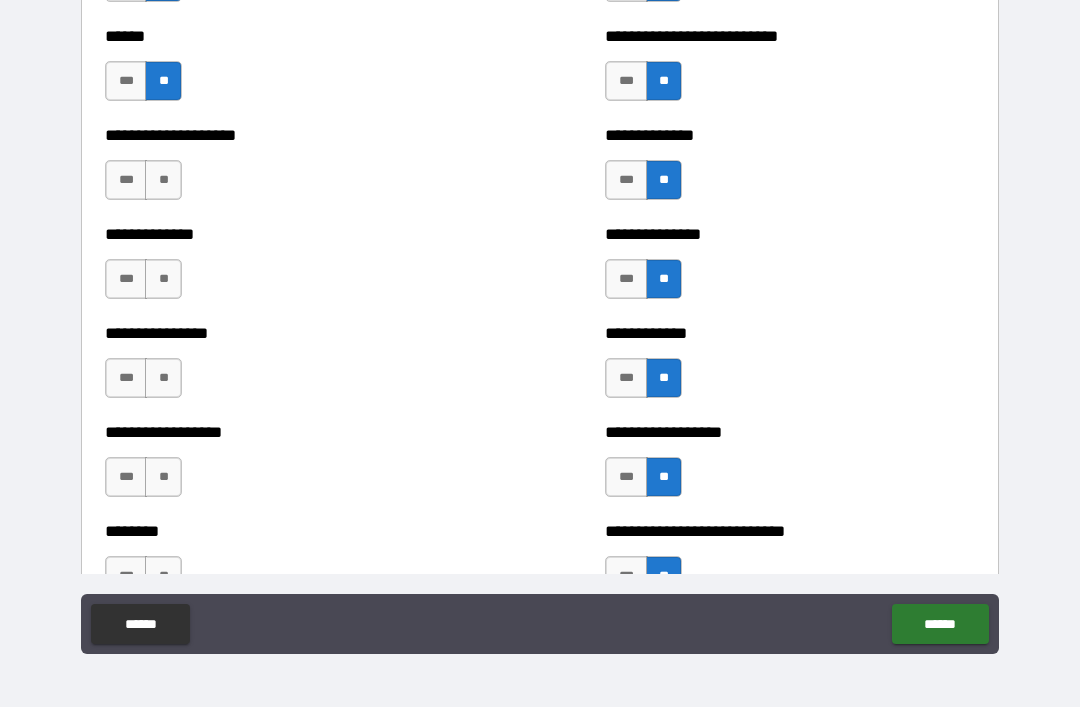 scroll, scrollTop: 3920, scrollLeft: 0, axis: vertical 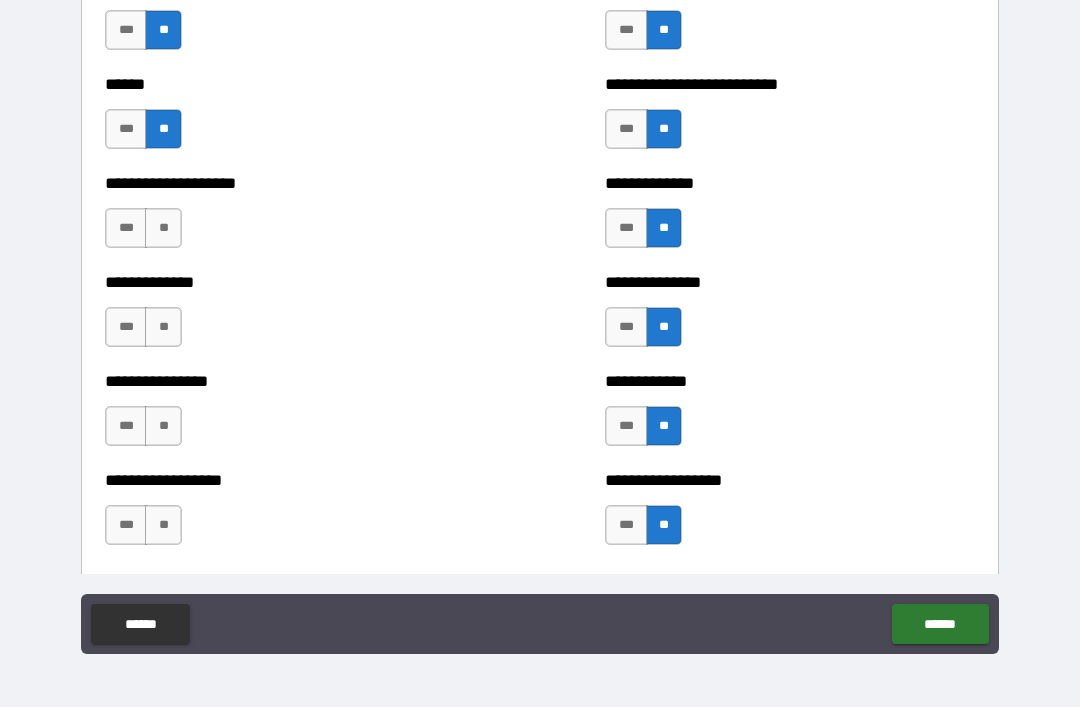 click on "**" at bounding box center [163, 228] 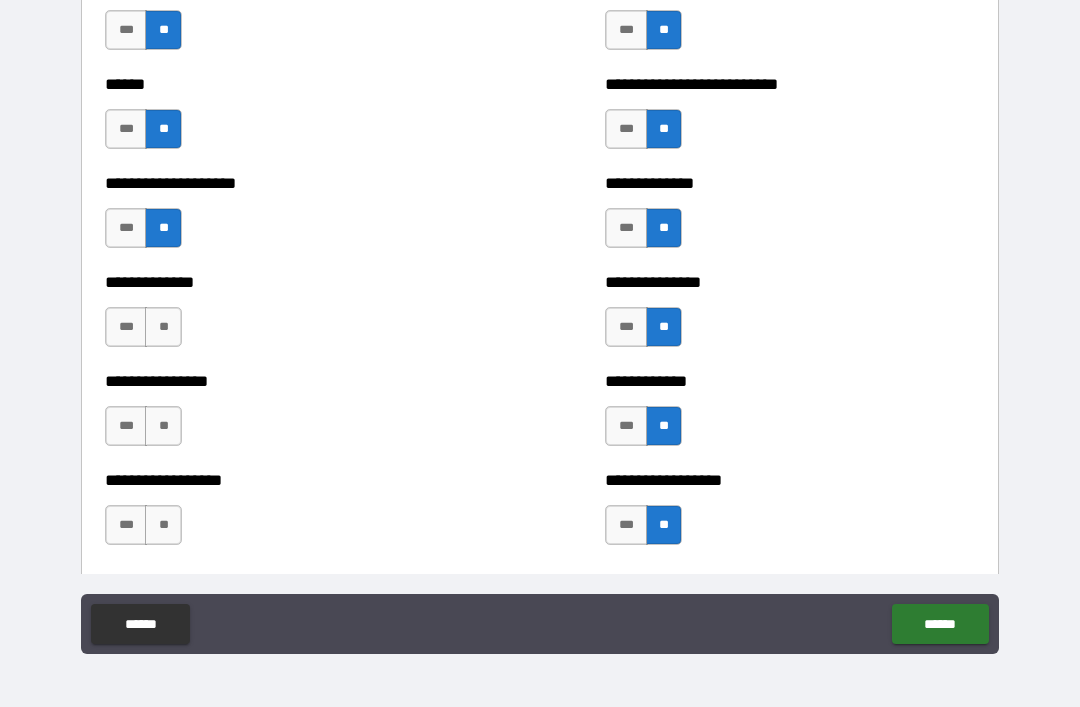 click on "**" at bounding box center (163, 327) 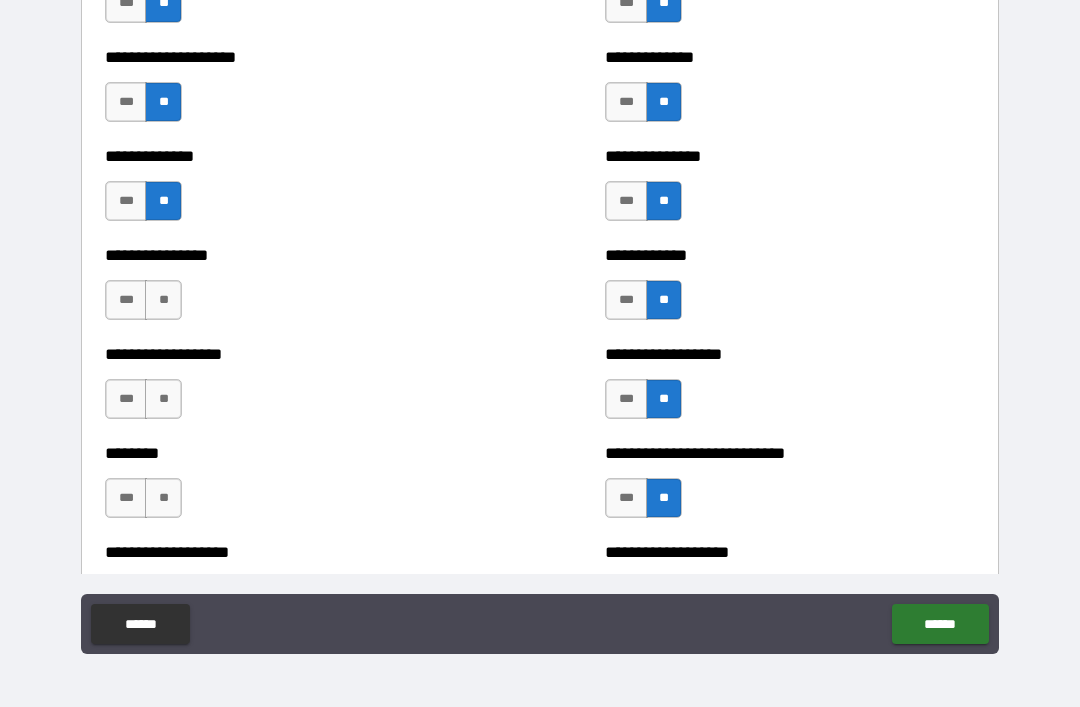scroll, scrollTop: 4056, scrollLeft: 0, axis: vertical 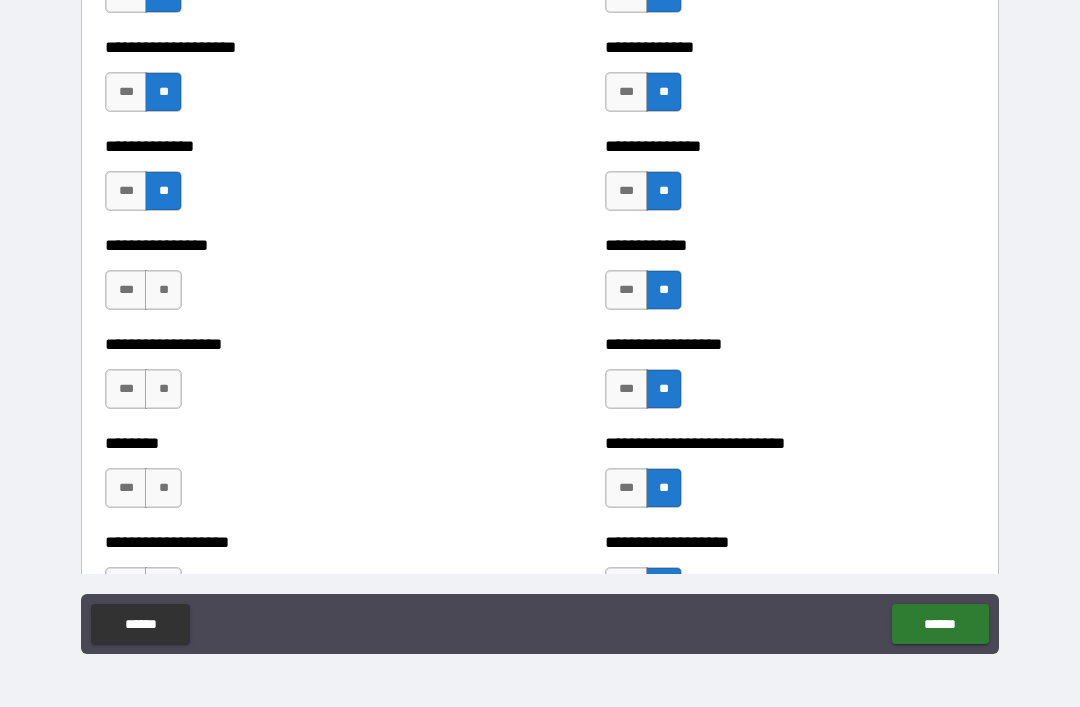 click on "**" at bounding box center [163, 290] 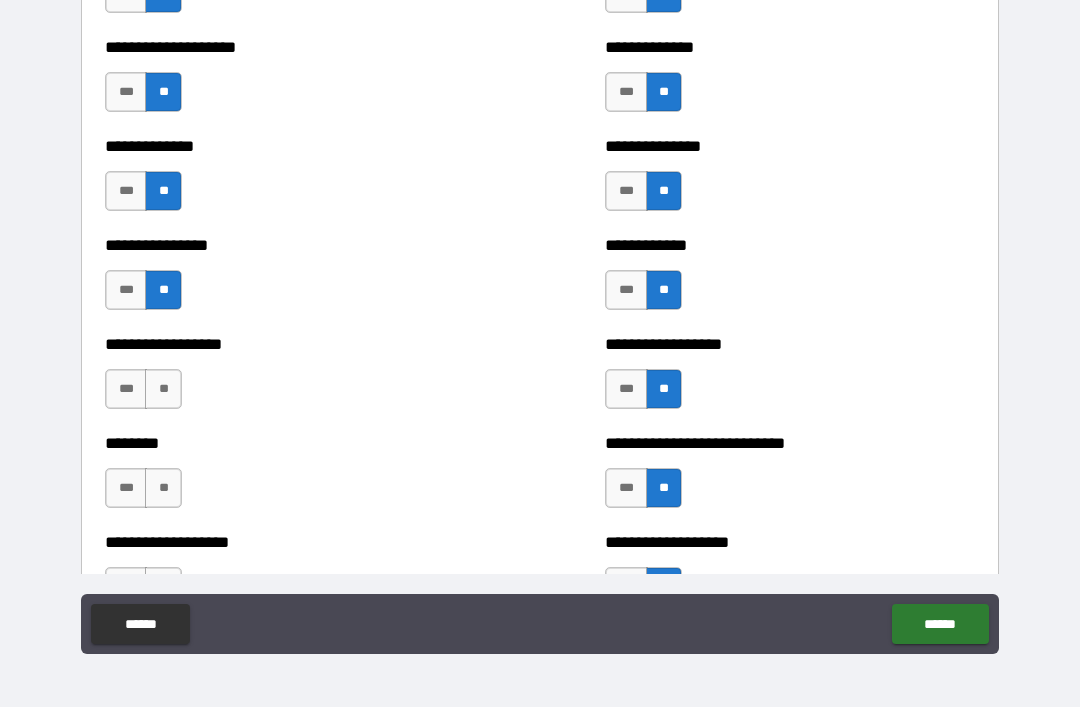 click on "**" at bounding box center (163, 389) 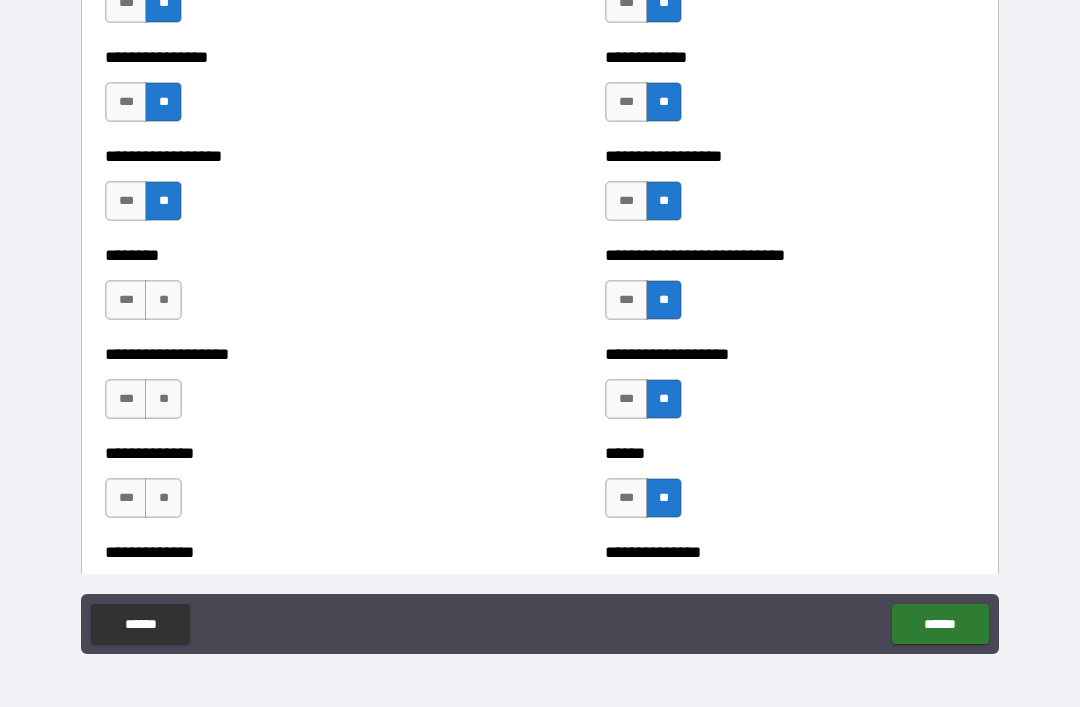 scroll, scrollTop: 4247, scrollLeft: 0, axis: vertical 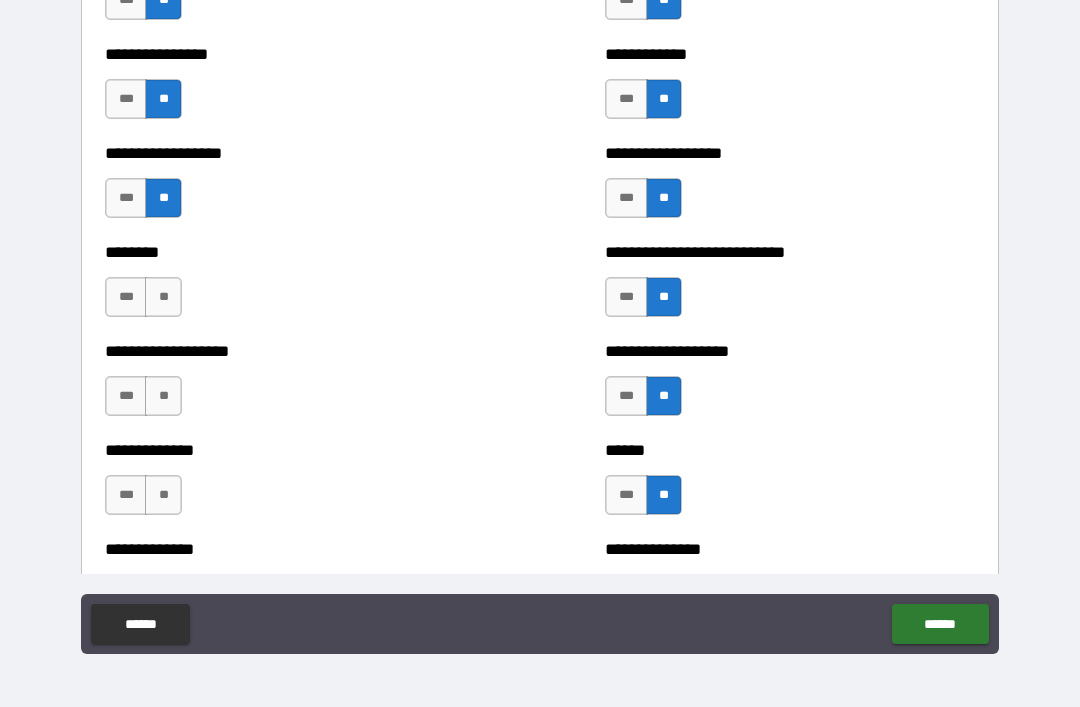click on "**" at bounding box center [163, 297] 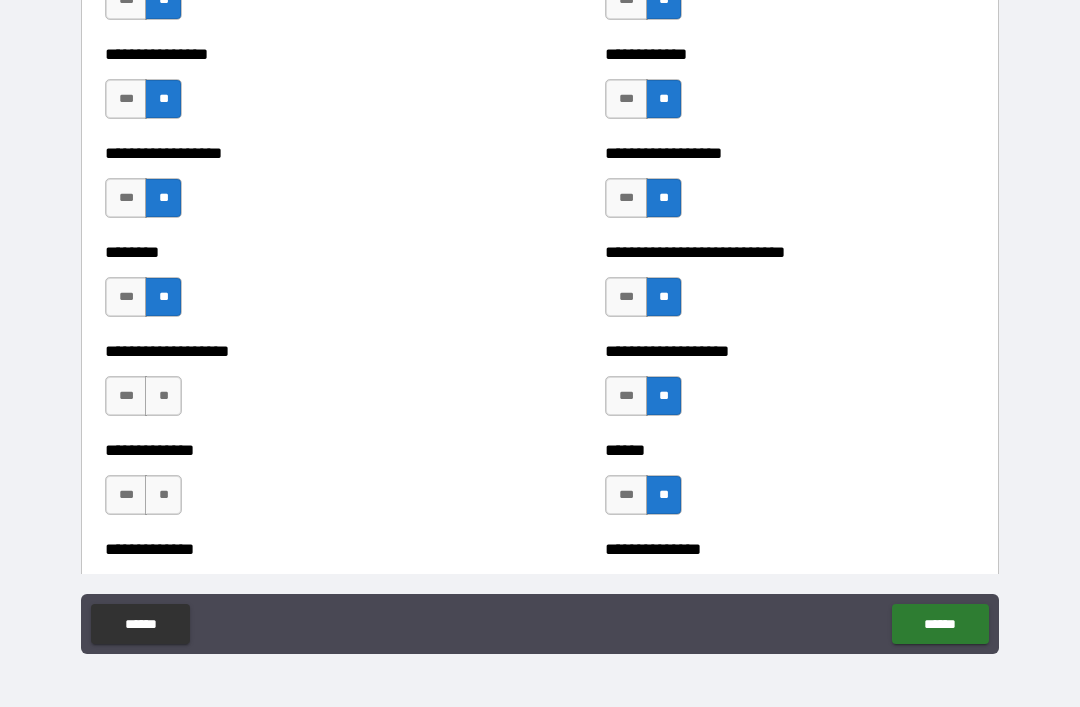 click on "**" at bounding box center [163, 396] 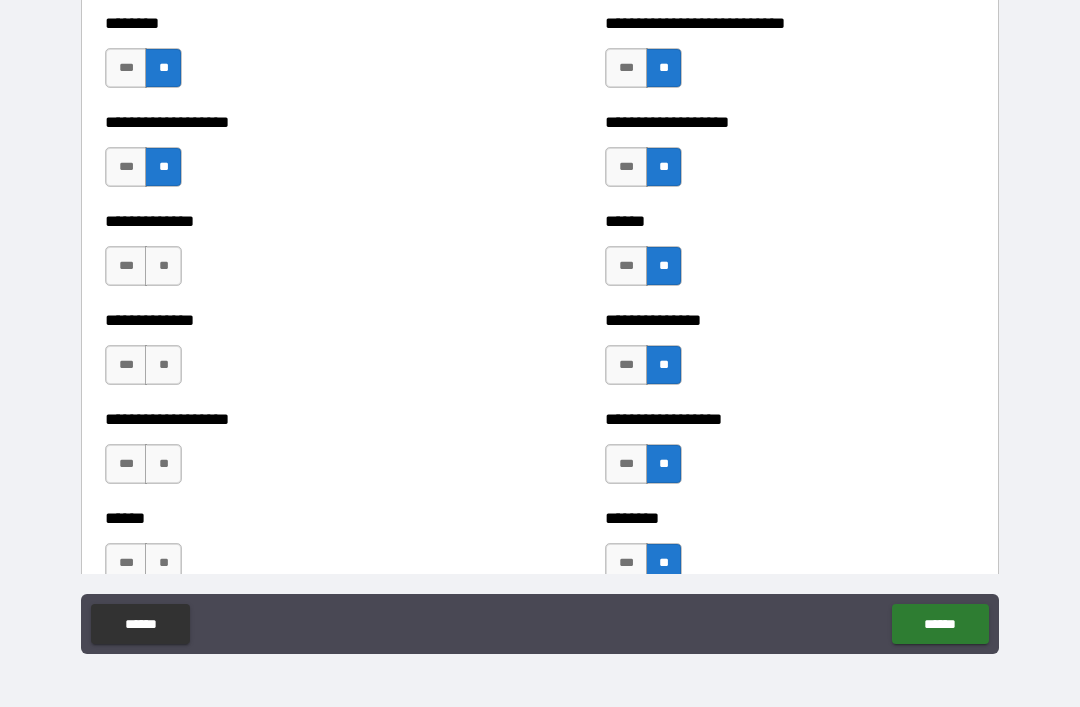 scroll, scrollTop: 4494, scrollLeft: 0, axis: vertical 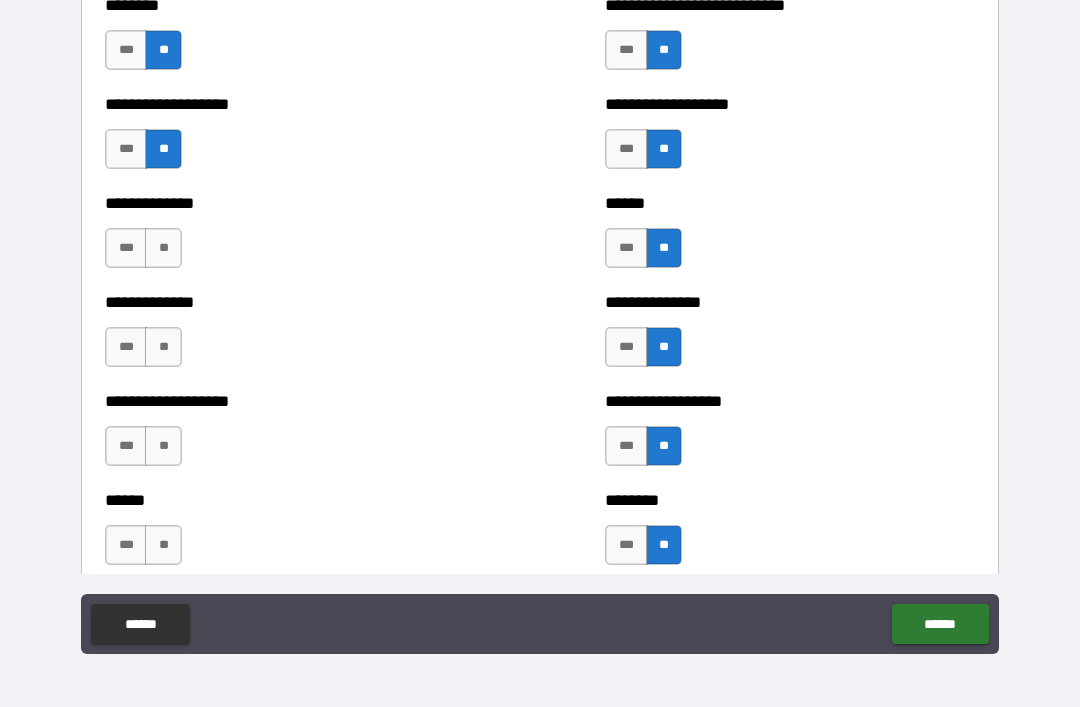 click on "**" at bounding box center [163, 248] 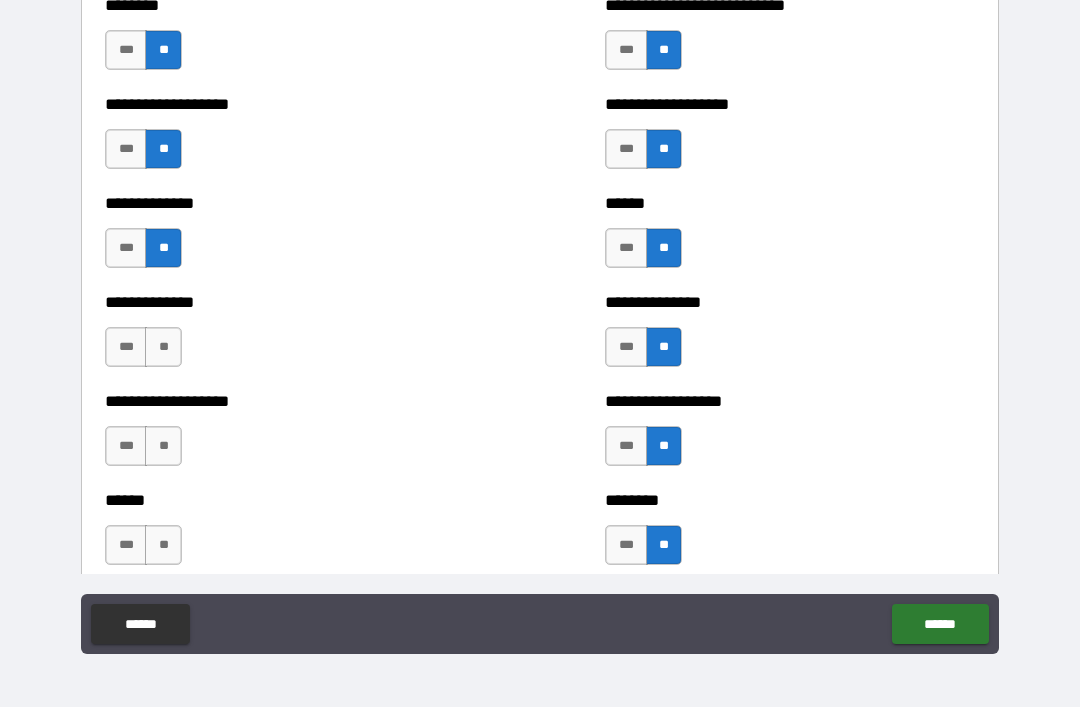 click on "**" at bounding box center (163, 347) 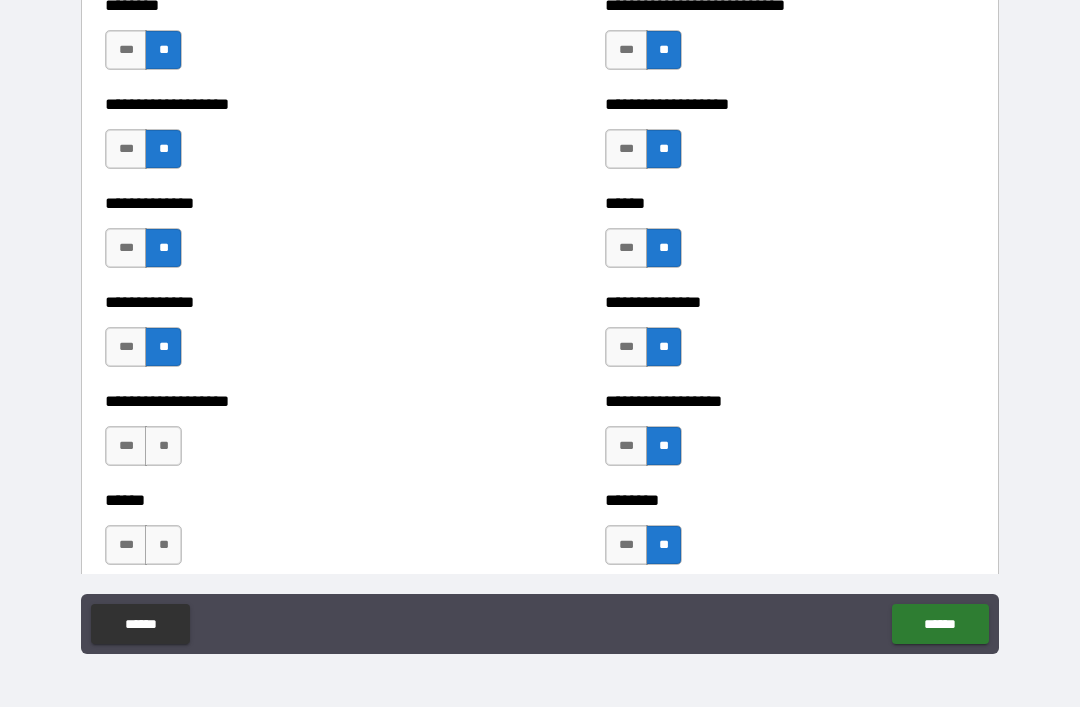 click on "**" at bounding box center (163, 446) 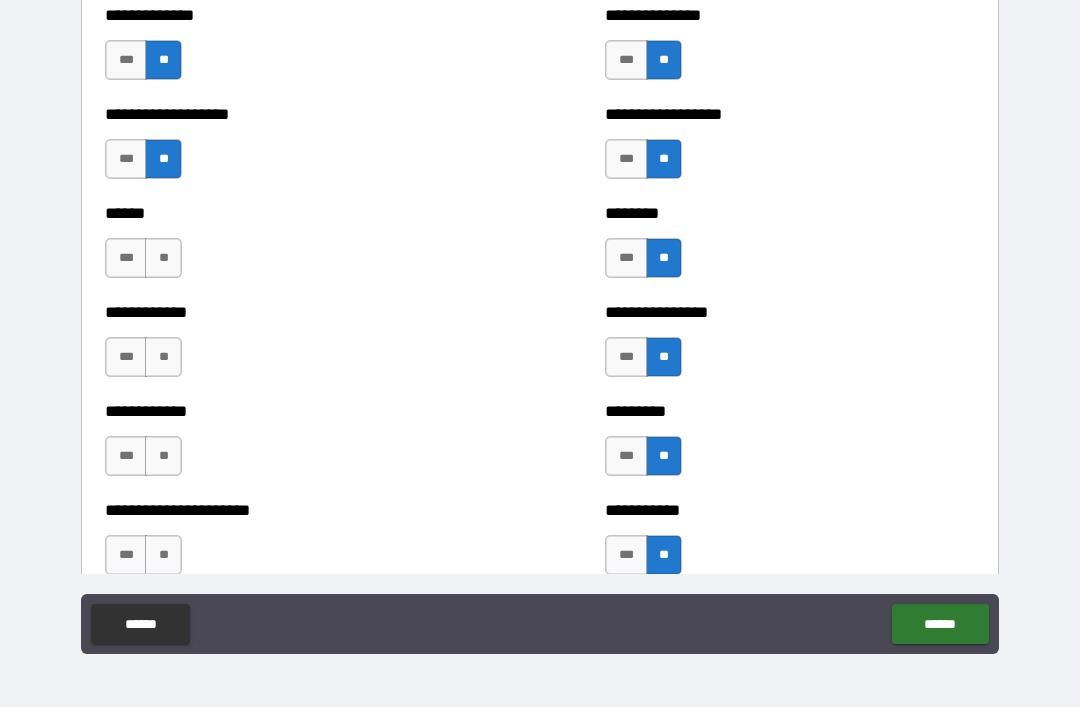 scroll, scrollTop: 4803, scrollLeft: 0, axis: vertical 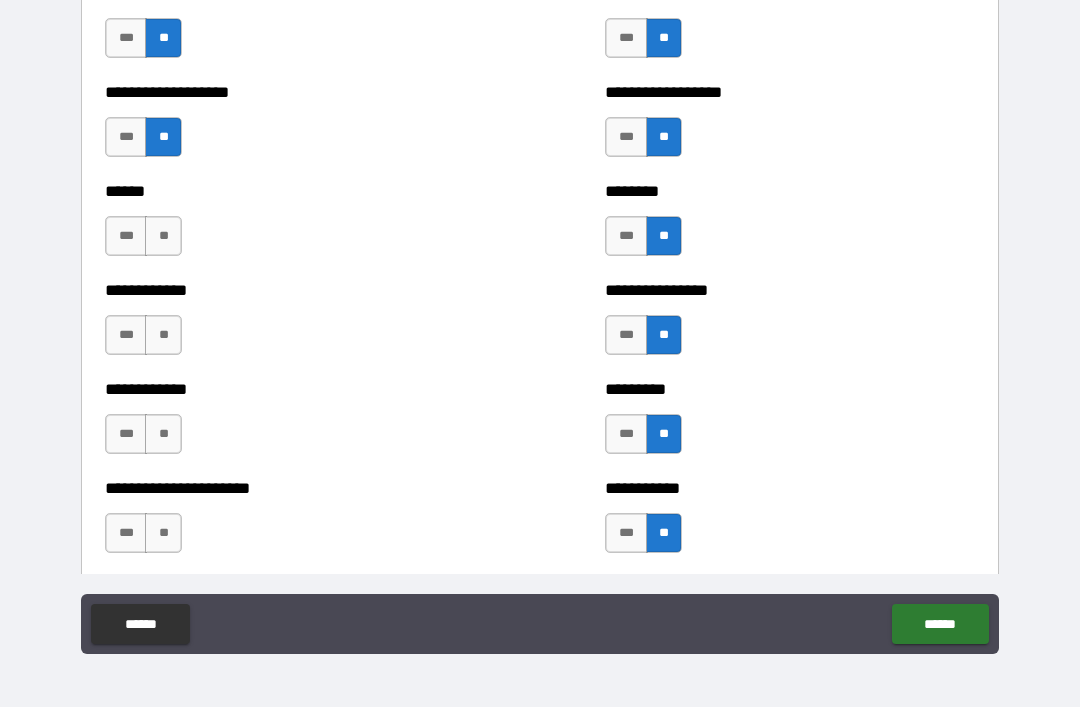 click on "**" at bounding box center [163, 236] 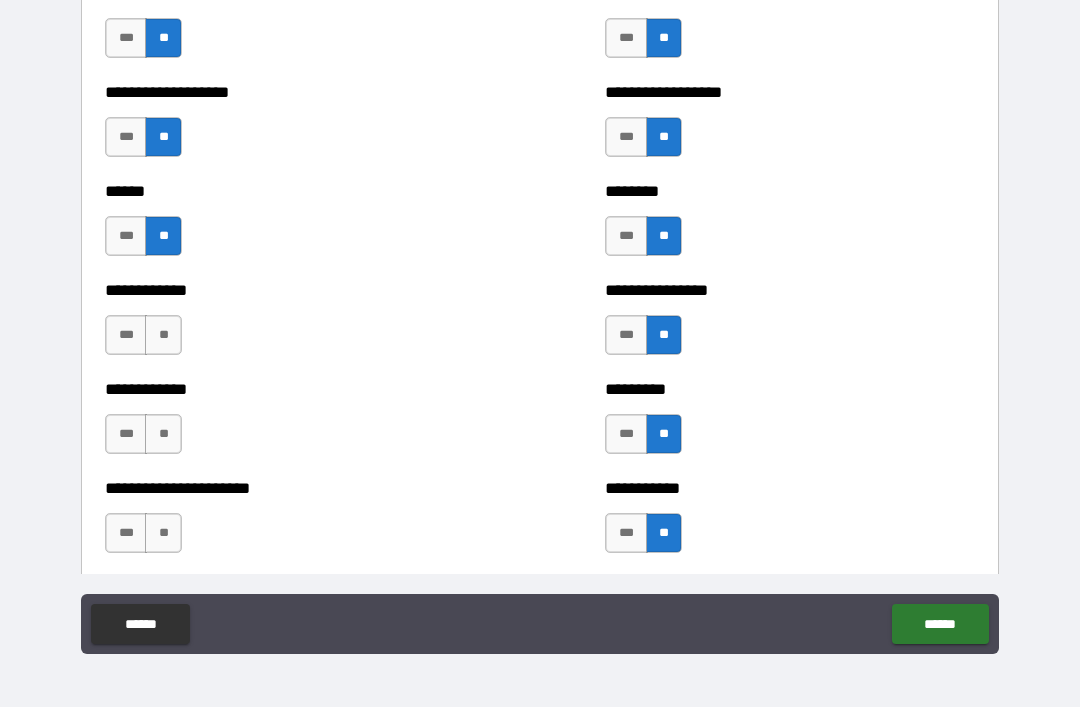 click on "**" at bounding box center (163, 335) 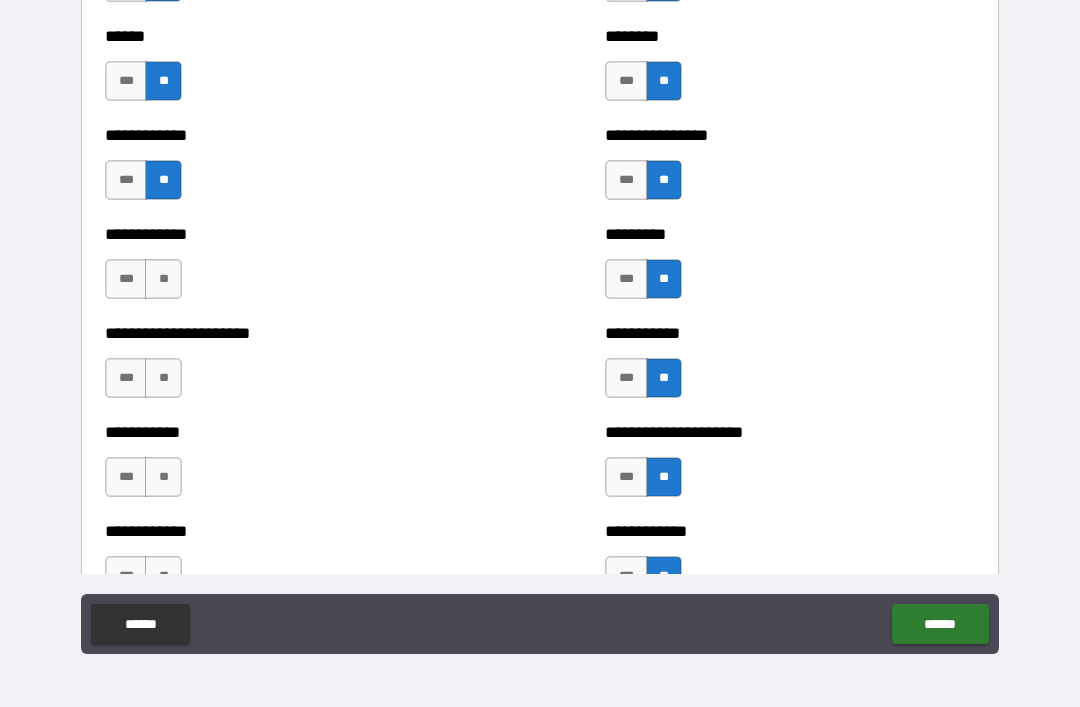 scroll, scrollTop: 4976, scrollLeft: 0, axis: vertical 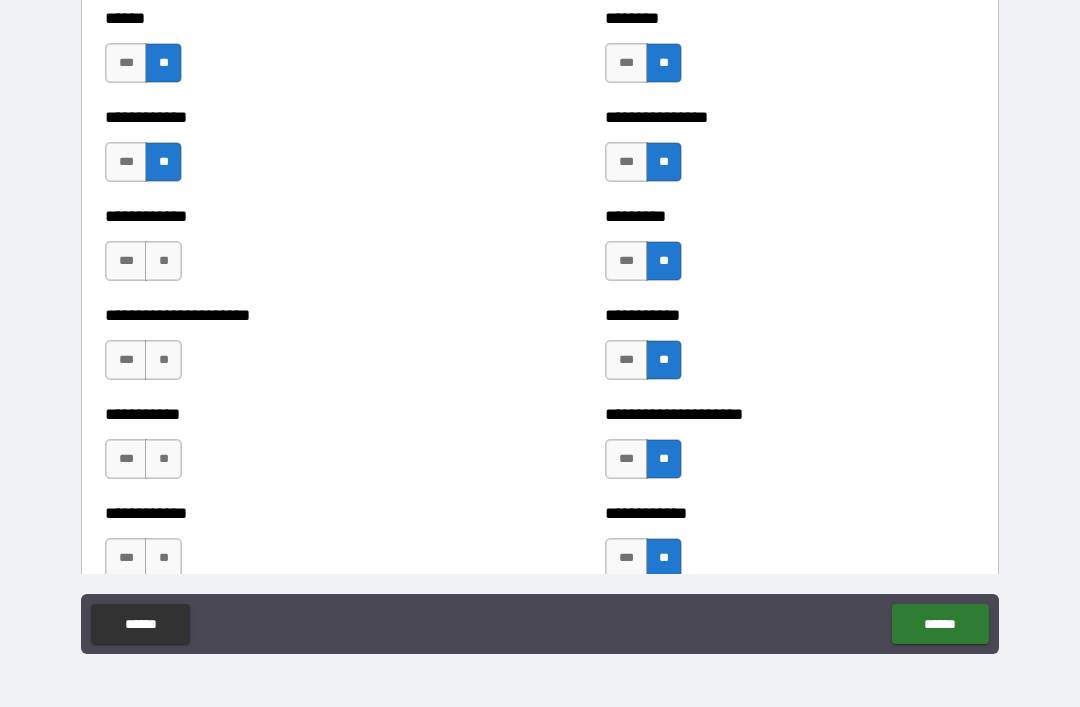 click on "**" at bounding box center [163, 261] 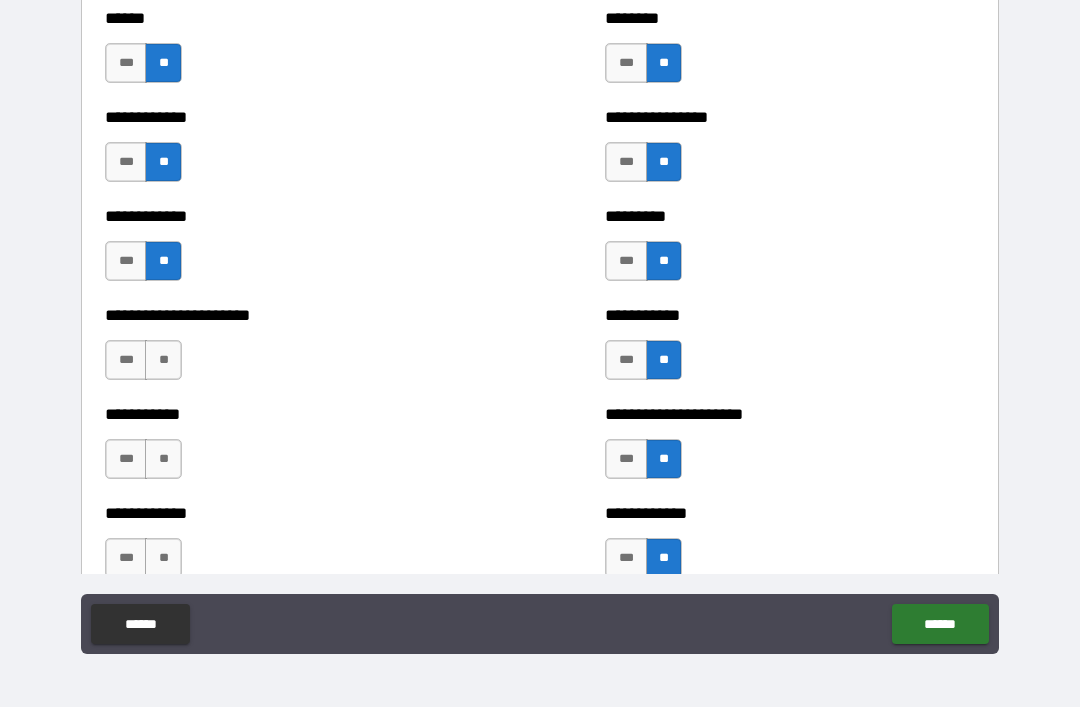 click on "**" at bounding box center [163, 360] 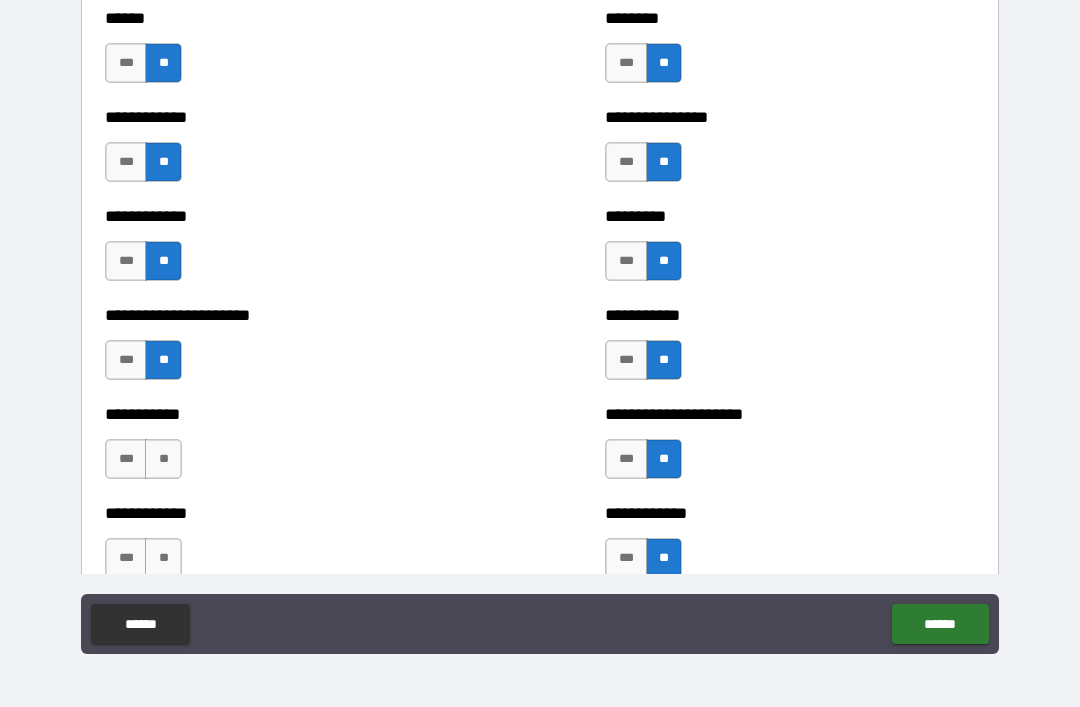 click on "**" at bounding box center (163, 459) 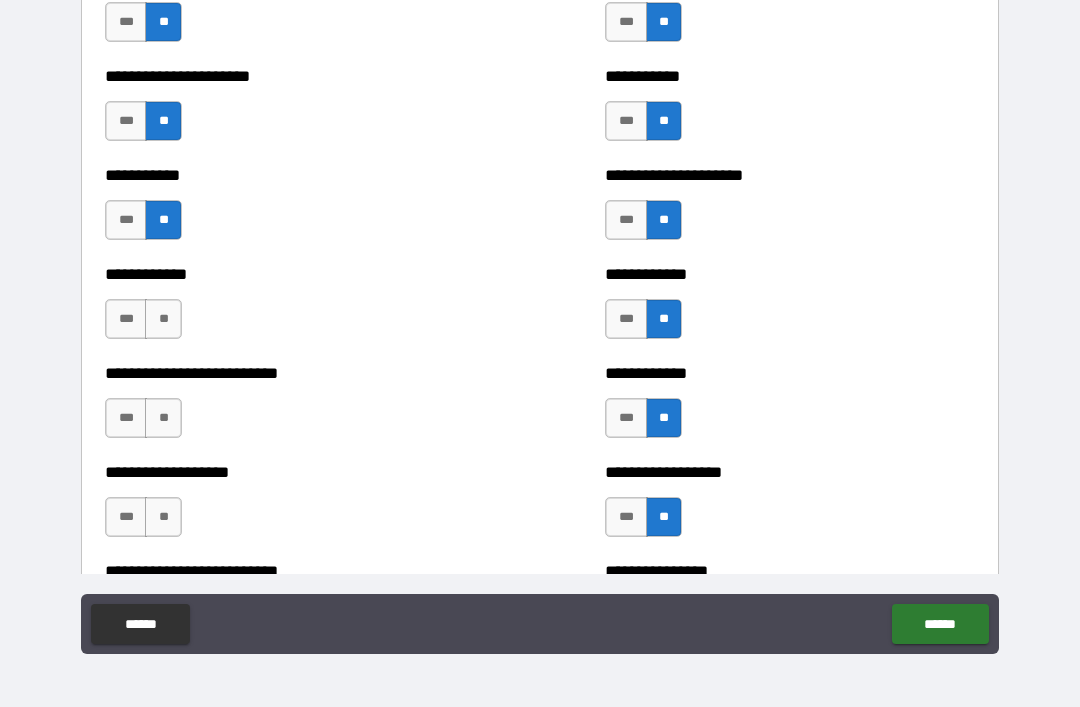 scroll, scrollTop: 5221, scrollLeft: 0, axis: vertical 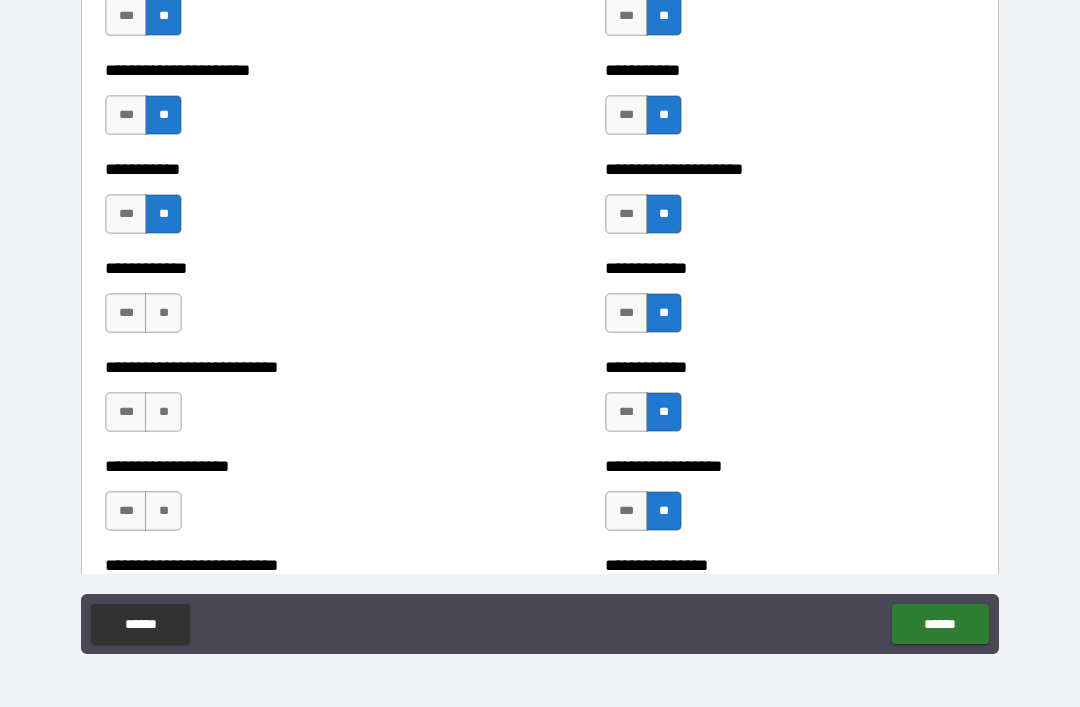 click on "**" at bounding box center (163, 313) 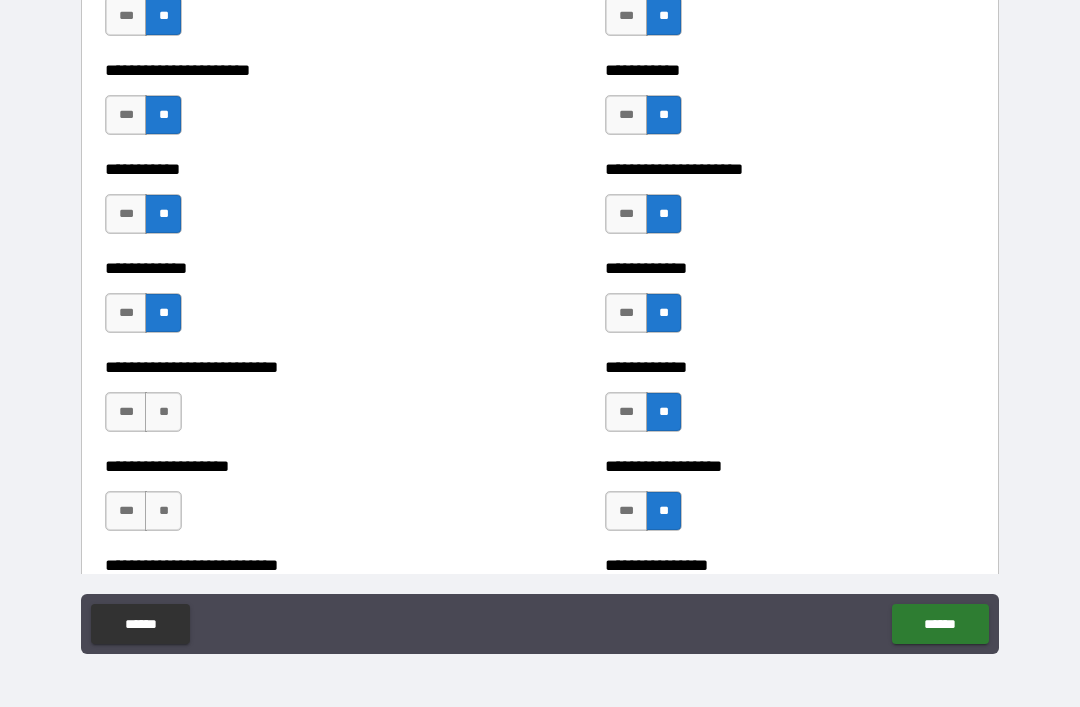 click on "**" at bounding box center [163, 412] 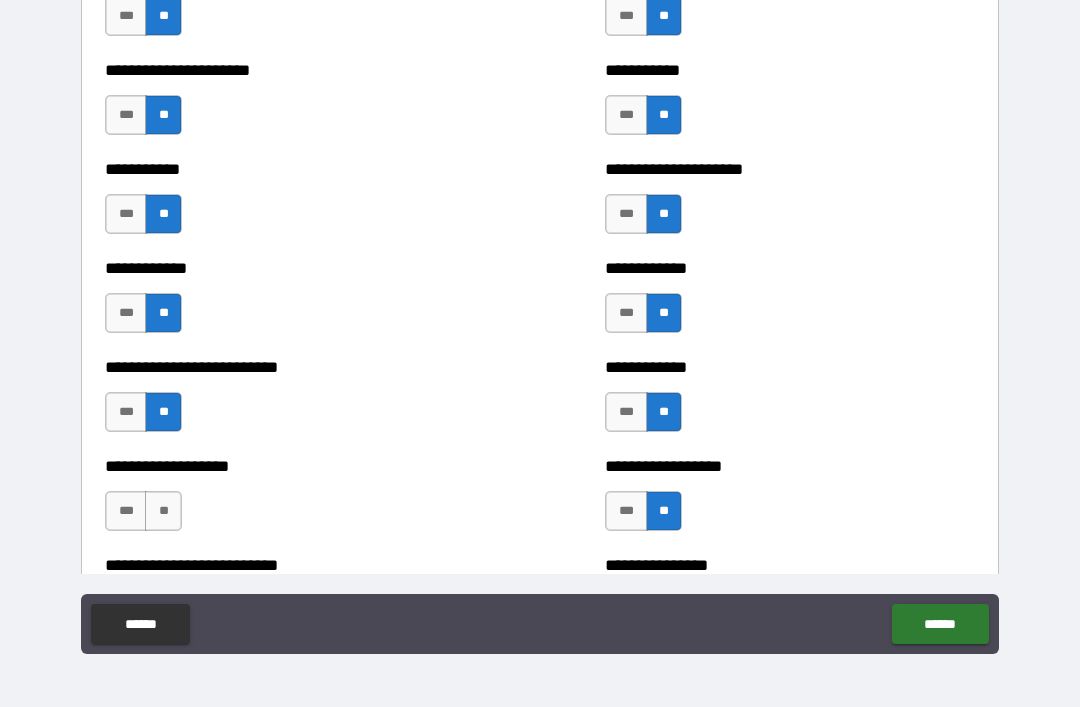 click on "**" at bounding box center (163, 511) 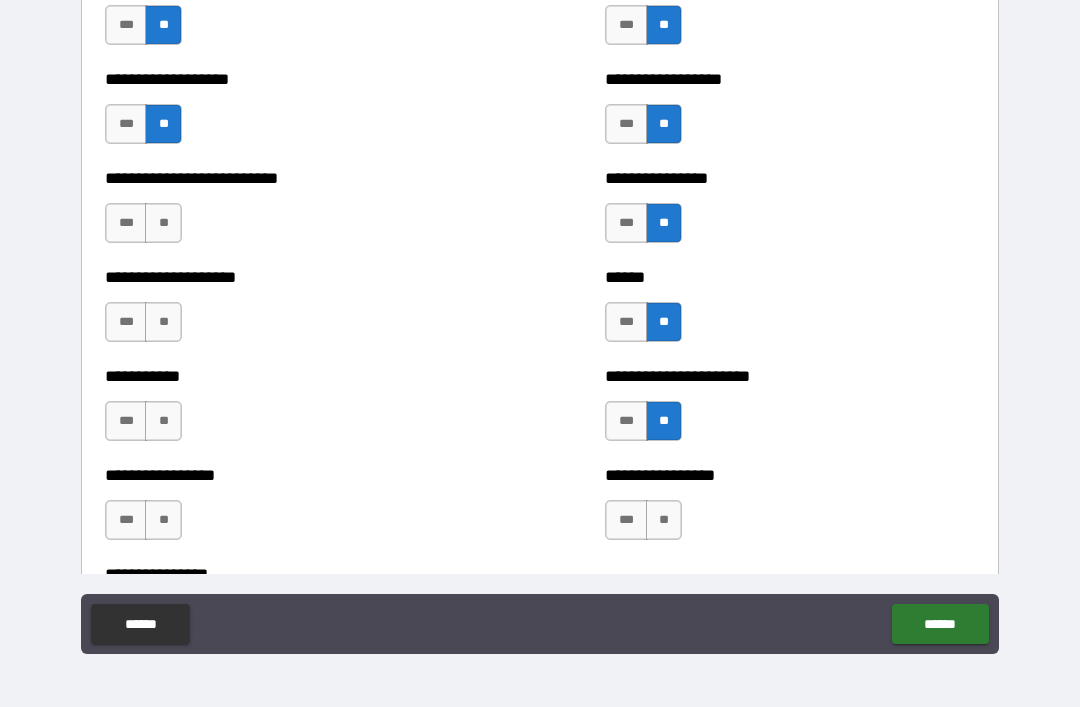 scroll, scrollTop: 5608, scrollLeft: 0, axis: vertical 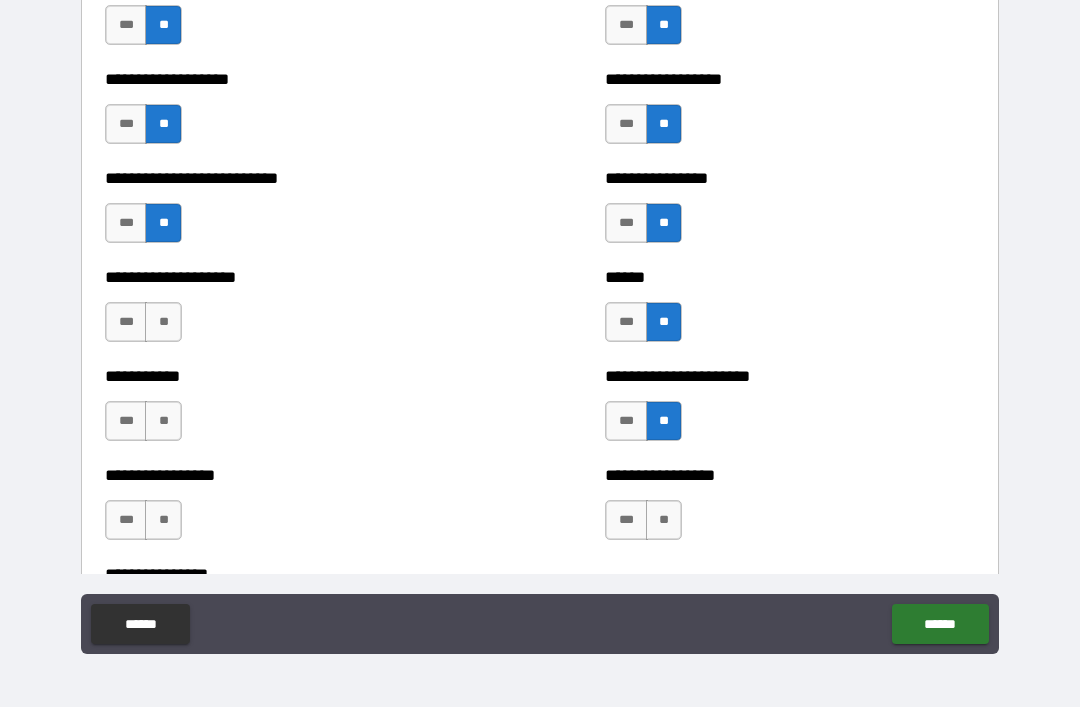 click on "**" at bounding box center (163, 322) 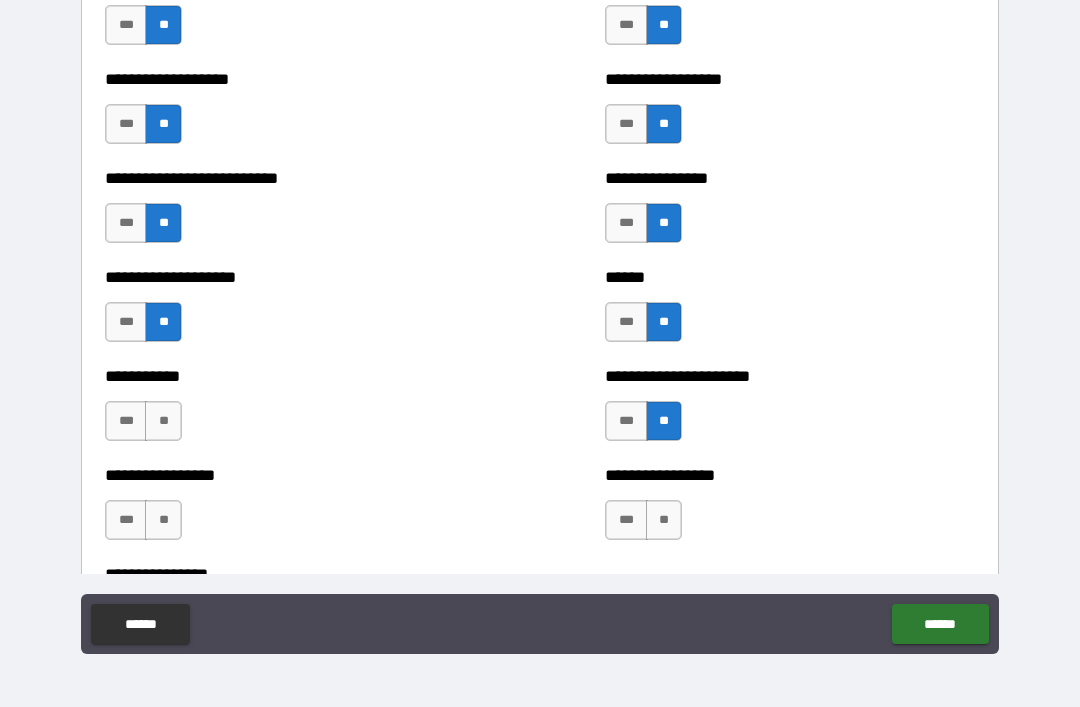 click on "**" at bounding box center [163, 421] 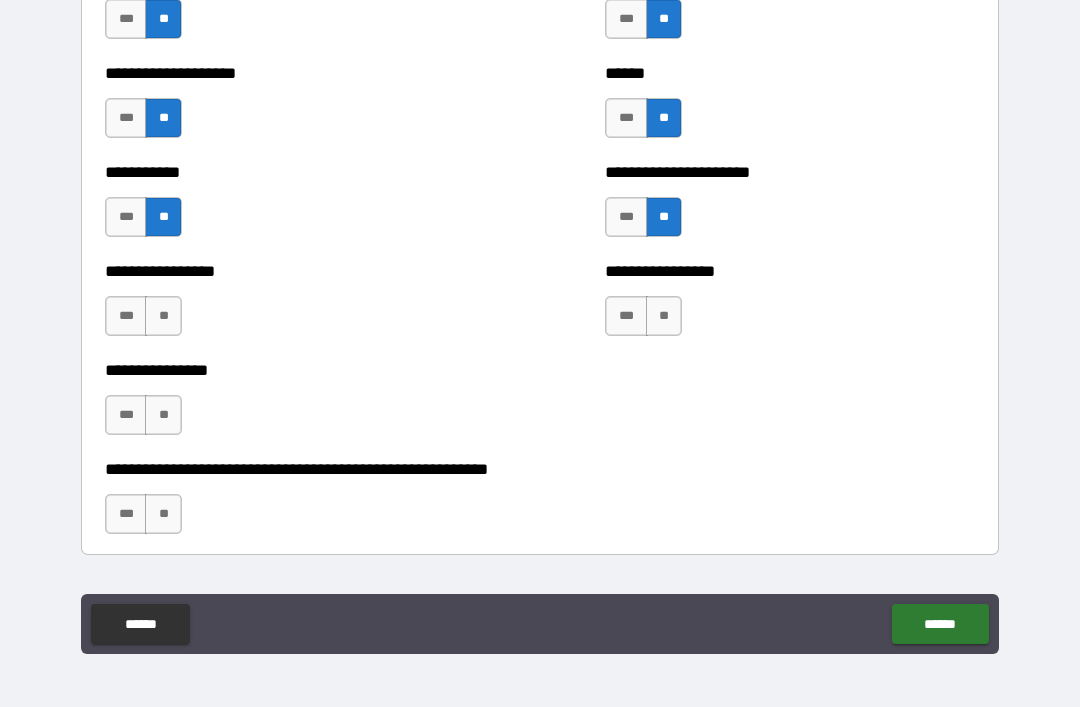scroll, scrollTop: 5822, scrollLeft: 0, axis: vertical 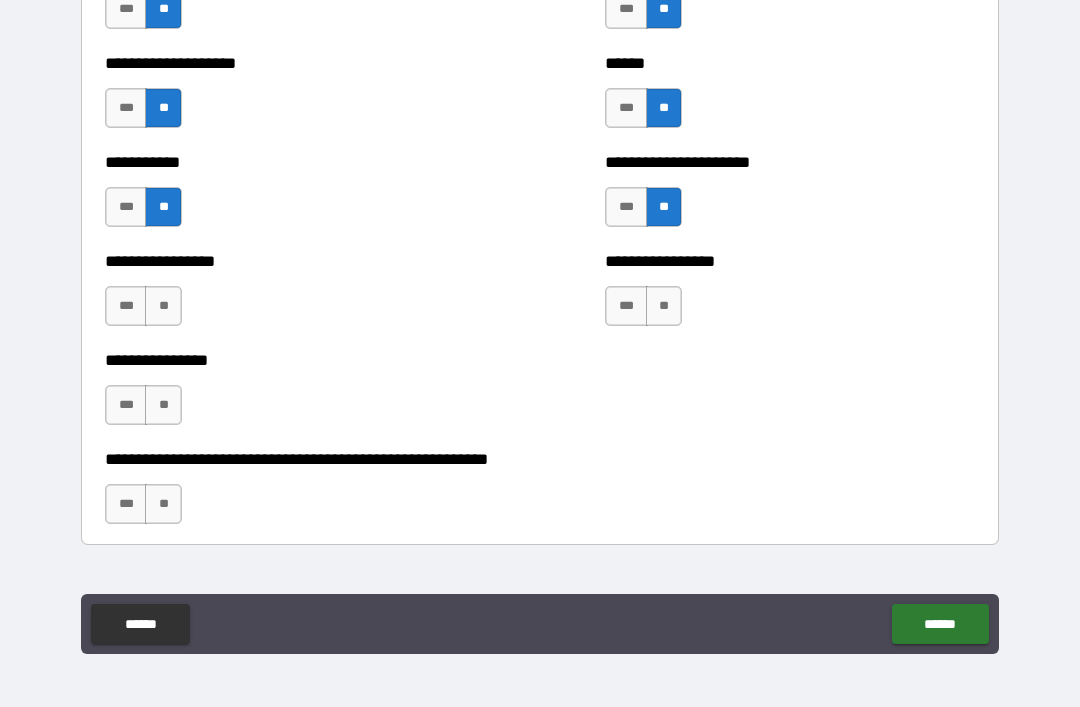 click on "**" at bounding box center [163, 306] 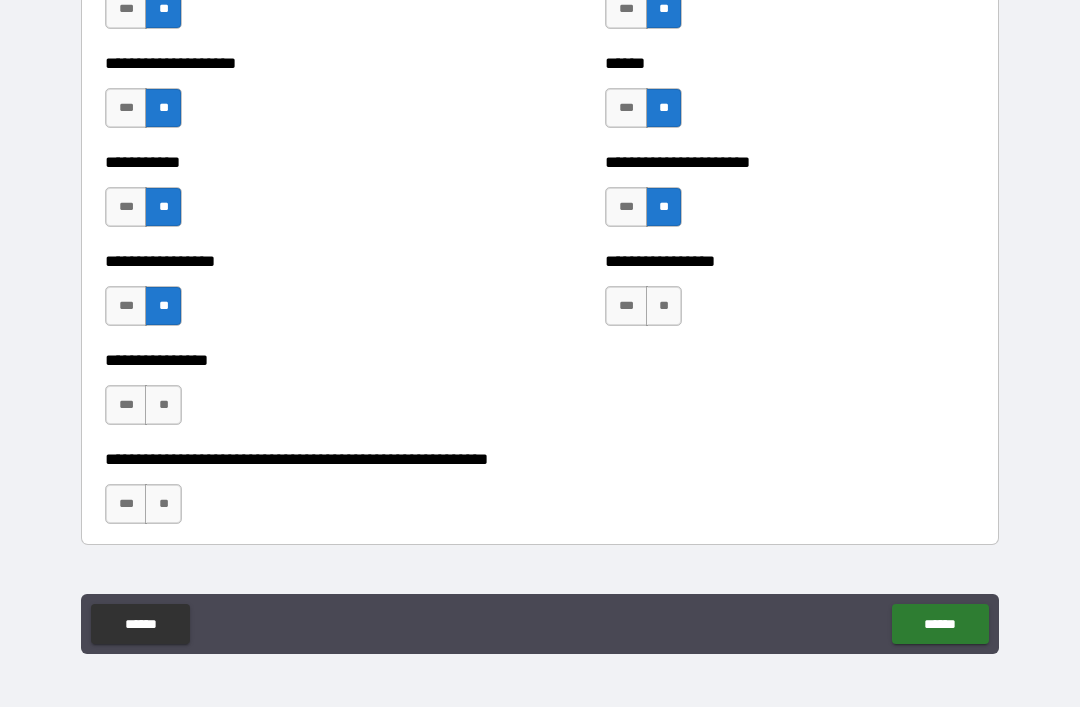 click on "**" at bounding box center [163, 405] 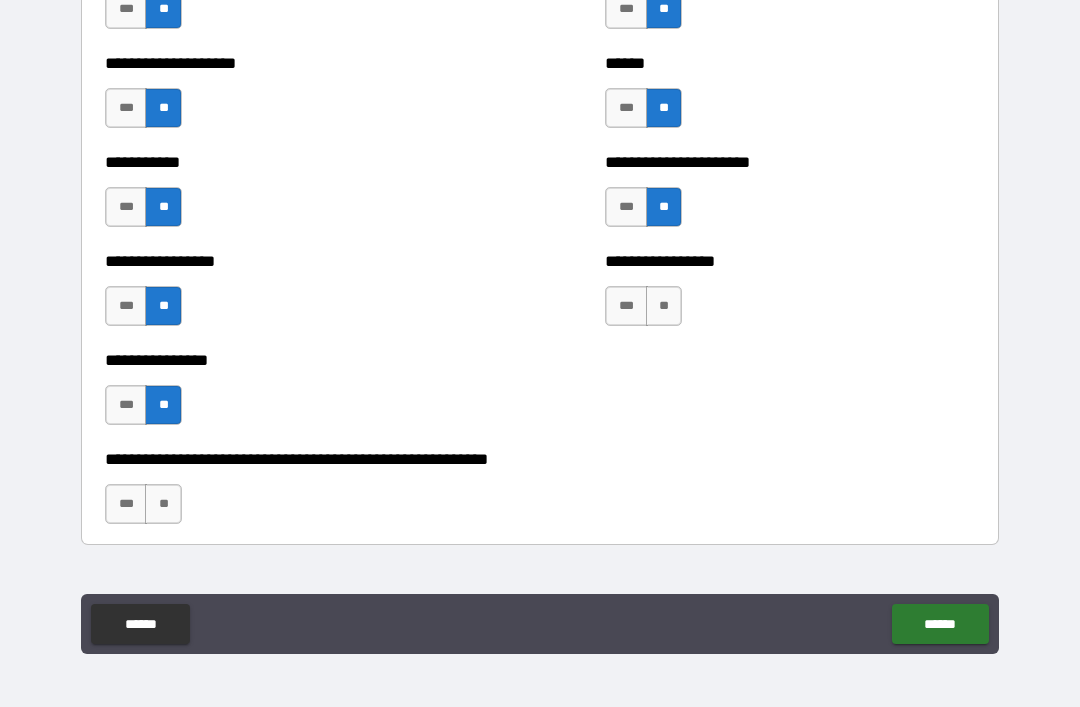 click on "**" at bounding box center [163, 504] 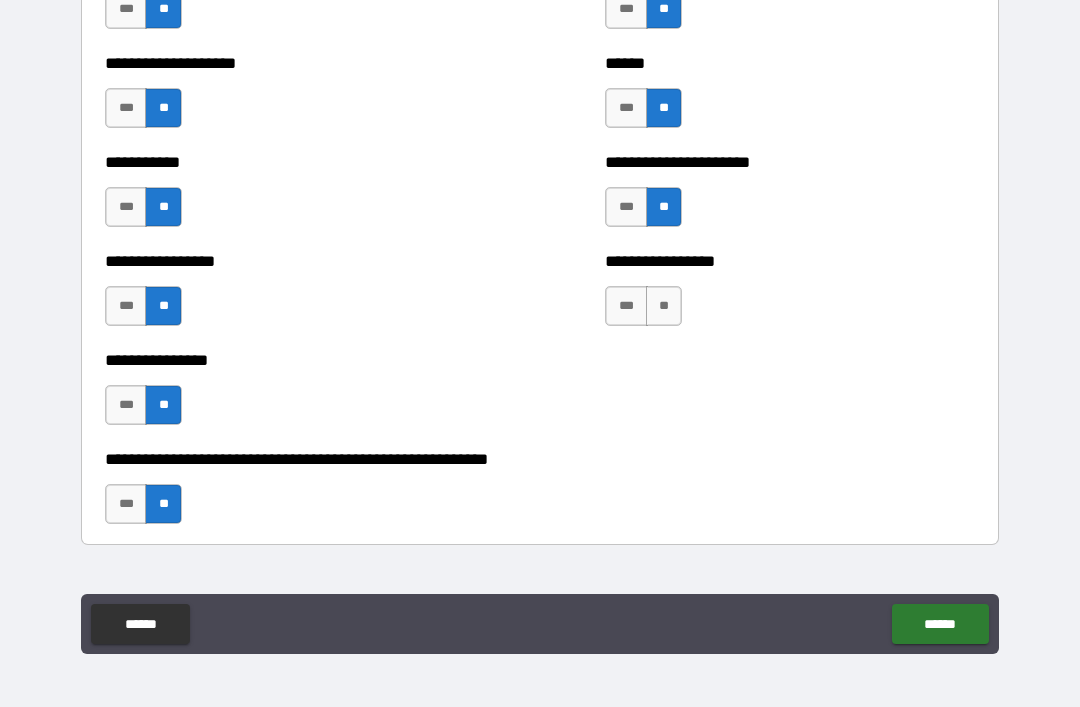 click on "**" at bounding box center (664, 306) 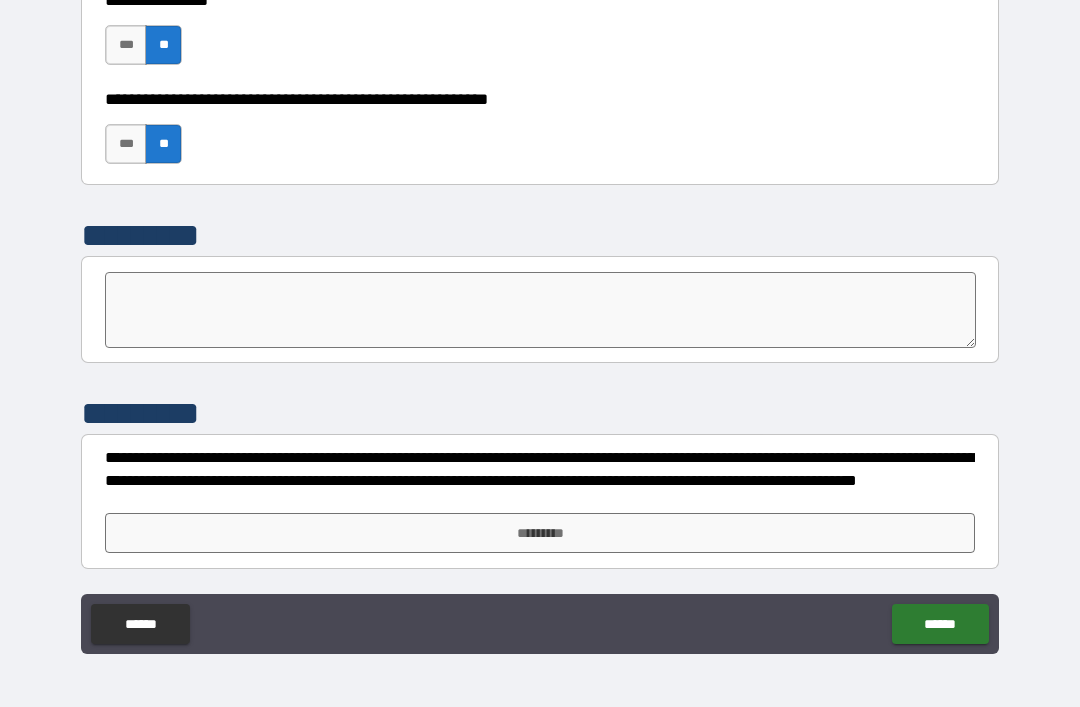 scroll, scrollTop: 6182, scrollLeft: 0, axis: vertical 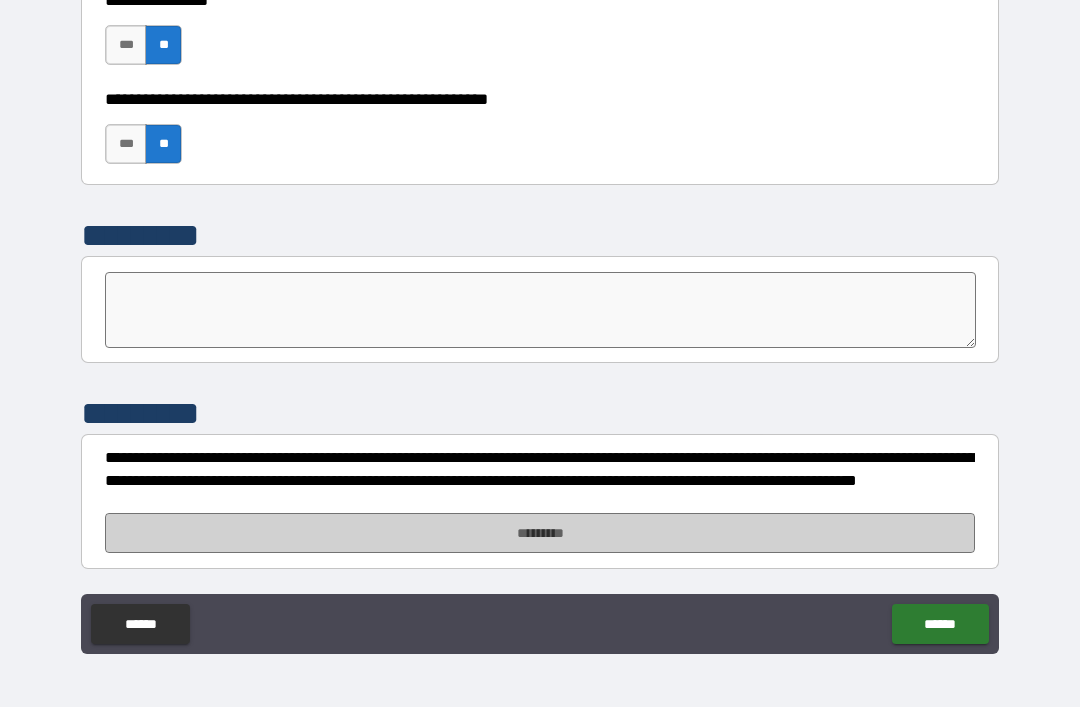 click on "*********" at bounding box center [540, 533] 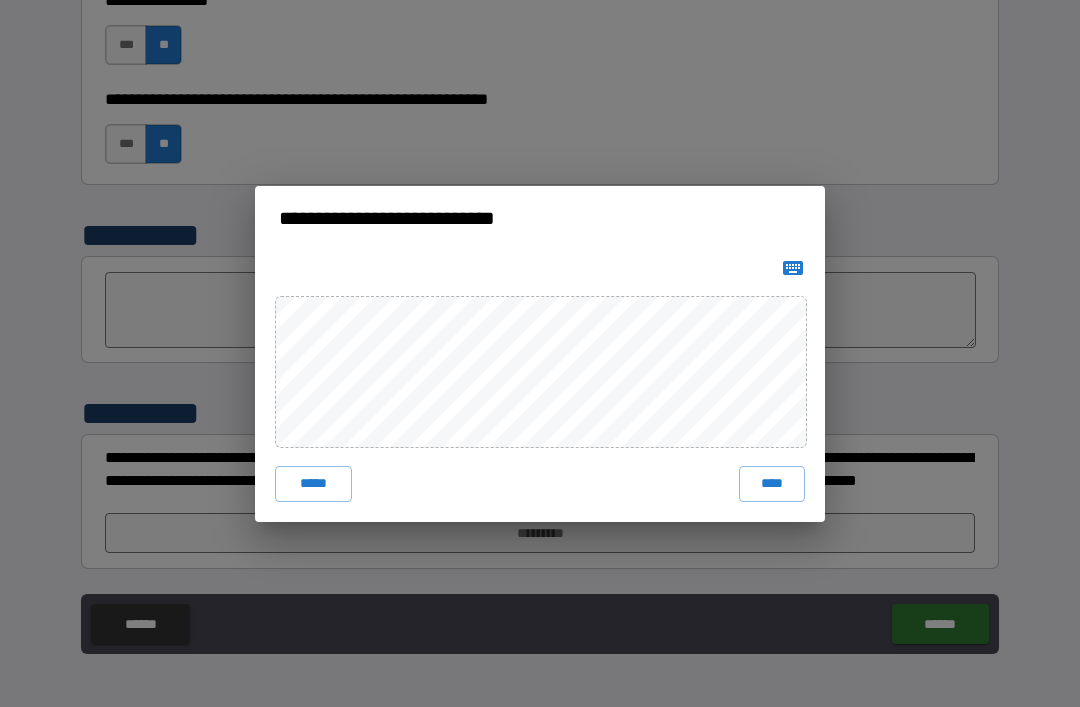 click on "****" at bounding box center (772, 484) 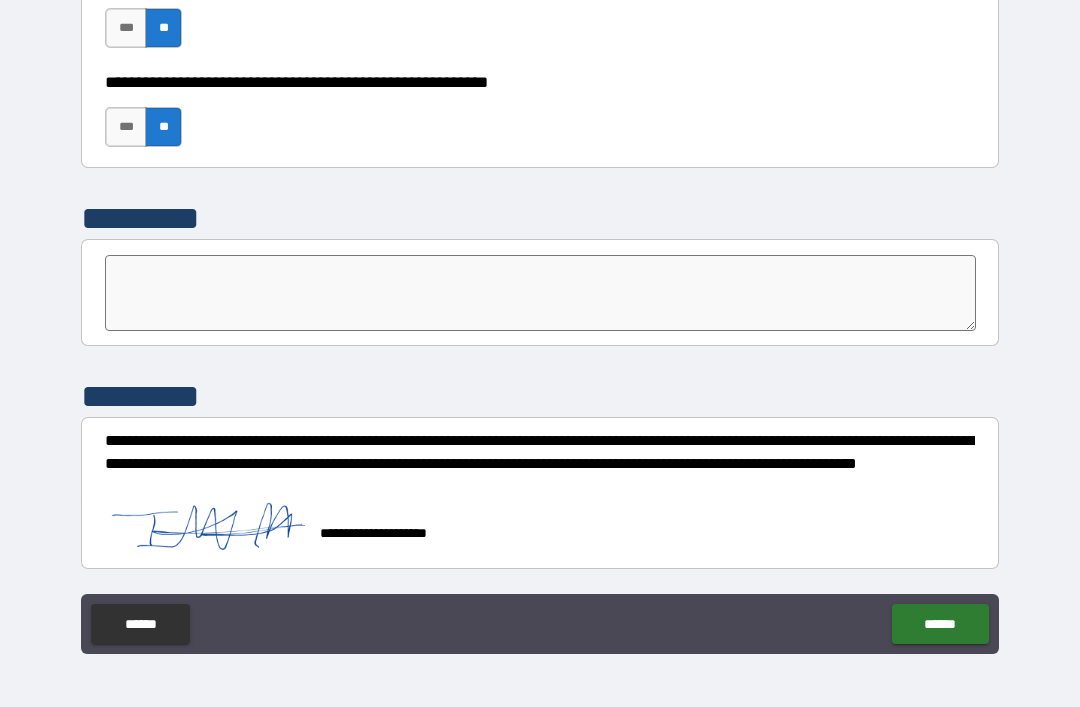scroll, scrollTop: 6199, scrollLeft: 0, axis: vertical 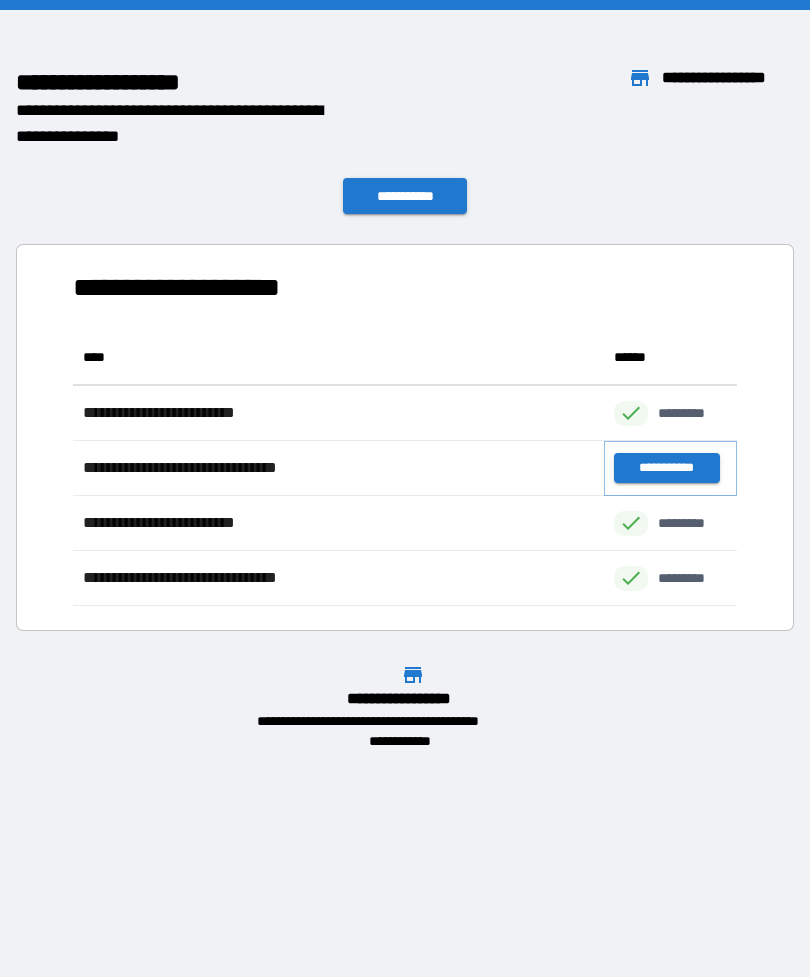 click on "**********" at bounding box center [666, 468] 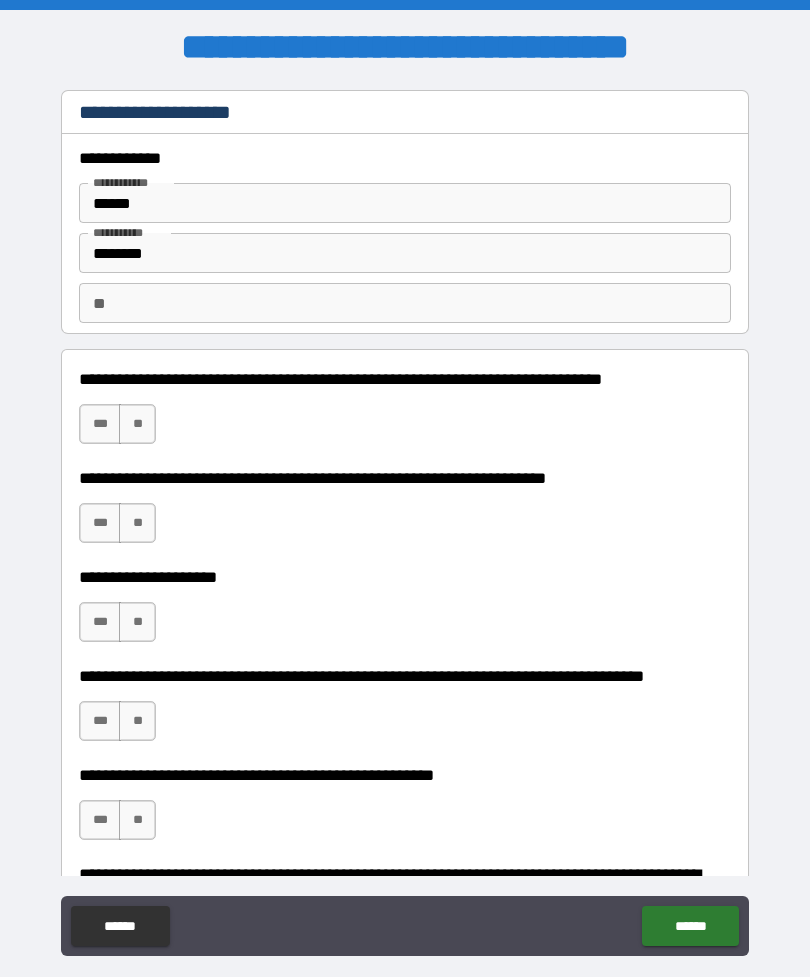 click on "**" at bounding box center (137, 424) 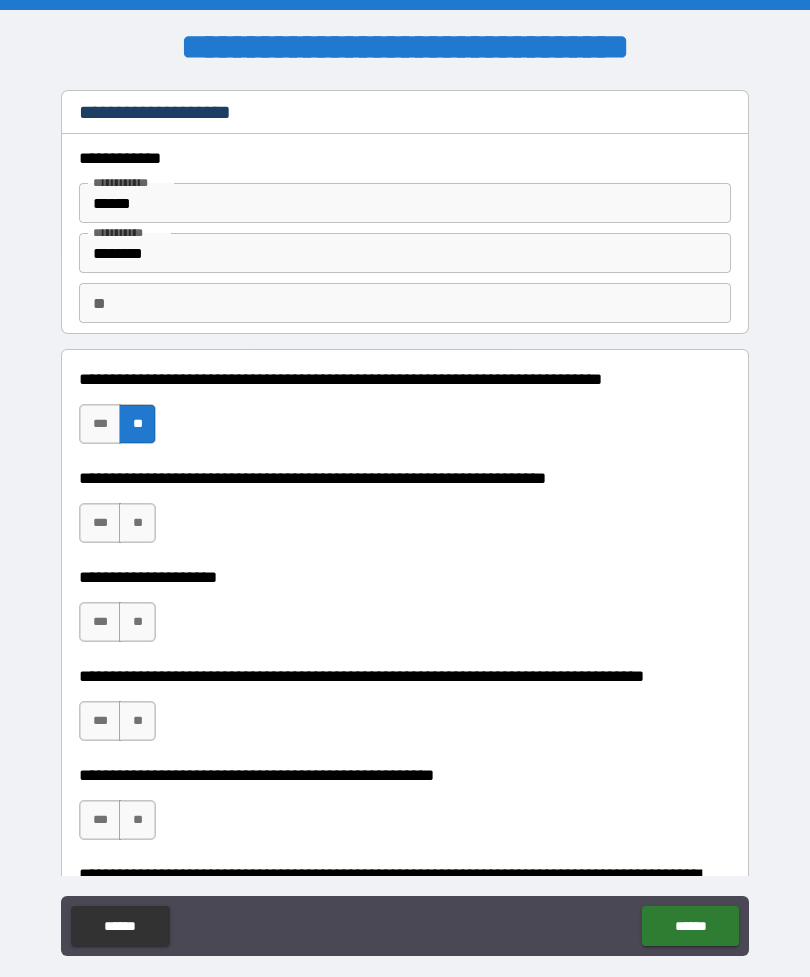 click on "**" at bounding box center [137, 523] 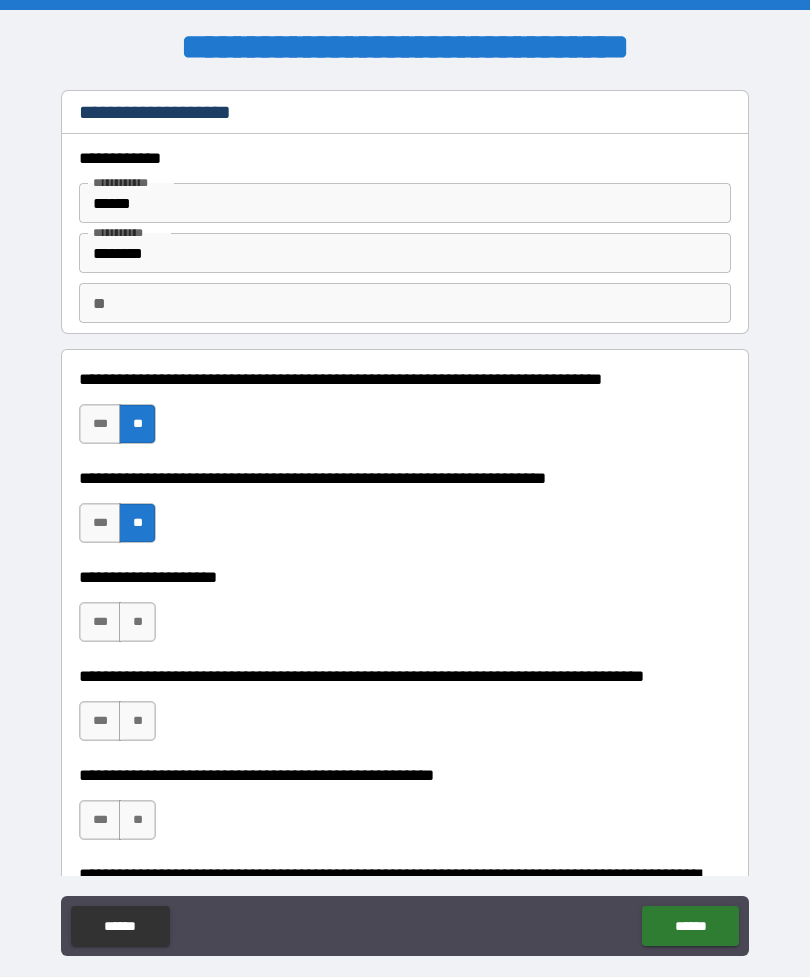 click on "**" at bounding box center (137, 622) 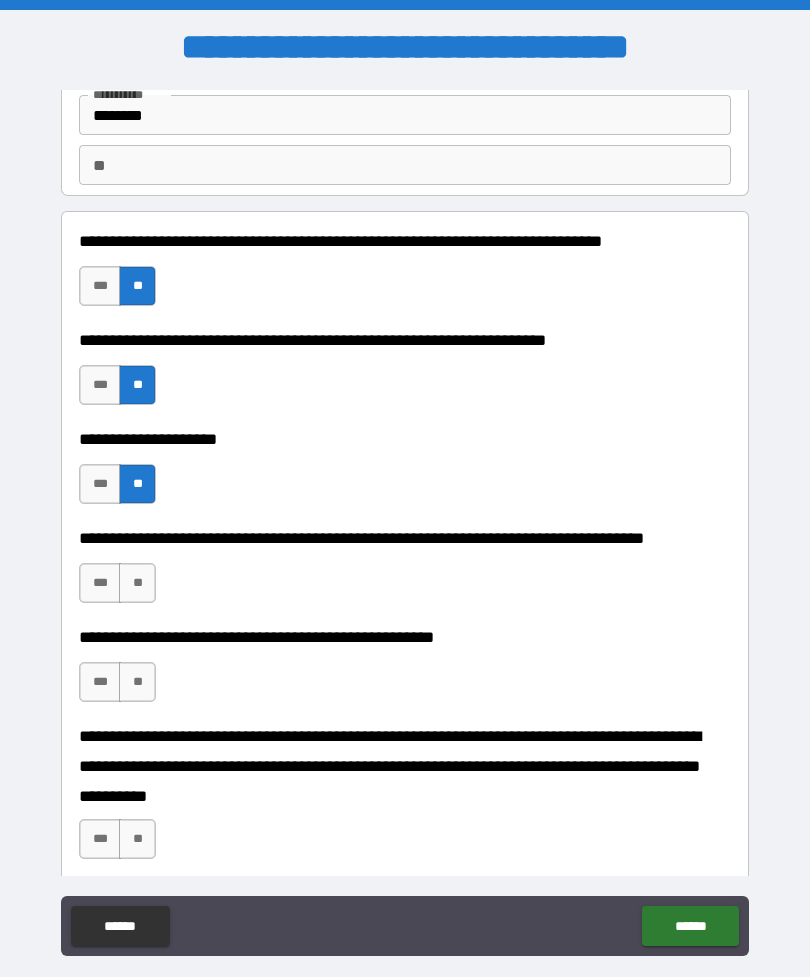 scroll, scrollTop: 155, scrollLeft: 0, axis: vertical 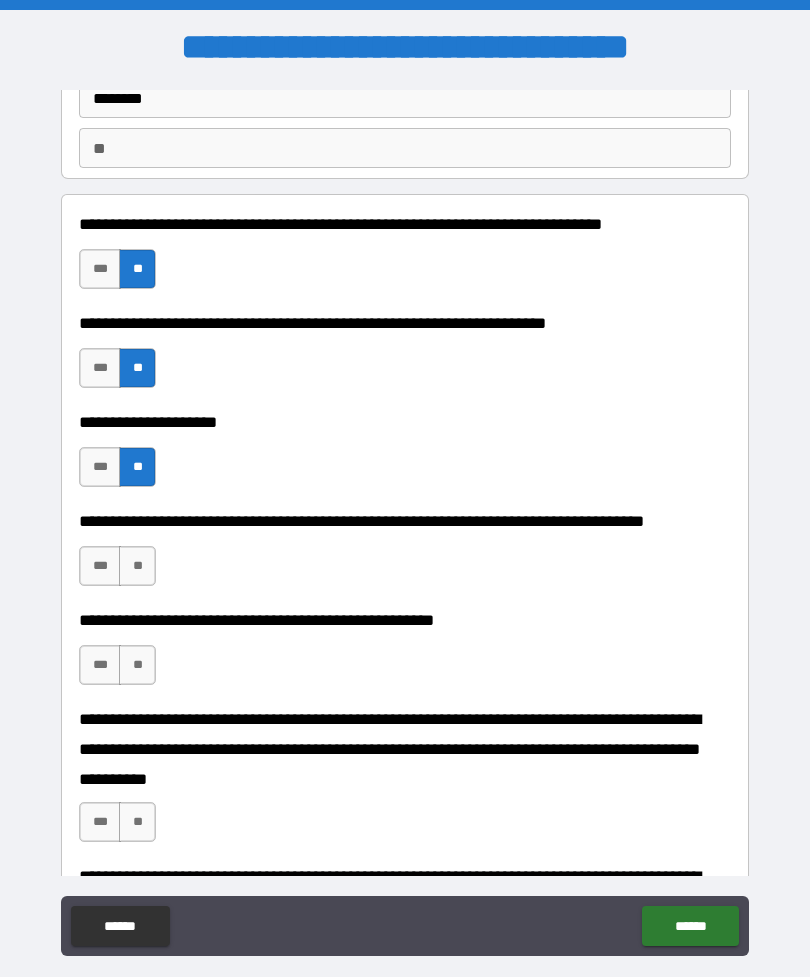 click on "**" at bounding box center (137, 566) 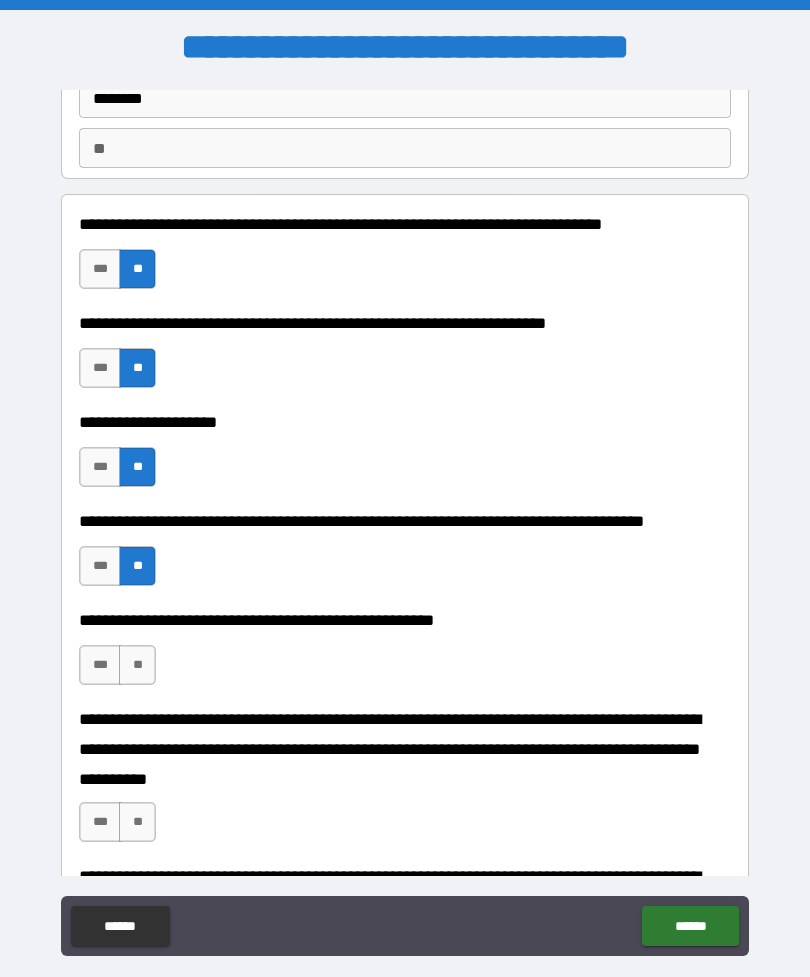 click on "**" at bounding box center [137, 665] 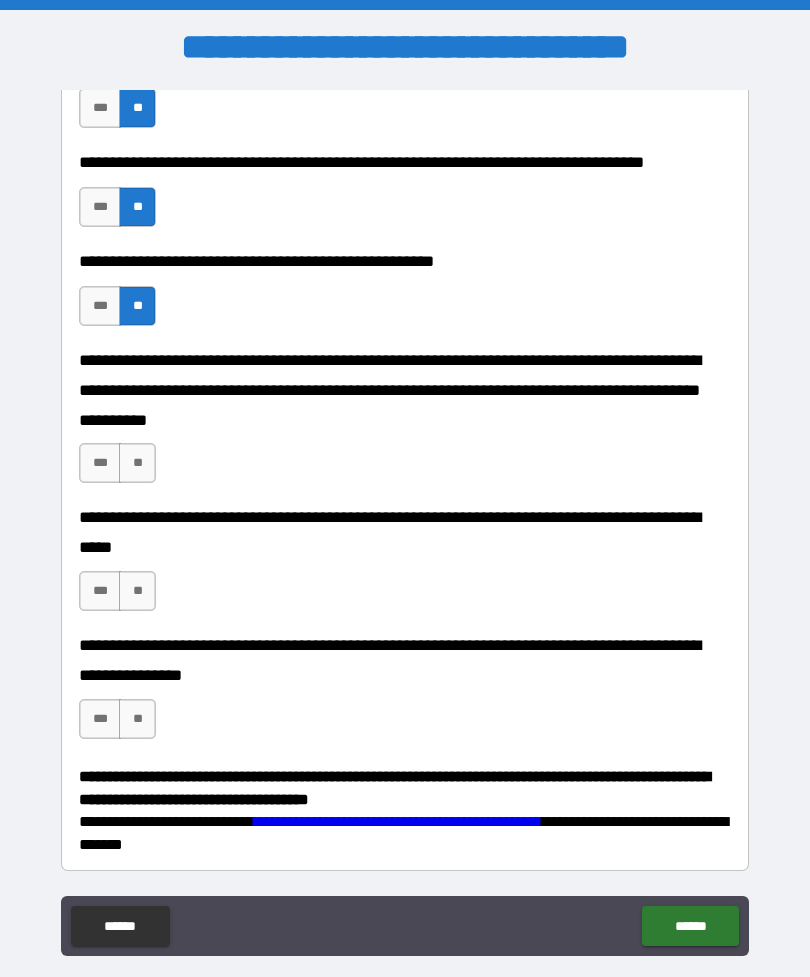 scroll, scrollTop: 513, scrollLeft: 0, axis: vertical 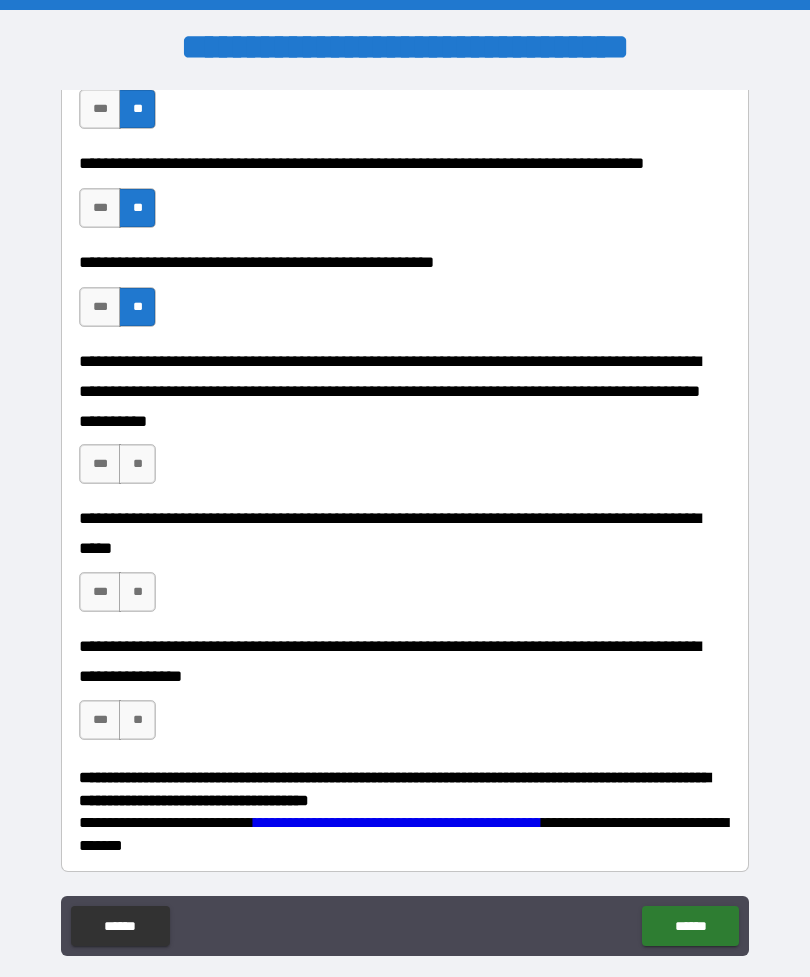 click on "**" at bounding box center (137, 464) 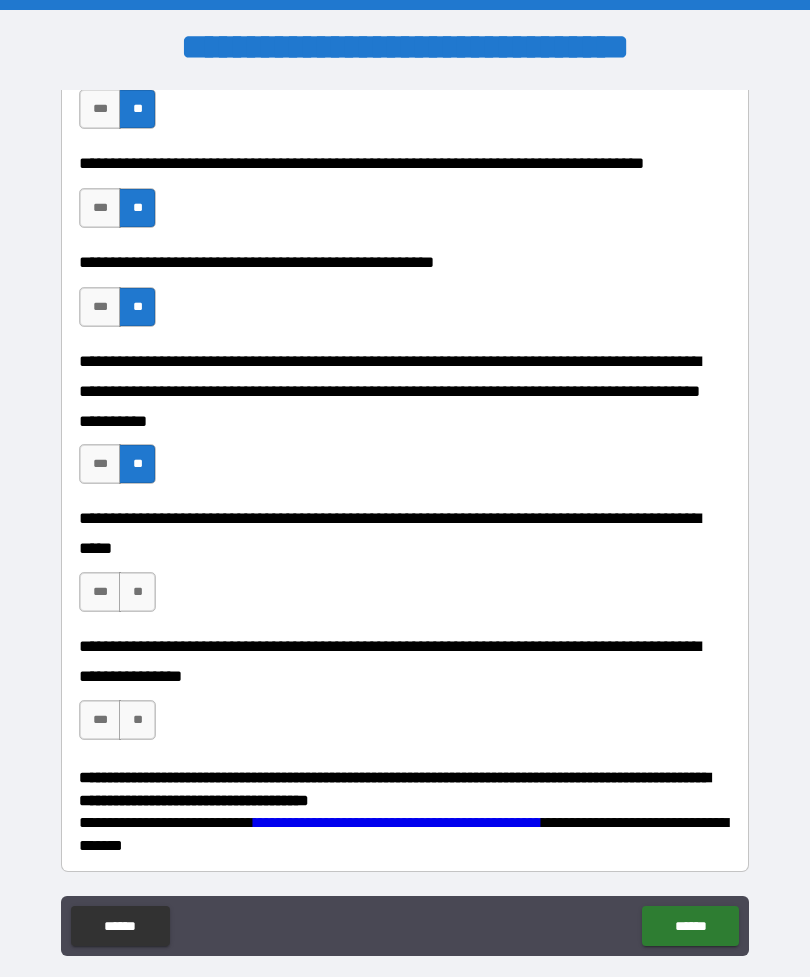 click on "**" at bounding box center [137, 592] 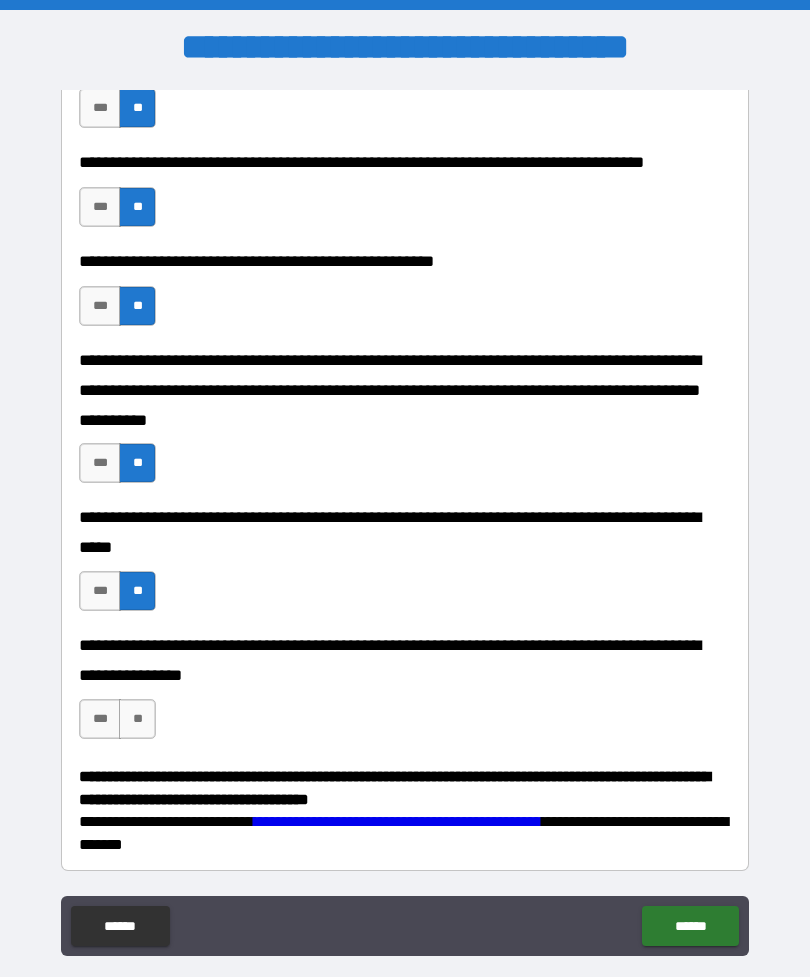 scroll, scrollTop: 513, scrollLeft: 0, axis: vertical 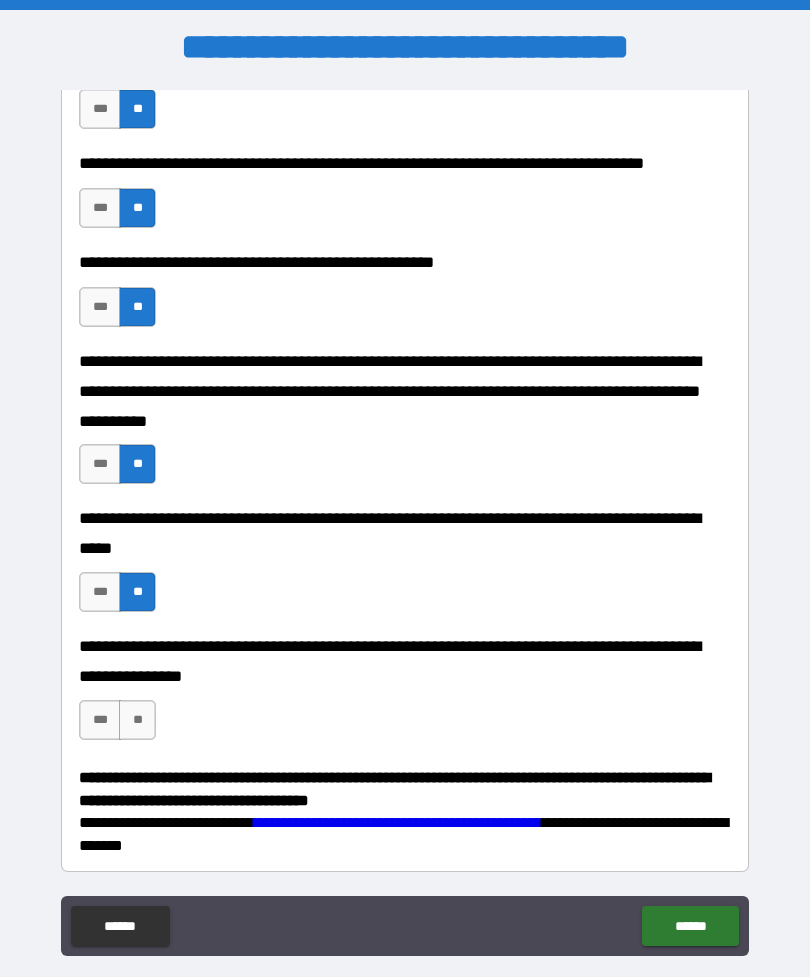 click on "**" at bounding box center (137, 720) 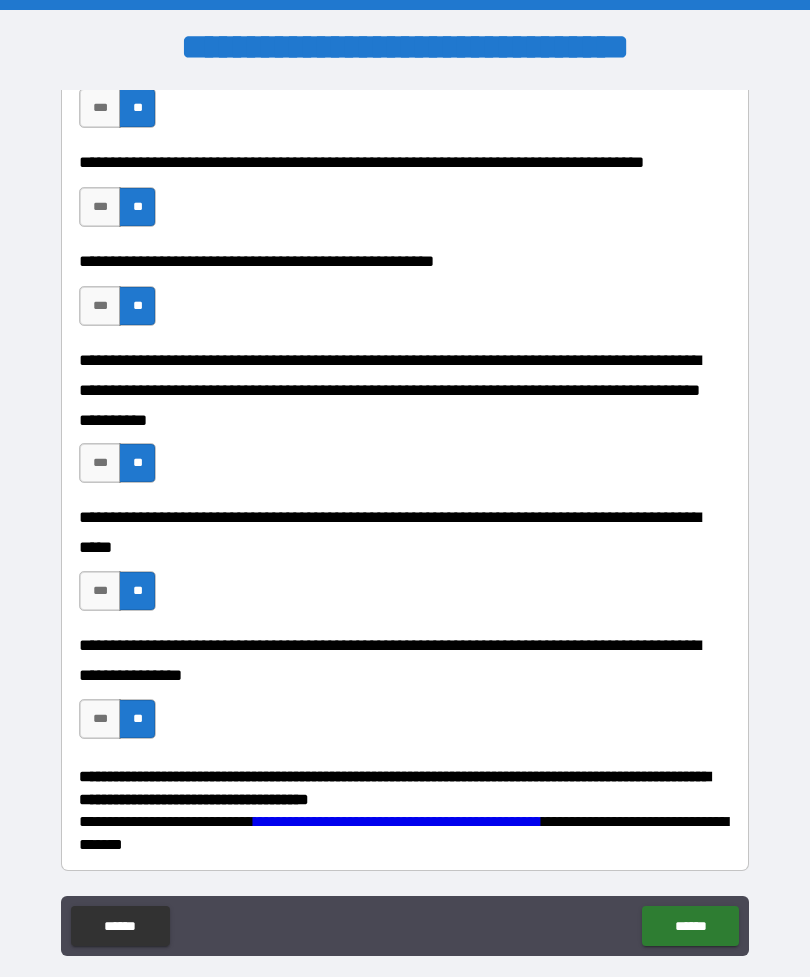 scroll, scrollTop: 513, scrollLeft: 0, axis: vertical 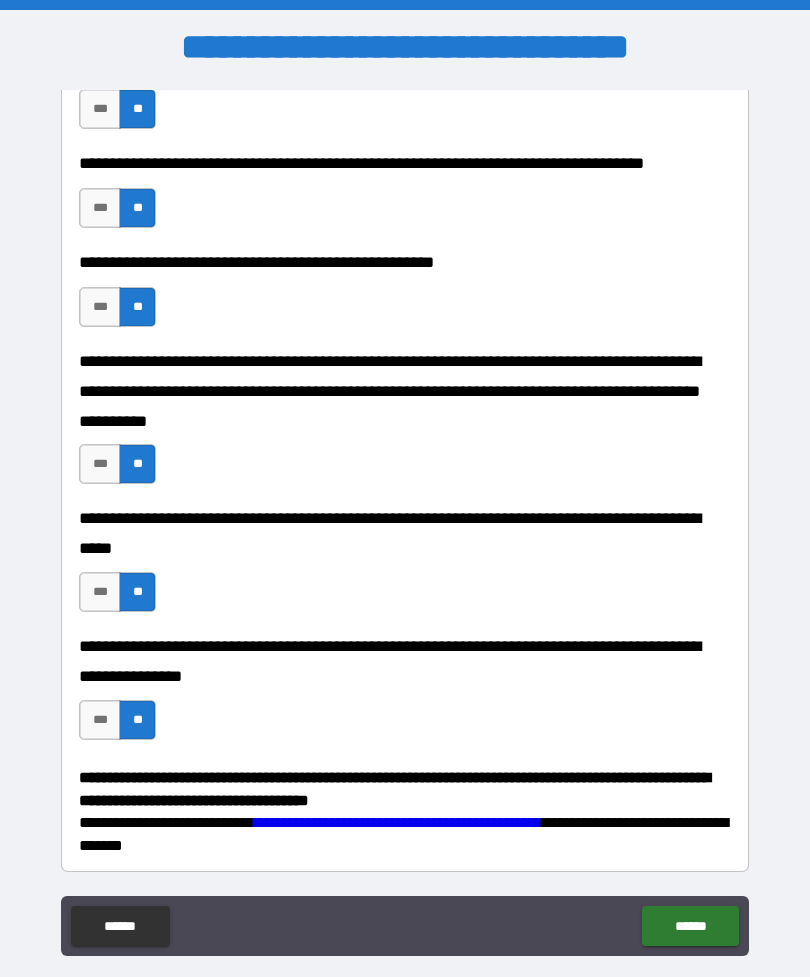 click on "******" at bounding box center (690, 926) 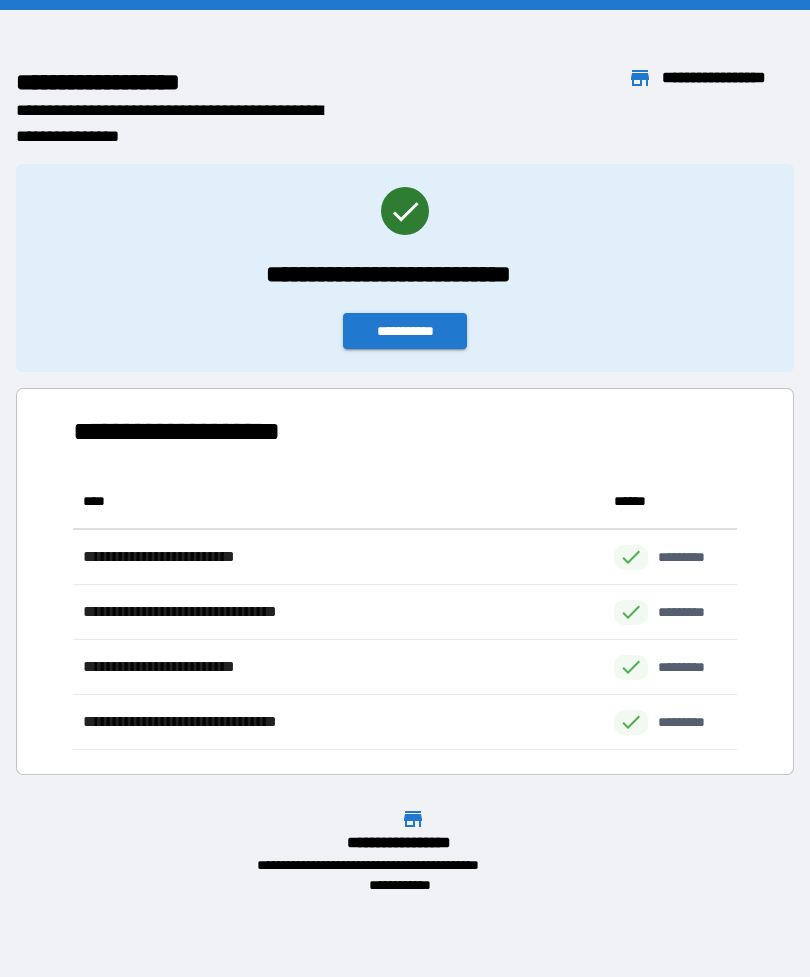 scroll, scrollTop: 1, scrollLeft: 1, axis: both 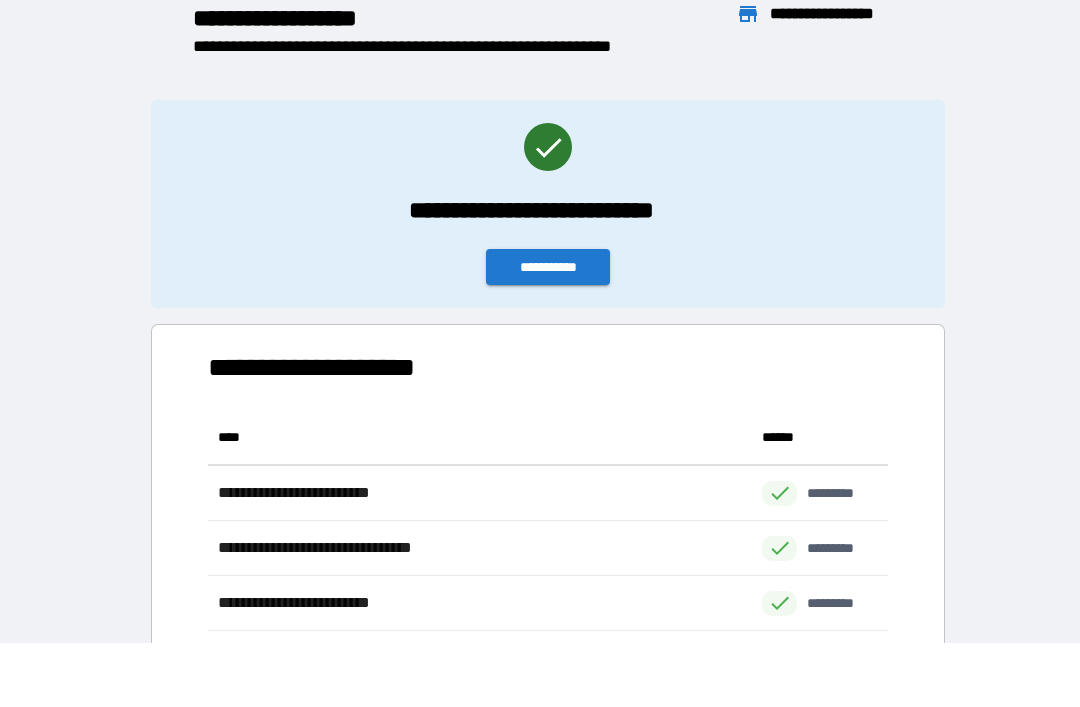 click on "**********" at bounding box center (548, 267) 